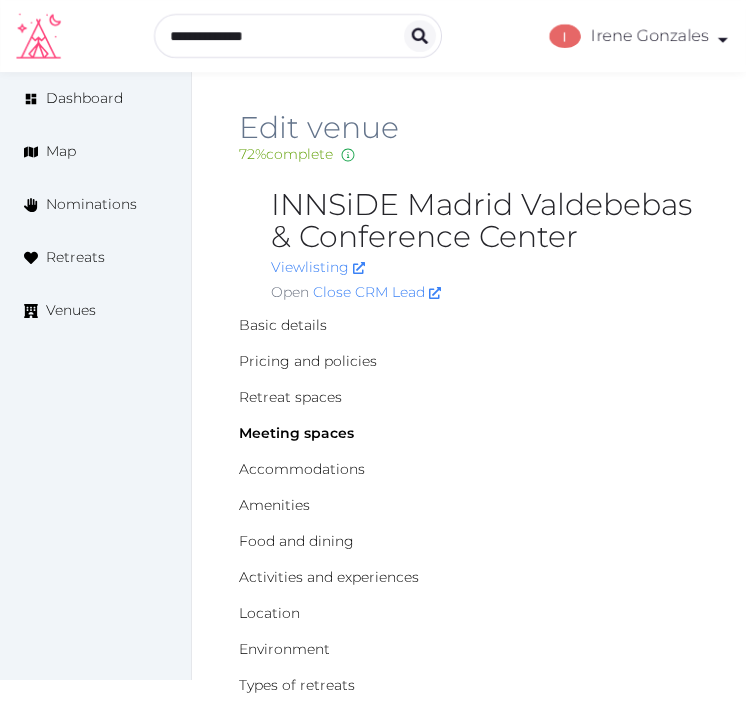 scroll, scrollTop: 1333, scrollLeft: 0, axis: vertical 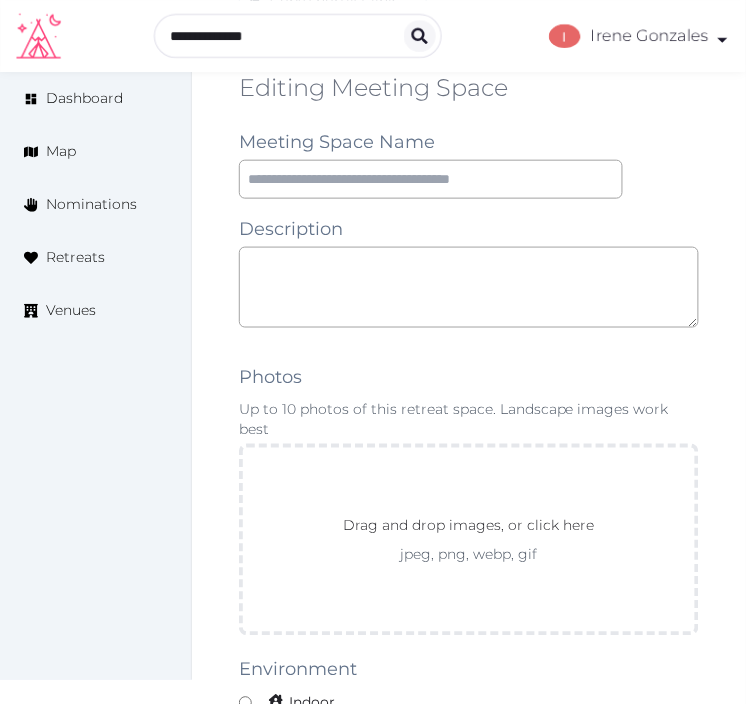 click on "Edit venue 72 %  complete Fill out all the fields in your listing to increase its completion percentage.   A higher completion percentage will make your listing more attractive and result in better matches. INNSiDE Madrid Valdebebas & Conference Center   View  listing   Open    Close CRM Lead Basic details Pricing and policies Retreat spaces Meeting spaces Accommodations Amenities Food and dining Activities and experiences Location Environment Types of retreats Brochures Notes Ownership Administration Activity This venue is live and visible to the public Mark draft Archive Venue owned by [FIRST] [LAST] [EMAIL] Copy update link Share this link with venue owners to encourage them to update their venue details. Copy recommended link Share this link with venue owners to let them know they have been recommended. Copy shortlist link Share this link with venue owners to let them know that they have been shortlisted. Editing Meeting Space  Meeting Space Name Description Photos jpeg, png, webp, gif" at bounding box center (469, 567) 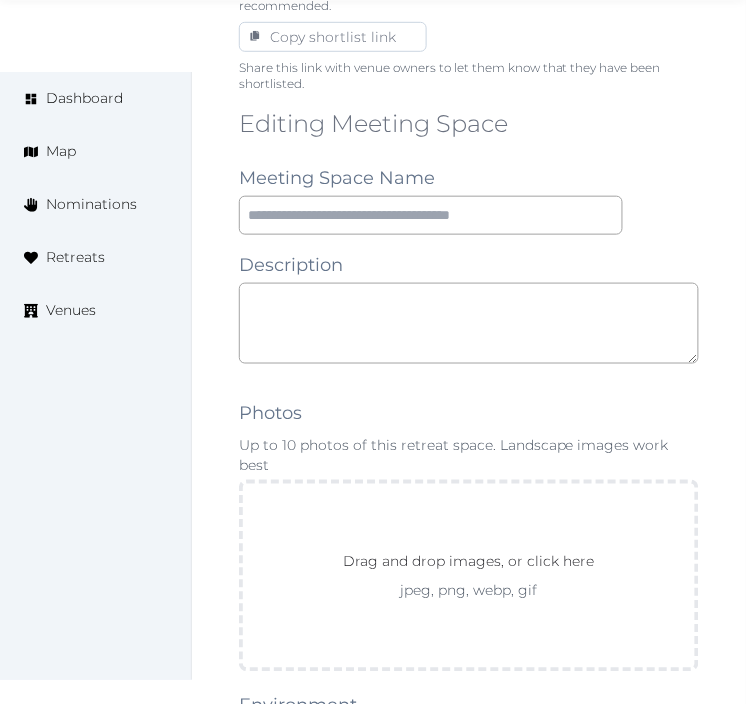 scroll, scrollTop: 1333, scrollLeft: 0, axis: vertical 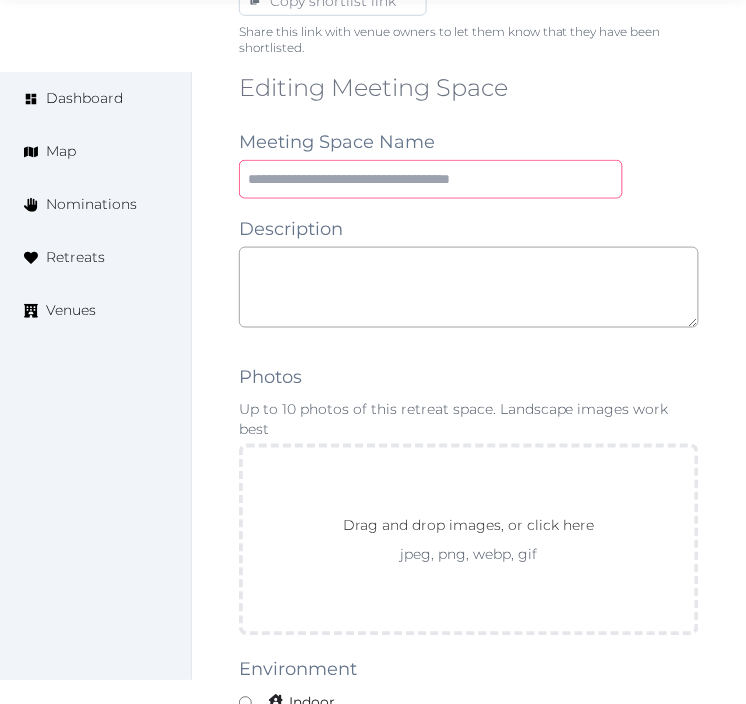 click at bounding box center [431, 179] 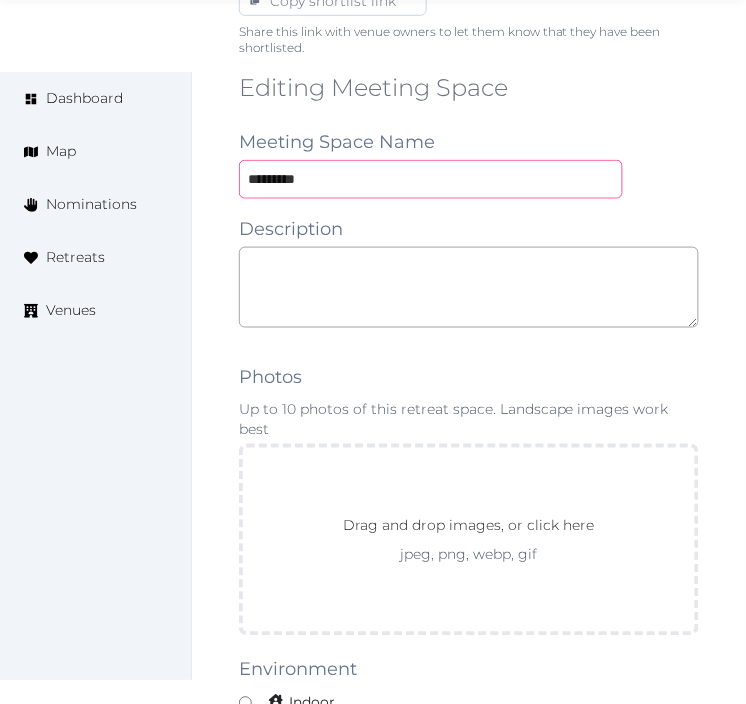 click on "*********" at bounding box center (431, 179) 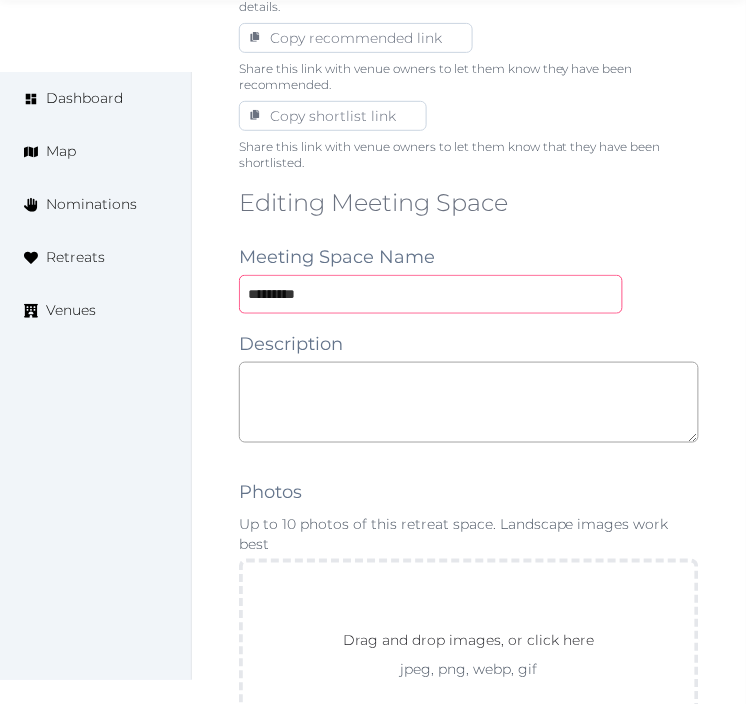 scroll, scrollTop: 1333, scrollLeft: 0, axis: vertical 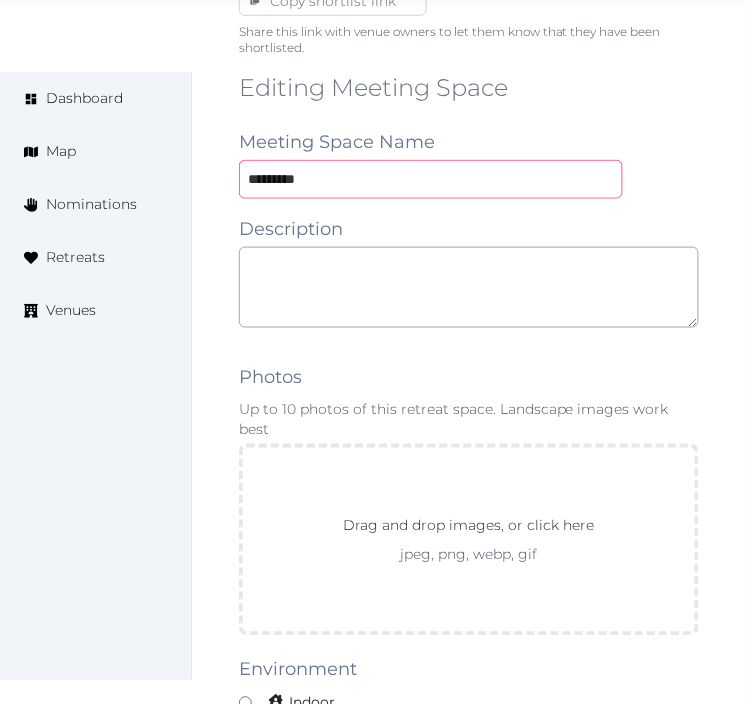 type on "*********" 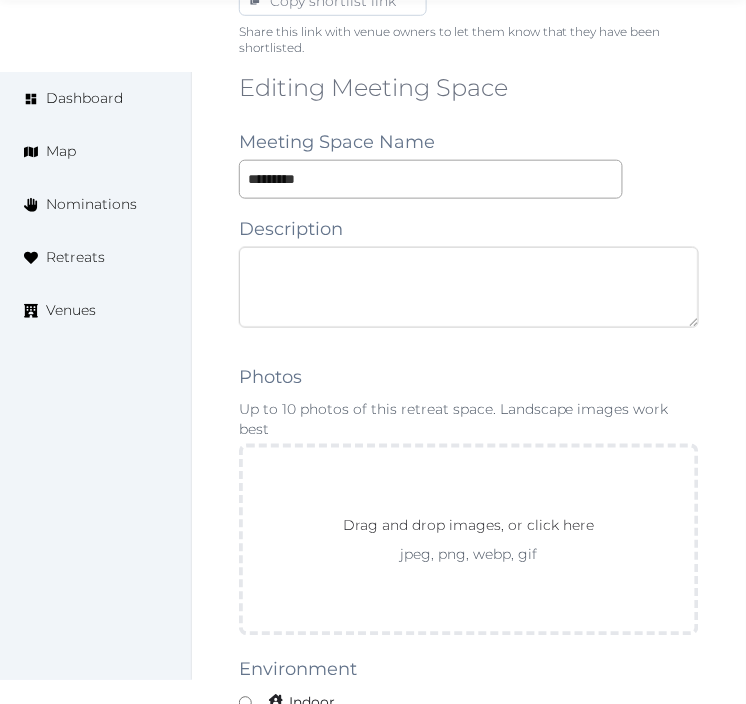 click at bounding box center [469, 287] 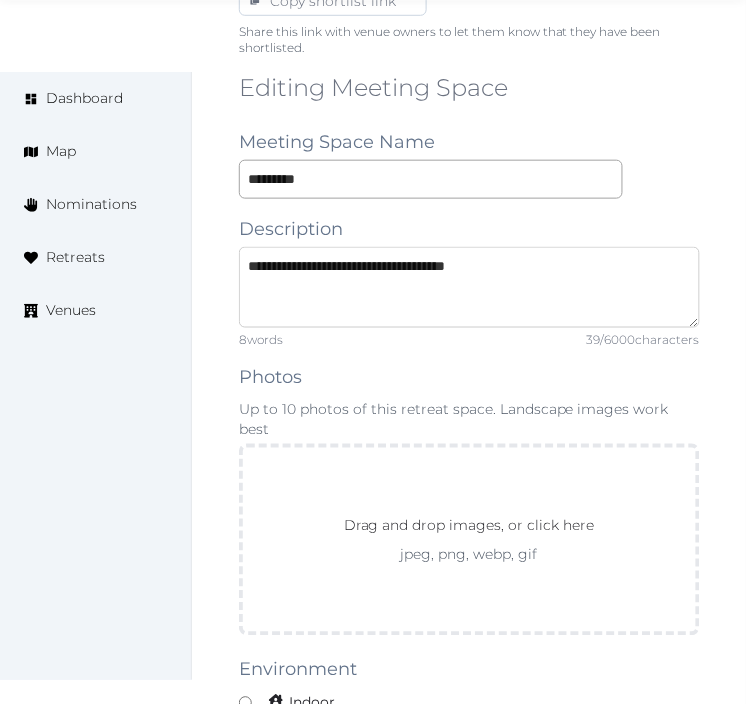 type on "**********" 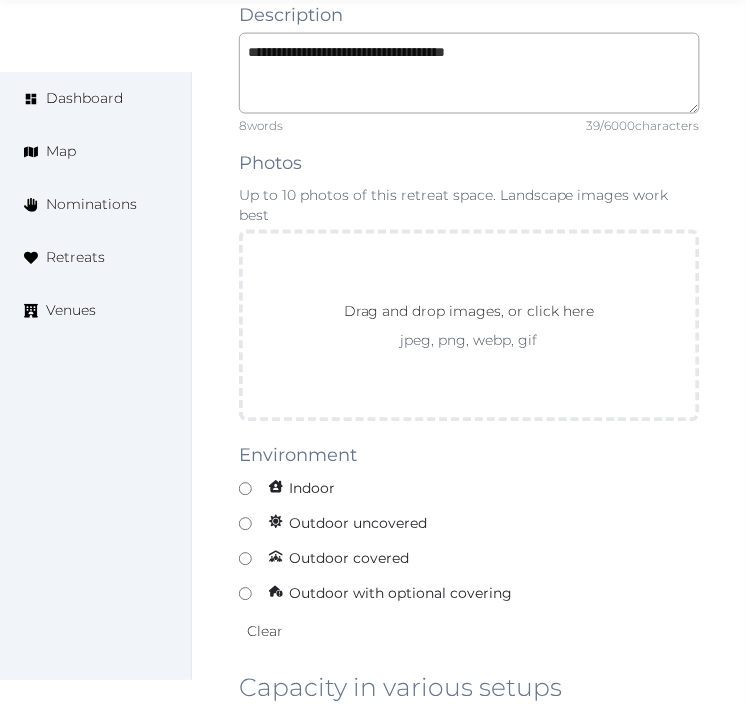 scroll, scrollTop: 1555, scrollLeft: 0, axis: vertical 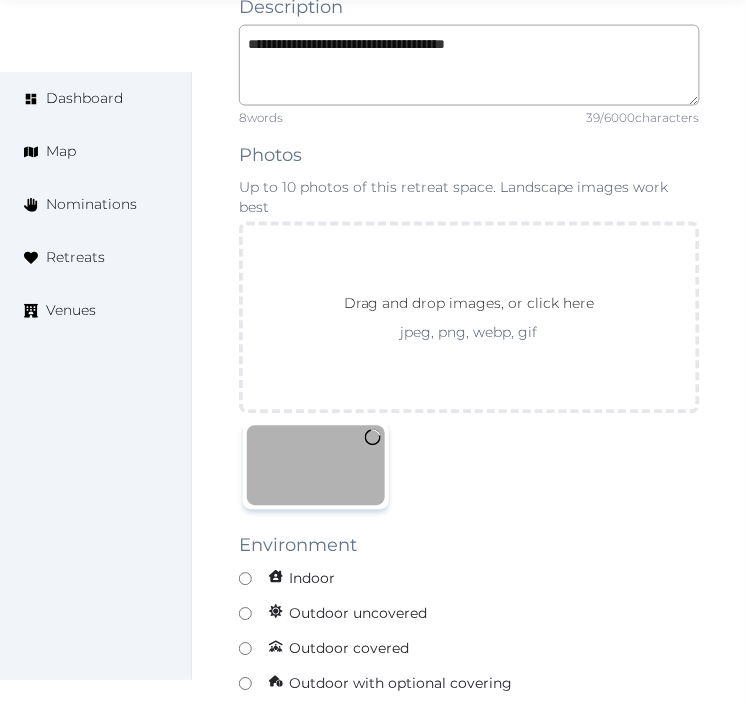 drag, startPoint x: 242, startPoint y: 551, endPoint x: 248, endPoint y: 510, distance: 41.4367 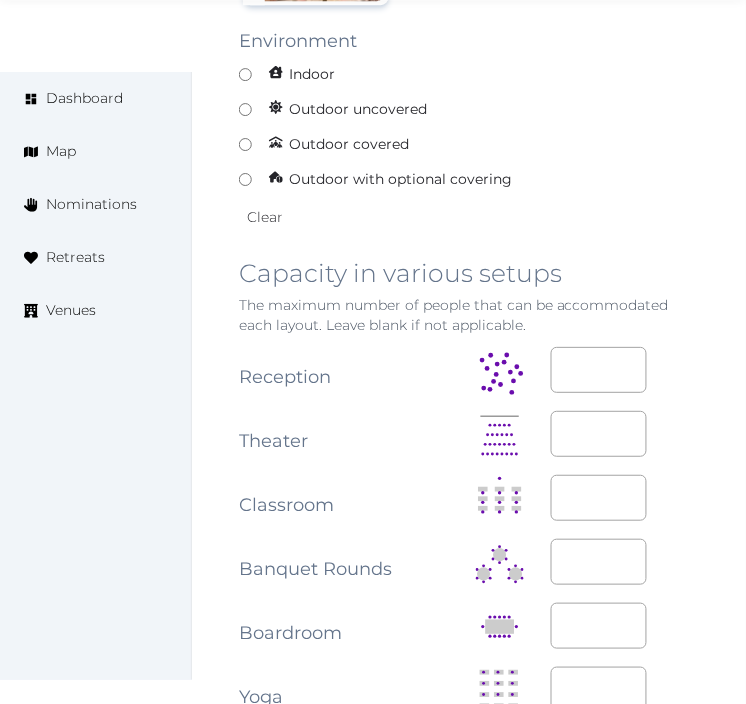 scroll, scrollTop: 2111, scrollLeft: 0, axis: vertical 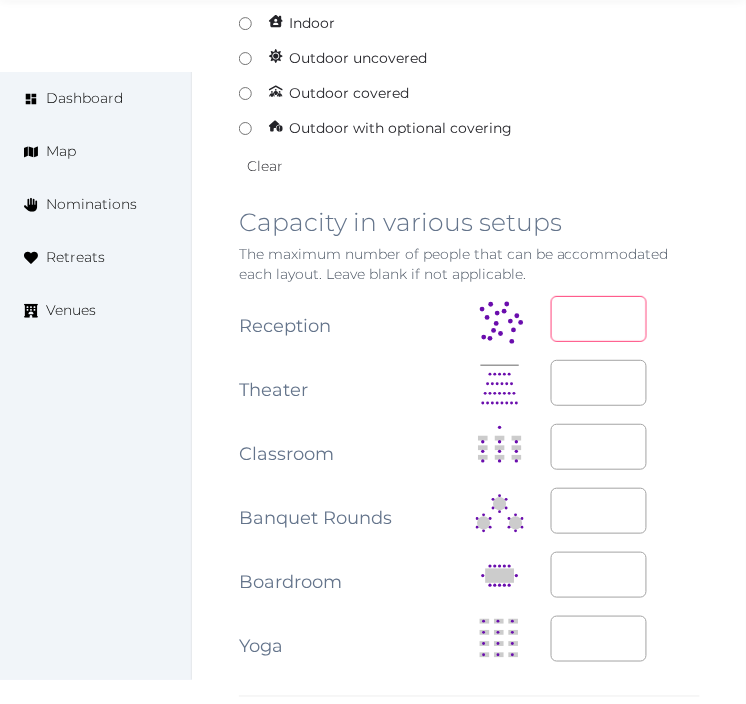click at bounding box center (599, 319) 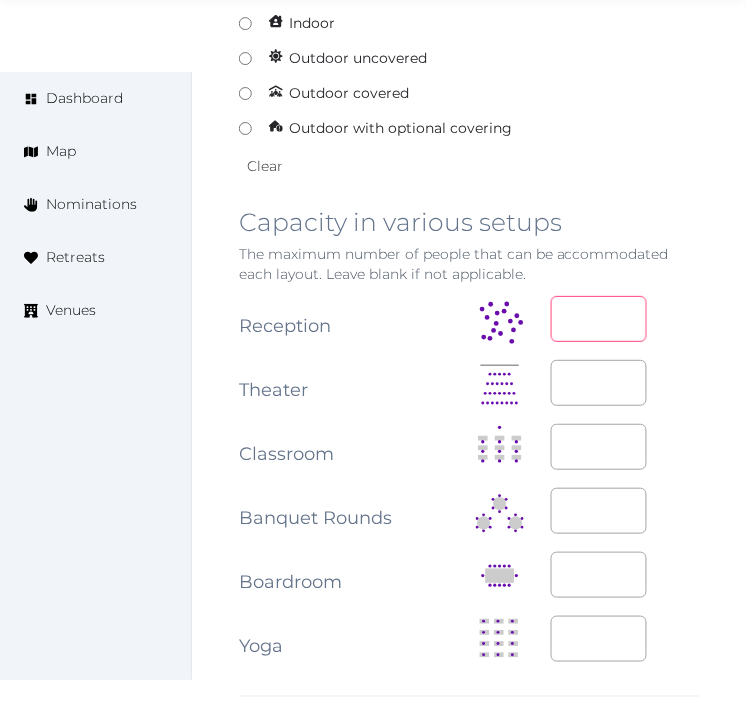 click at bounding box center (599, 319) 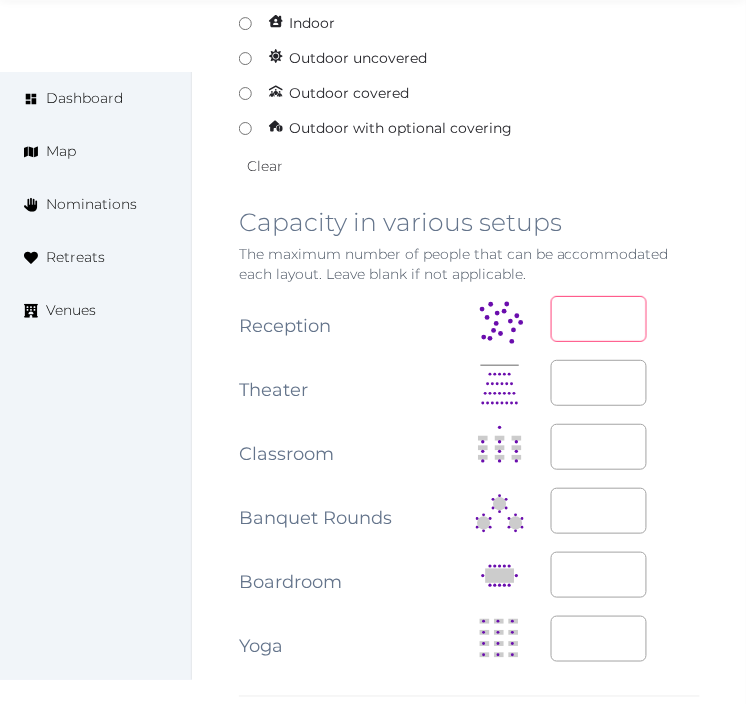 type on "**" 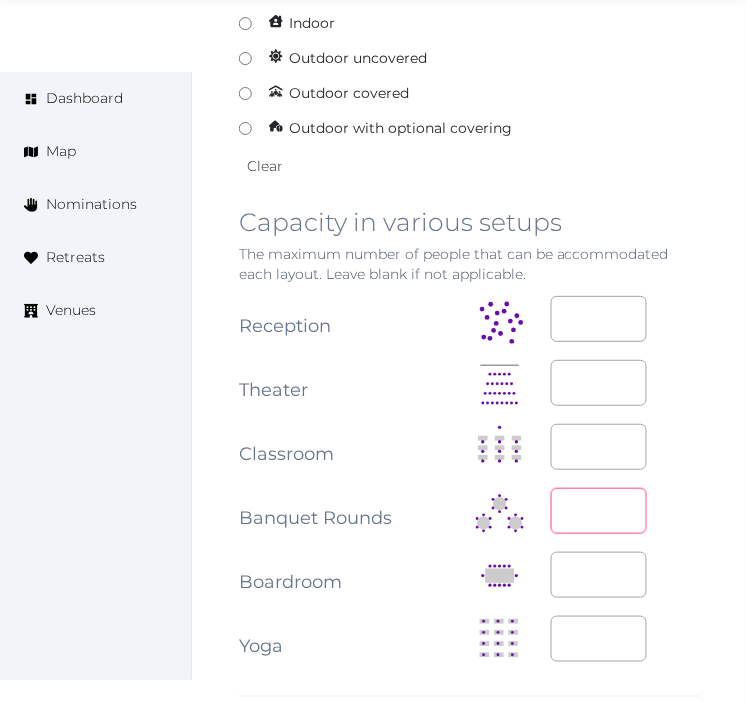 click at bounding box center (599, 511) 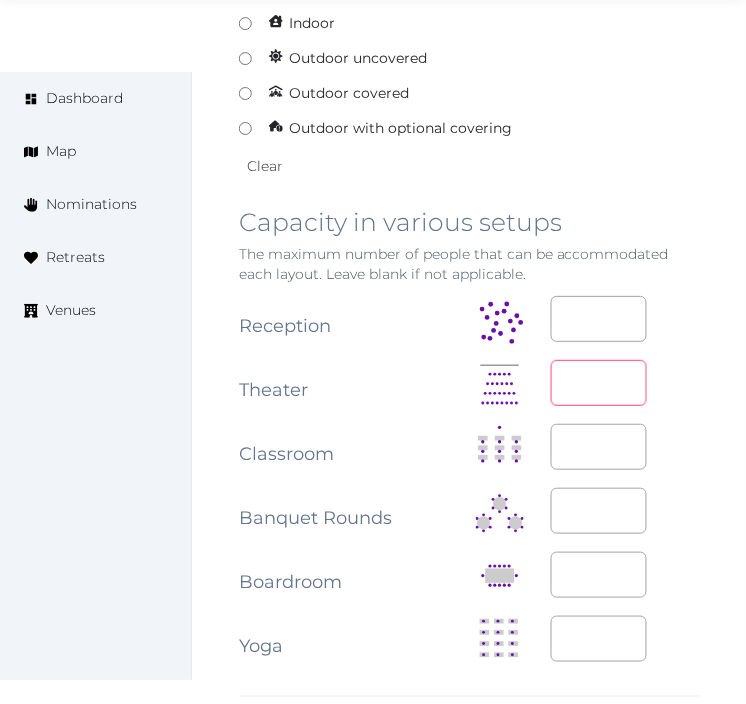 click at bounding box center (599, 383) 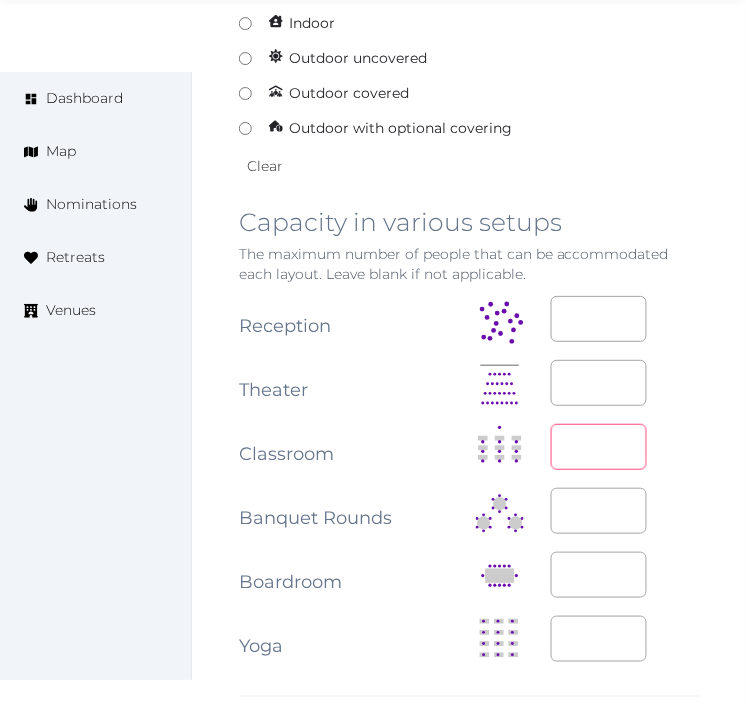click at bounding box center [599, 447] 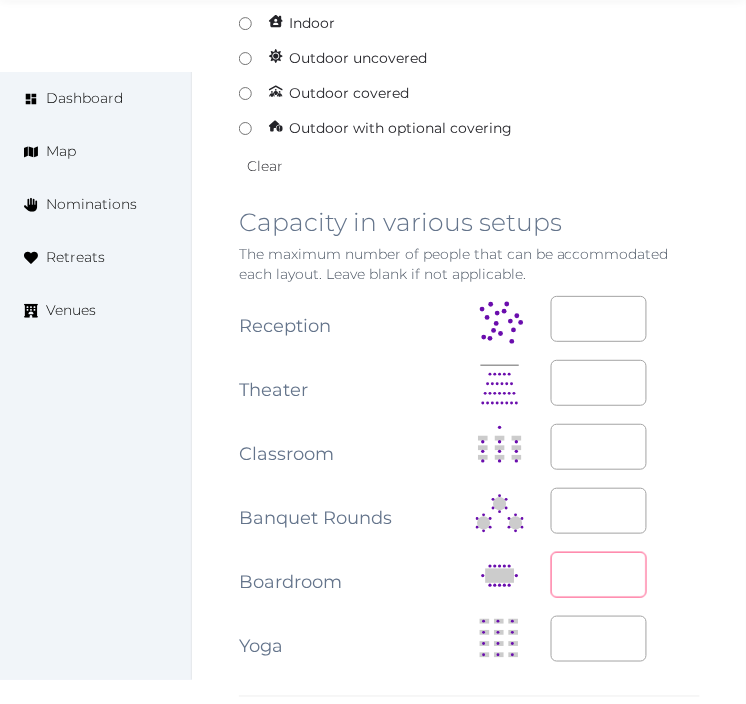 click at bounding box center (599, 575) 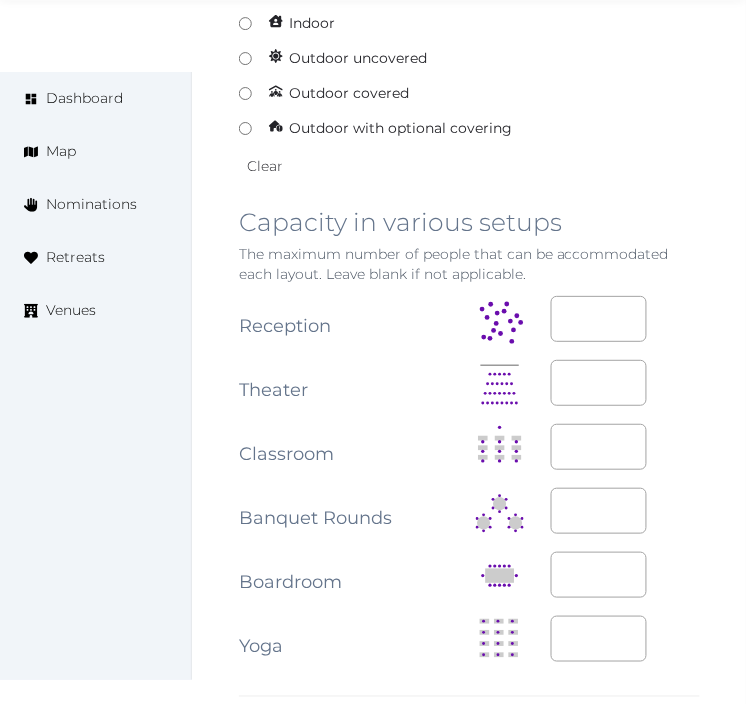 click on "Edit venue 72 %  complete Fill out all the fields in your listing to increase its completion percentage.   A higher completion percentage will make your listing more attractive and result in better matches. INNSiDE Madrid Valdebebas & Conference Center   View  listing   Open    Close CRM Lead Basic details Pricing and policies Retreat spaces Meeting spaces Accommodations Amenities Food and dining Activities and experiences Location Environment Types of retreats Brochures Notes Ownership Administration Activity This venue is live and visible to the public Mark draft Archive Venue owned by esther.sanchez esther.sanchez@melia.com Copy update link Share this link with venue owners to encourage them to update their venue details. Copy recommended link Share this link with venue owners to let them know they have been recommended. Copy shortlist link Share this link with venue owners to let them know that they have been shortlisted. Editing Meeting Space  Meeting Space Name ********* Description 8  words 39 / 6000" at bounding box center (469, -158) 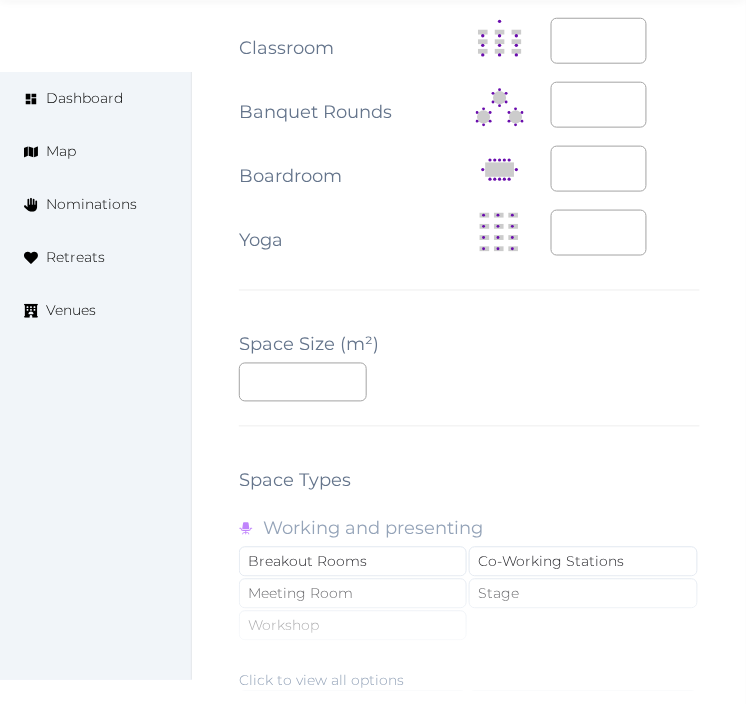 scroll, scrollTop: 2555, scrollLeft: 0, axis: vertical 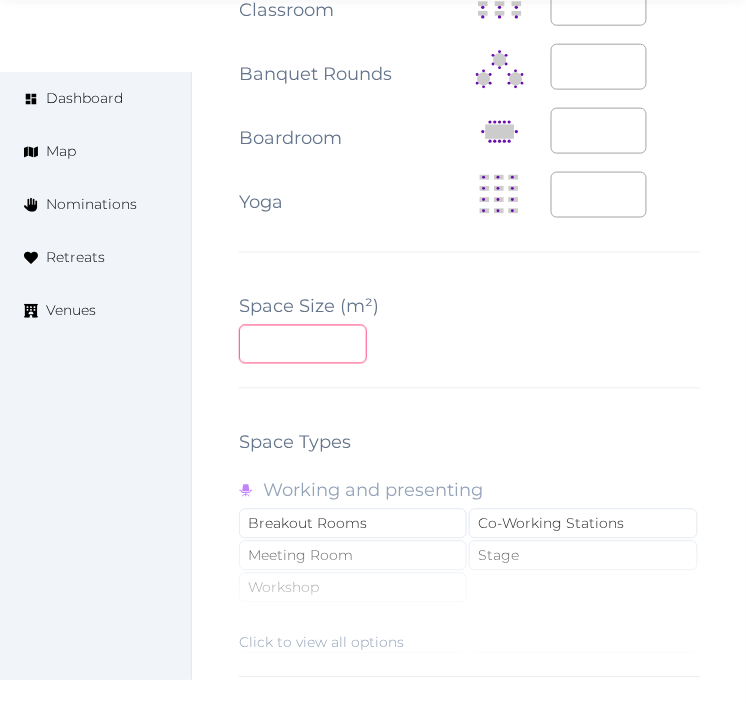 click at bounding box center [303, 344] 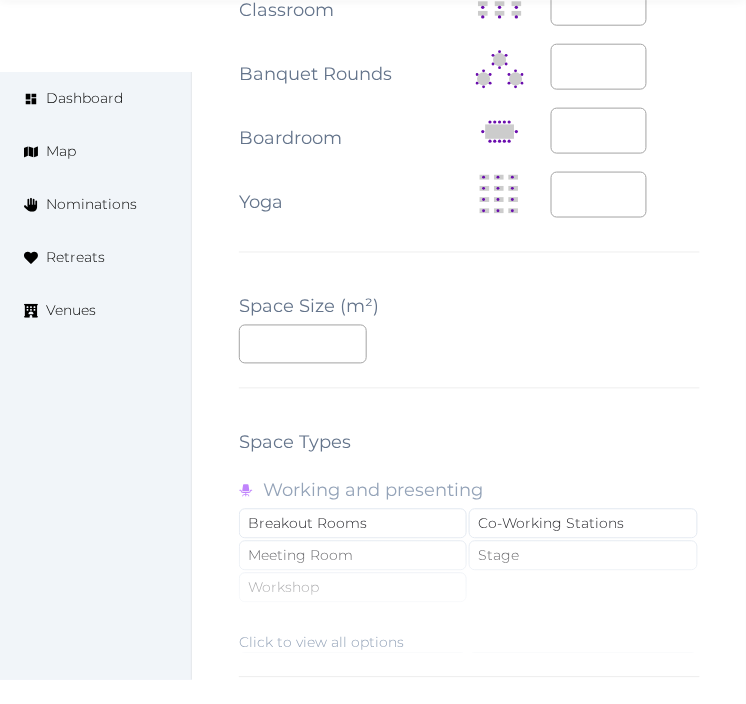 click on "Click to view all options" at bounding box center [469, 589] 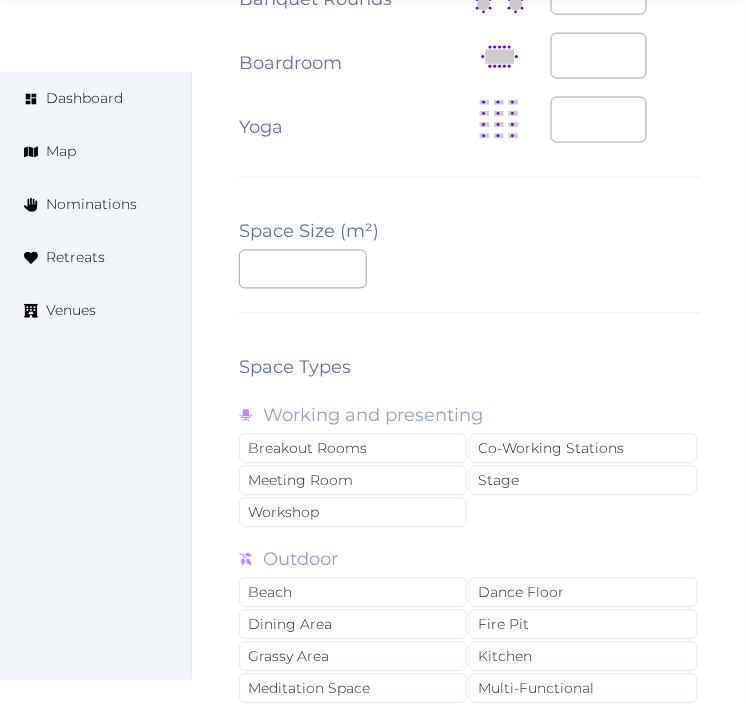 scroll, scrollTop: 2666, scrollLeft: 0, axis: vertical 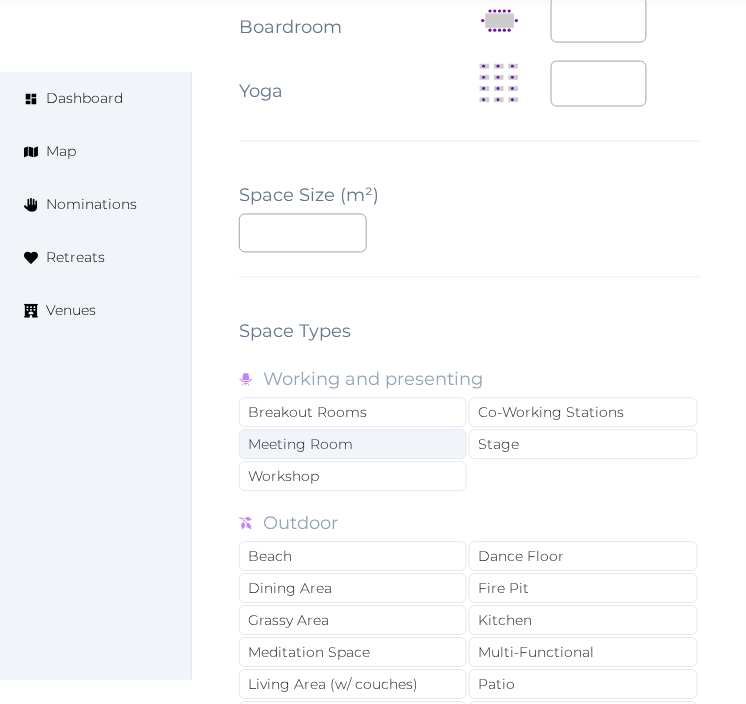 click on "Meeting Room" at bounding box center (353, 445) 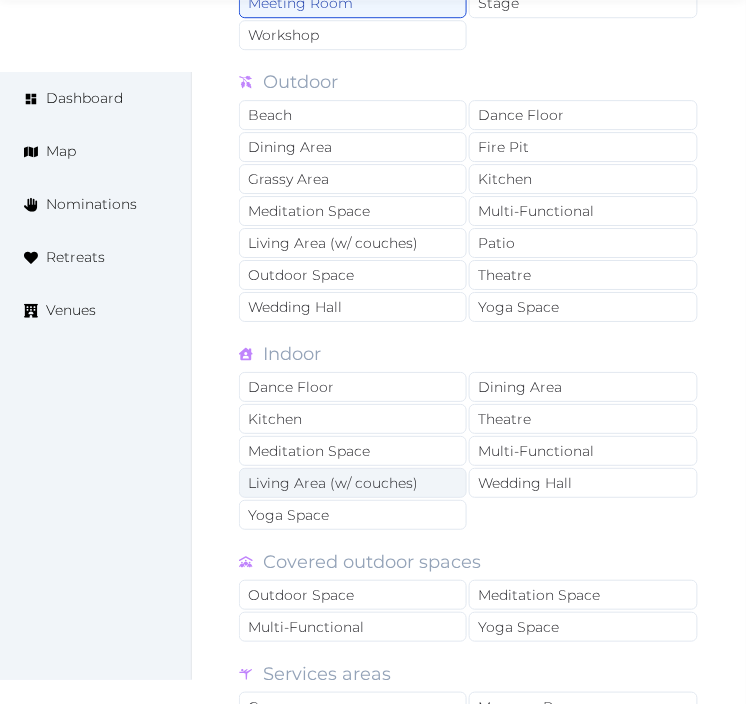 scroll, scrollTop: 3111, scrollLeft: 0, axis: vertical 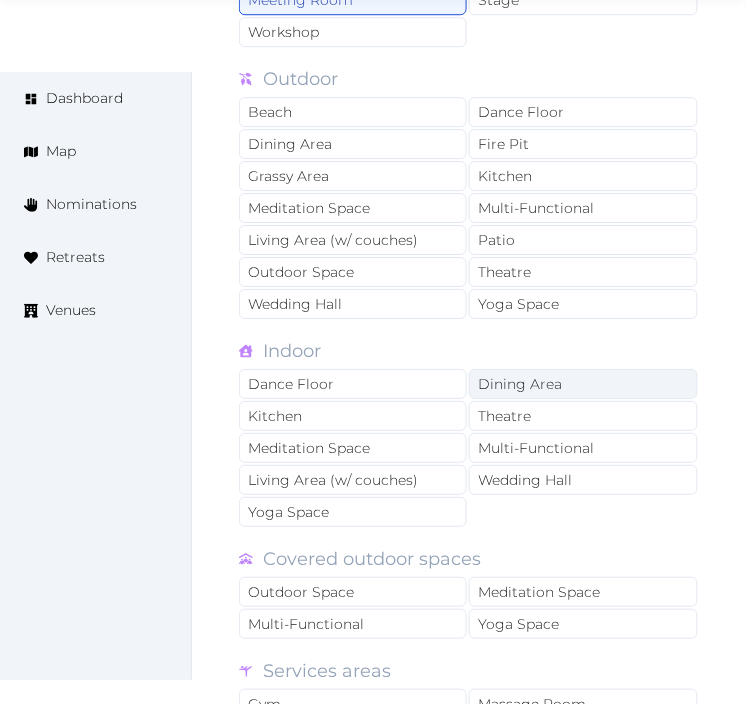 click on "Dining Area" at bounding box center (583, 384) 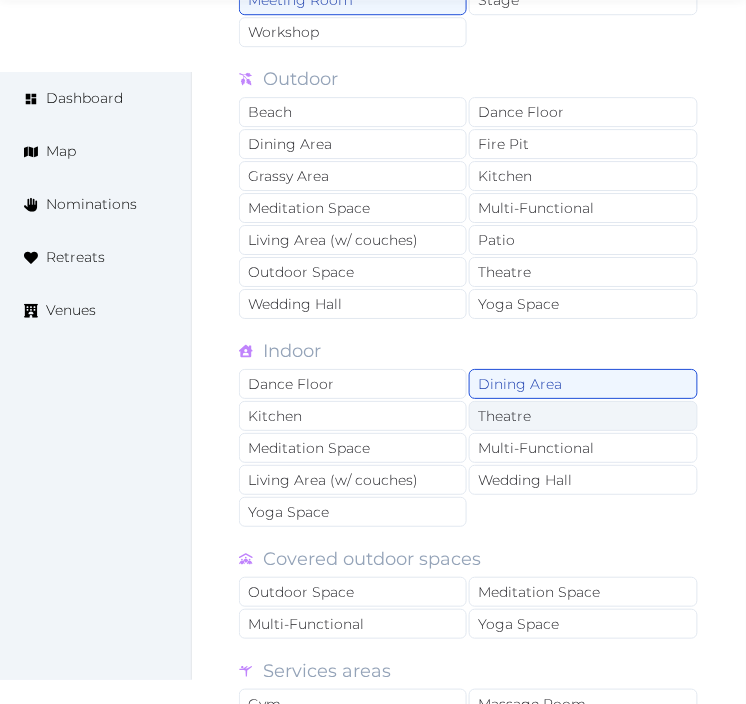 click on "Theatre" at bounding box center (583, 416) 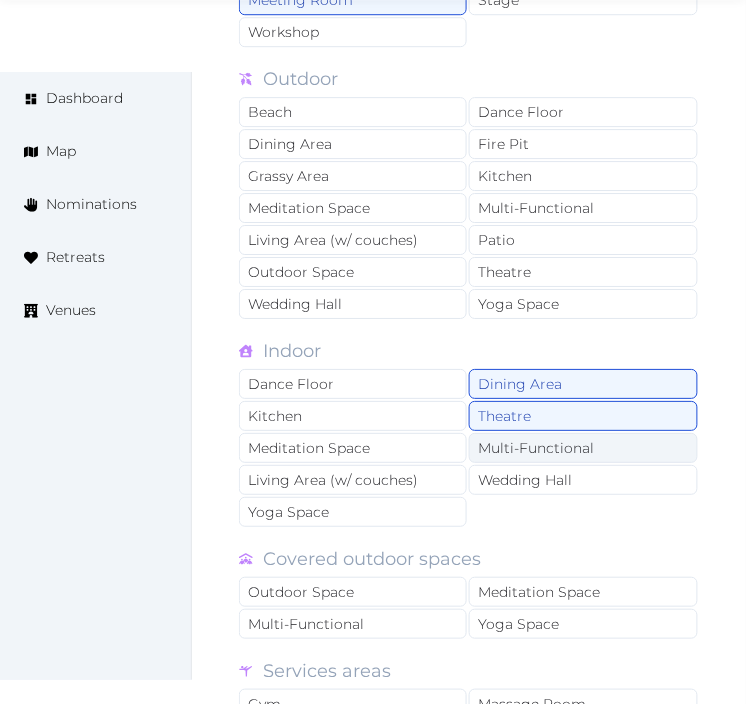 click on "Multi-Functional" at bounding box center [583, 448] 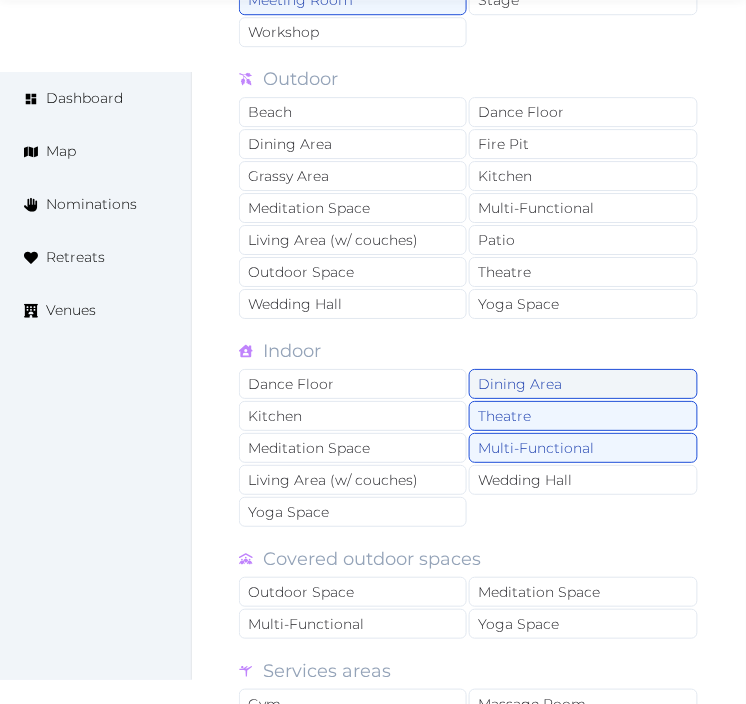click on "Dining Area" at bounding box center [583, 384] 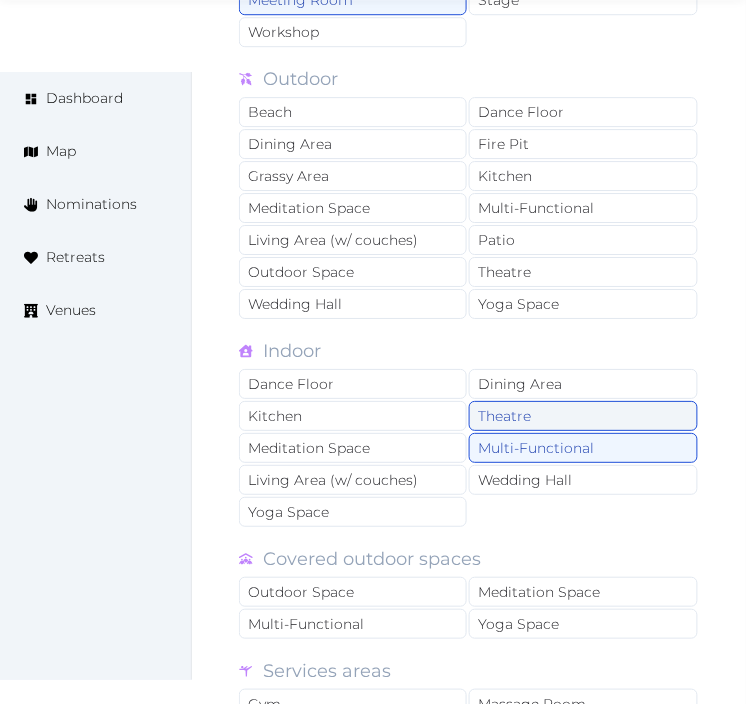 click on "Theatre" at bounding box center (583, 416) 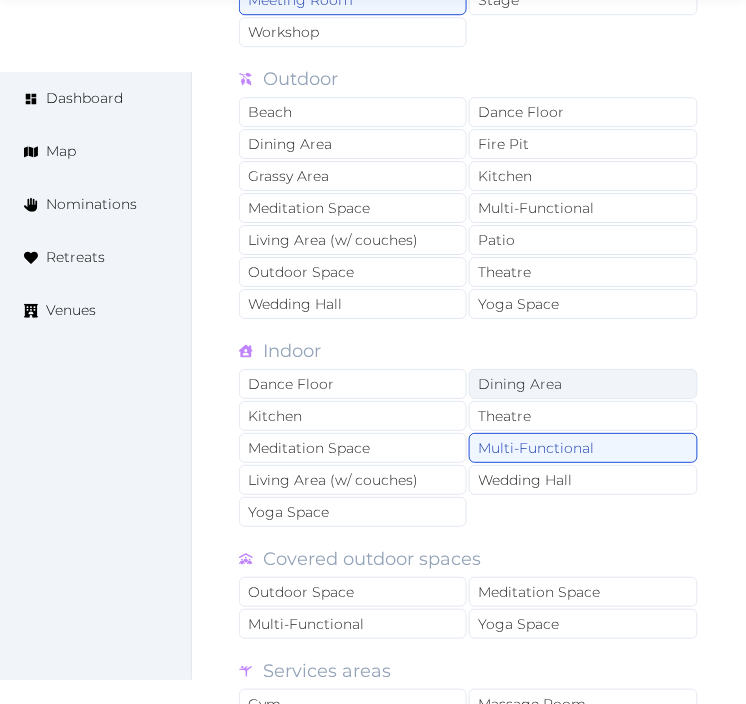 click on "Dining Area" at bounding box center [583, 384] 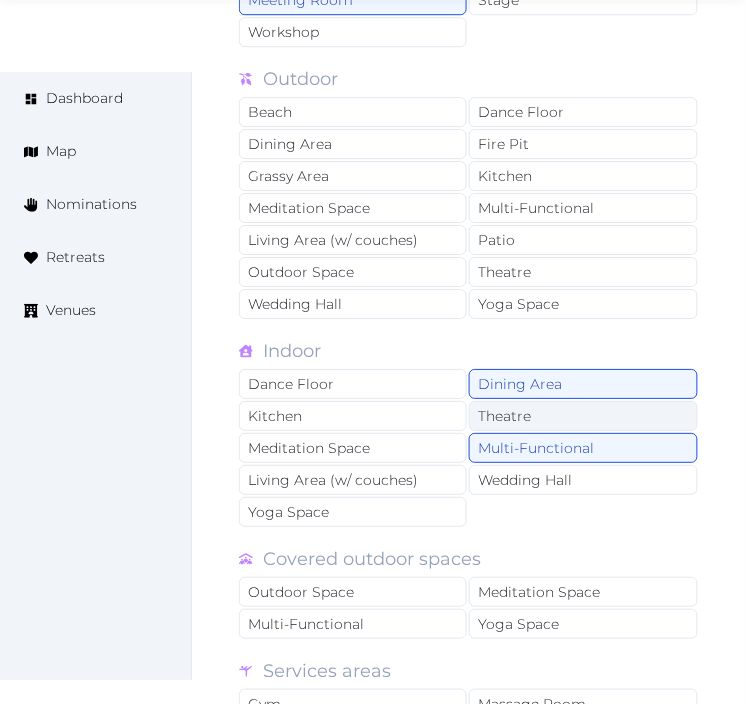 click on "Theatre" at bounding box center [583, 416] 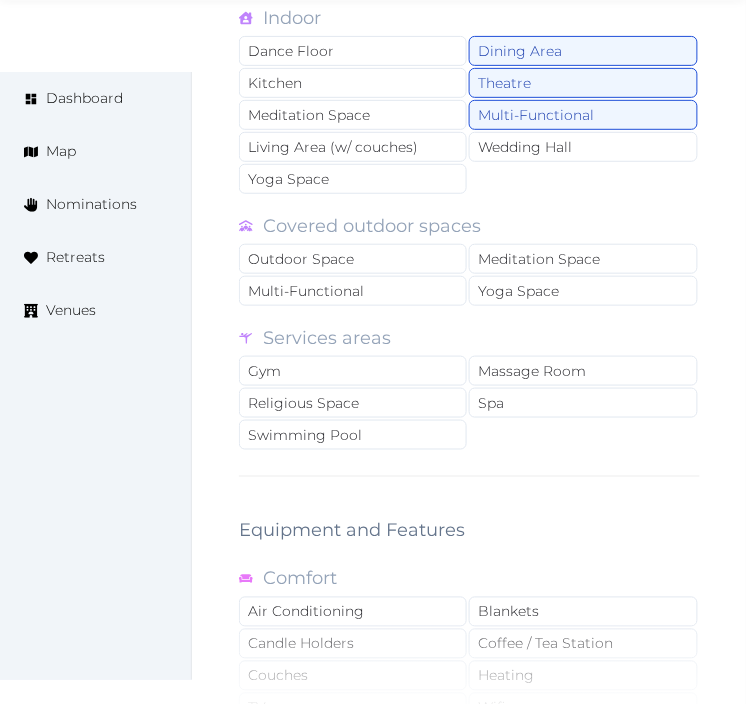 scroll, scrollTop: 3666, scrollLeft: 0, axis: vertical 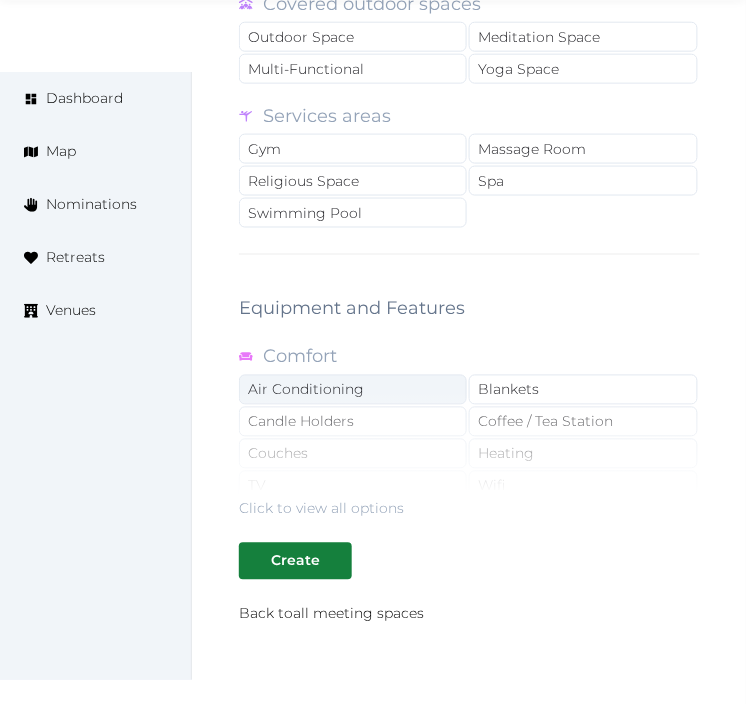 click on "Air Conditioning" at bounding box center (353, 390) 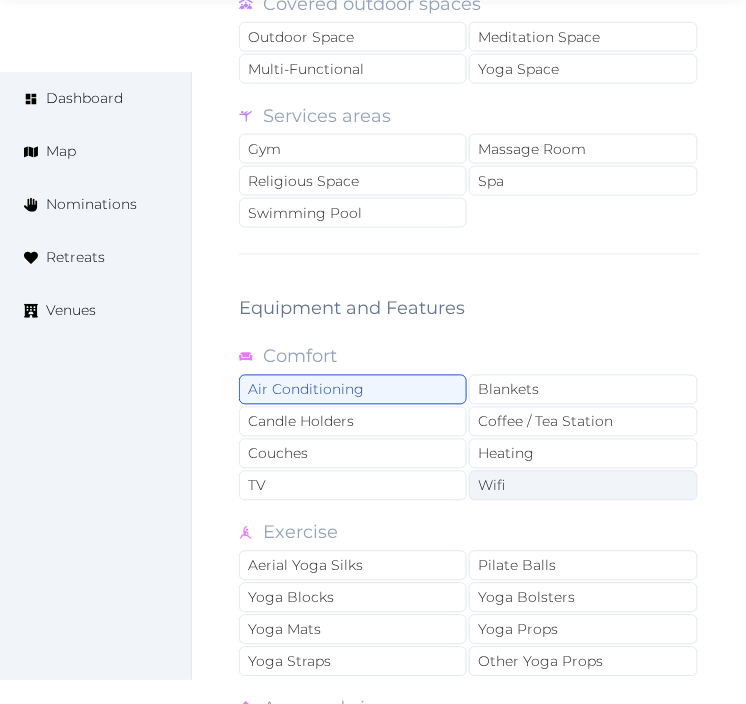 click on "Wifi" at bounding box center (583, 486) 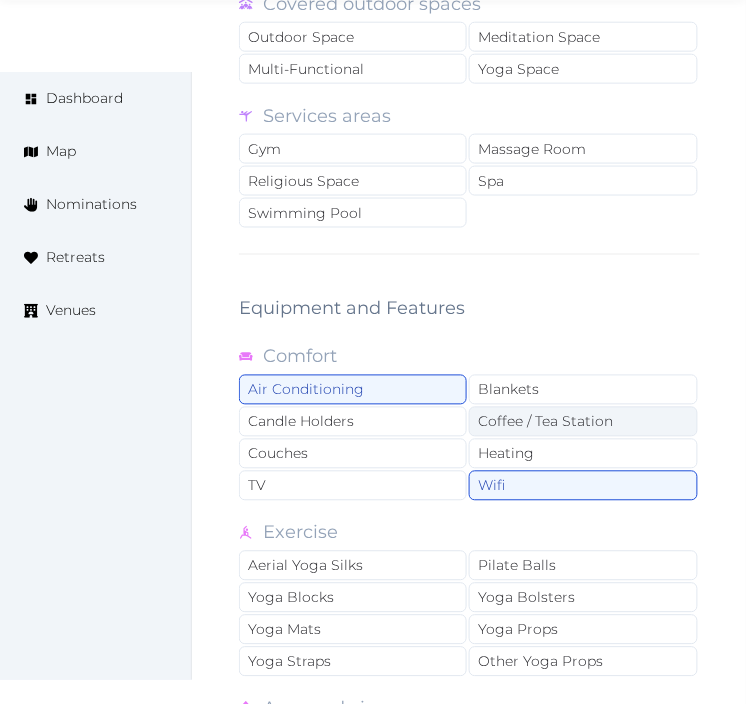 click on "Coffee / Tea Station" at bounding box center (583, 422) 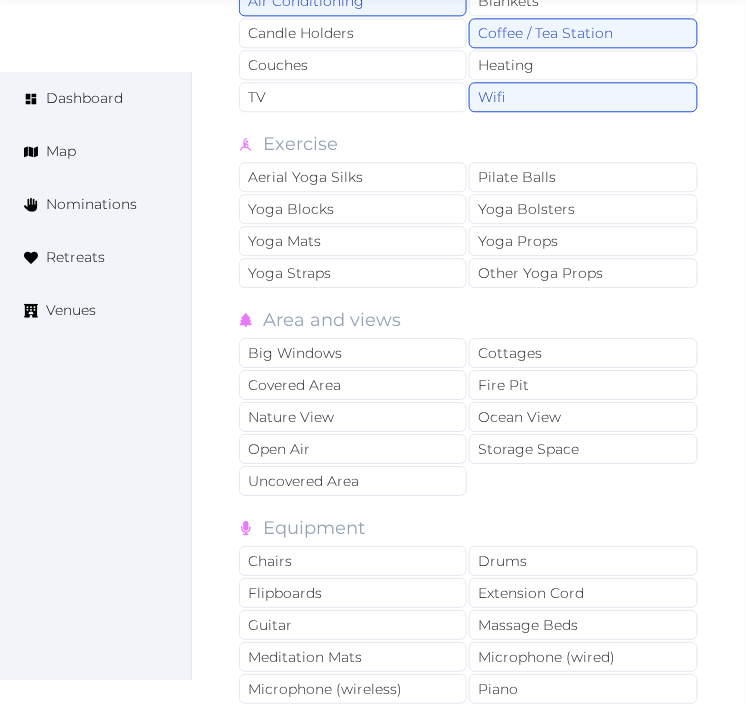 scroll, scrollTop: 4222, scrollLeft: 0, axis: vertical 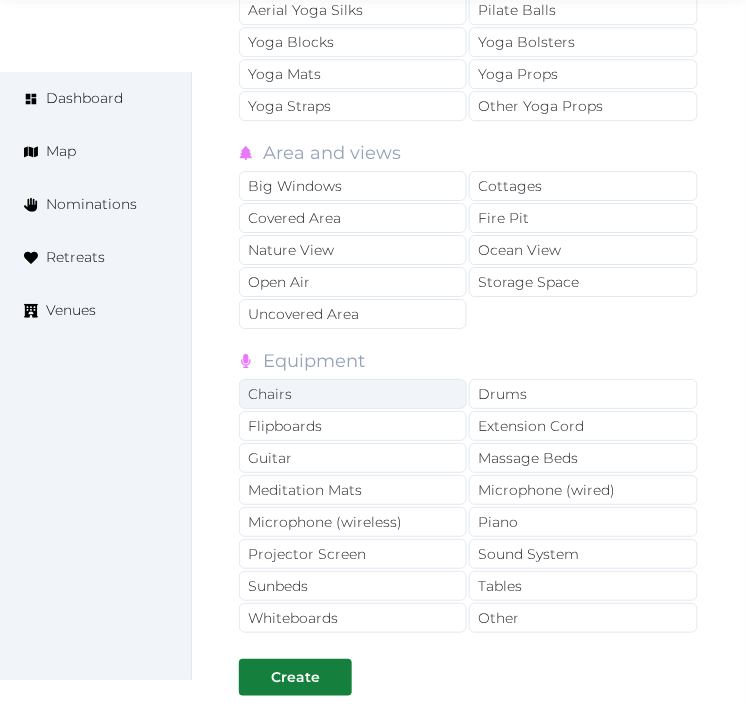 click on "Chairs" at bounding box center (353, 394) 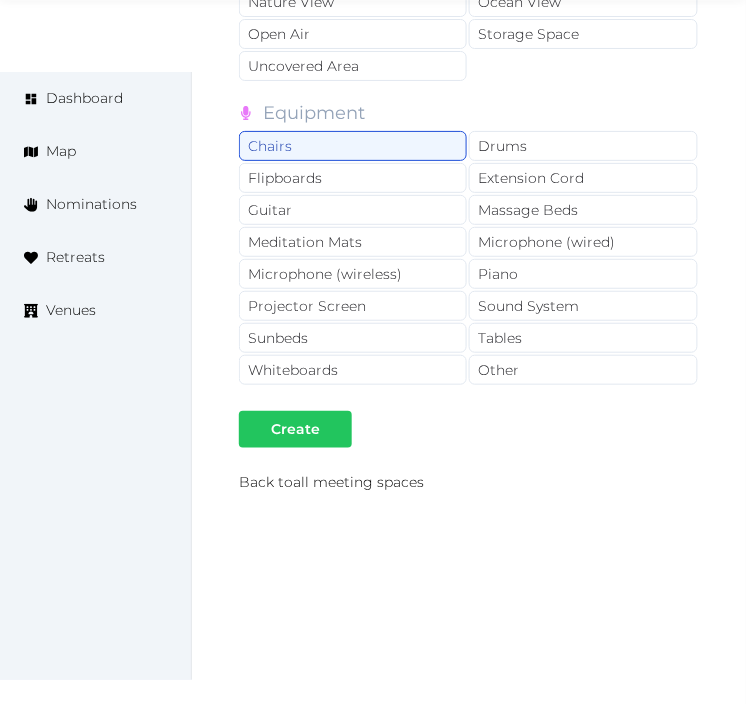 scroll, scrollTop: 4473, scrollLeft: 0, axis: vertical 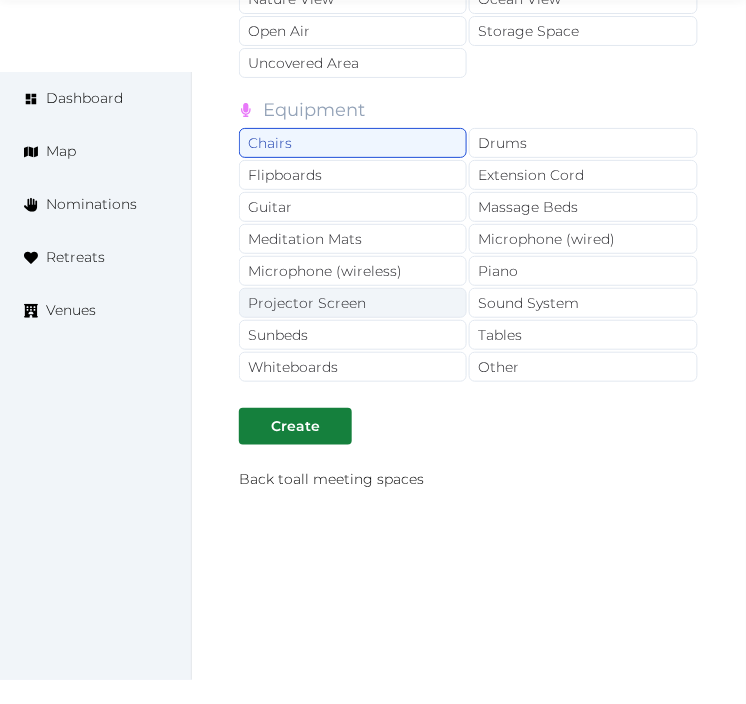 drag, startPoint x: 382, startPoint y: 291, endPoint x: 452, endPoint y: 288, distance: 70.064255 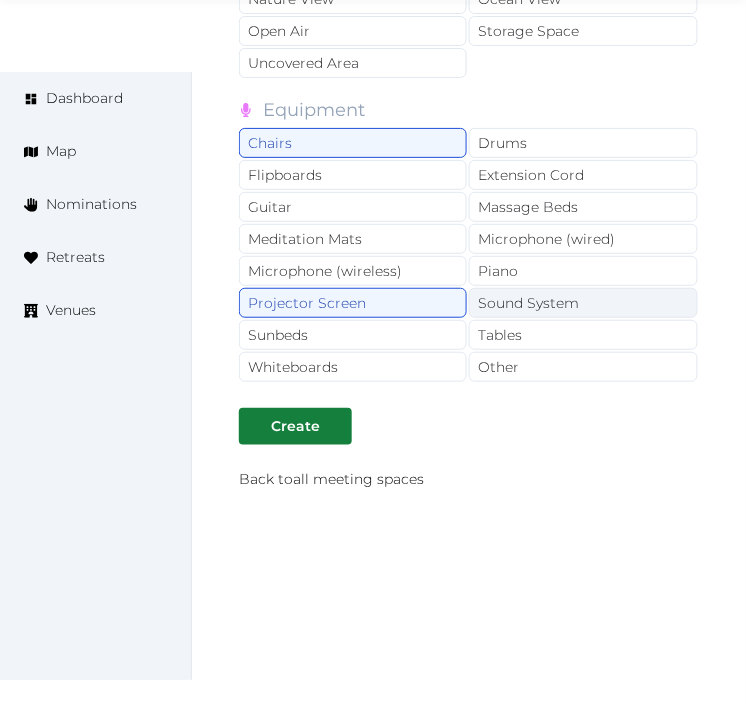 drag, startPoint x: 547, startPoint y: 283, endPoint x: 554, endPoint y: 302, distance: 20.248457 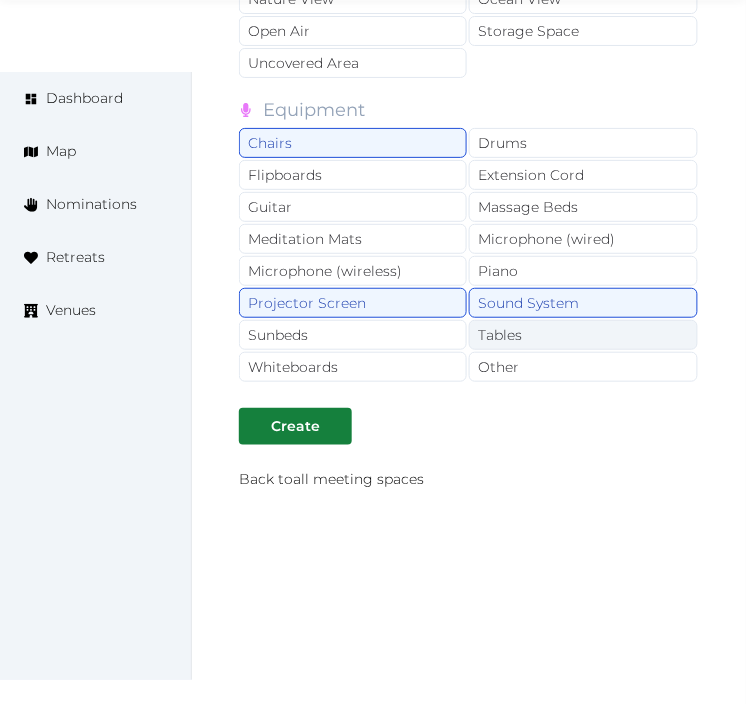 drag, startPoint x: 562, startPoint y: 314, endPoint x: 520, endPoint y: 360, distance: 62.289646 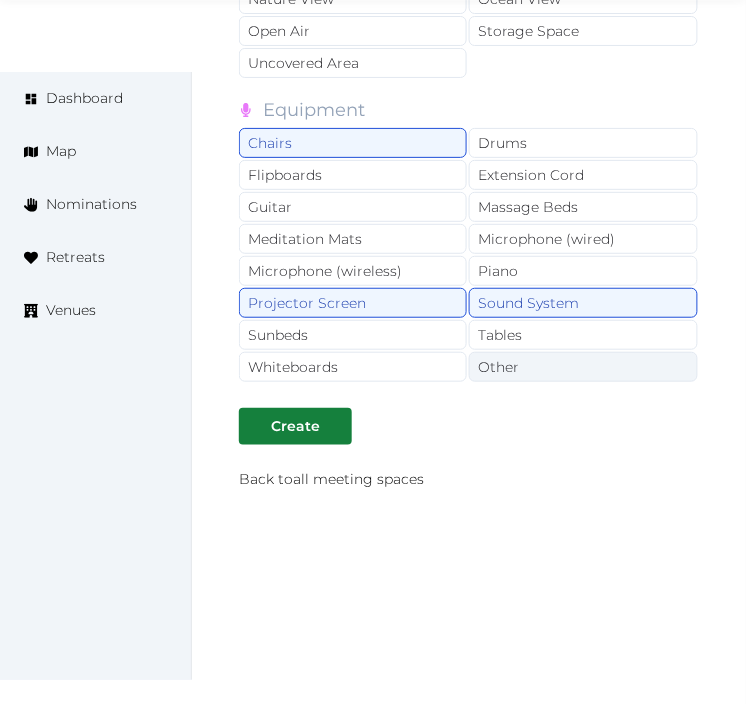 click on "Tables" at bounding box center (583, 335) 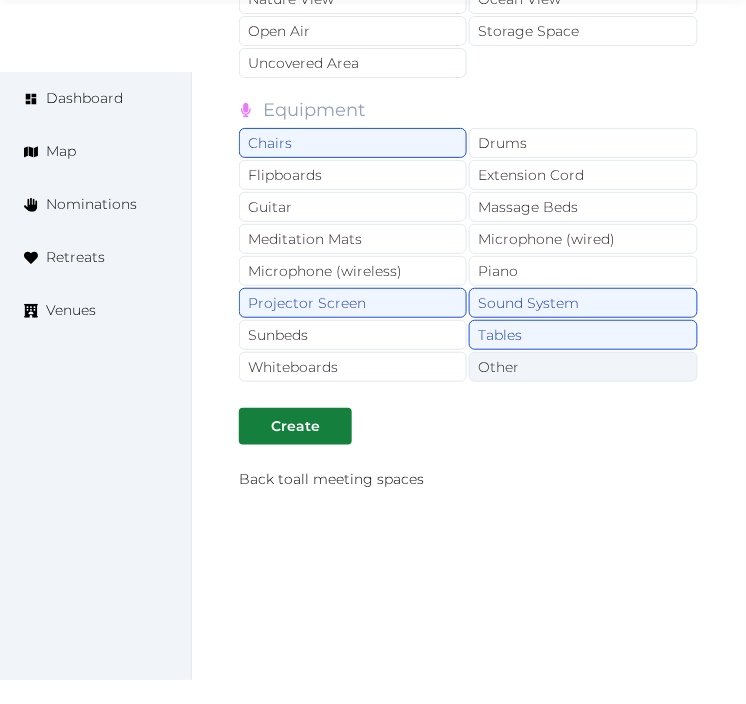 click on "Other" at bounding box center [583, 367] 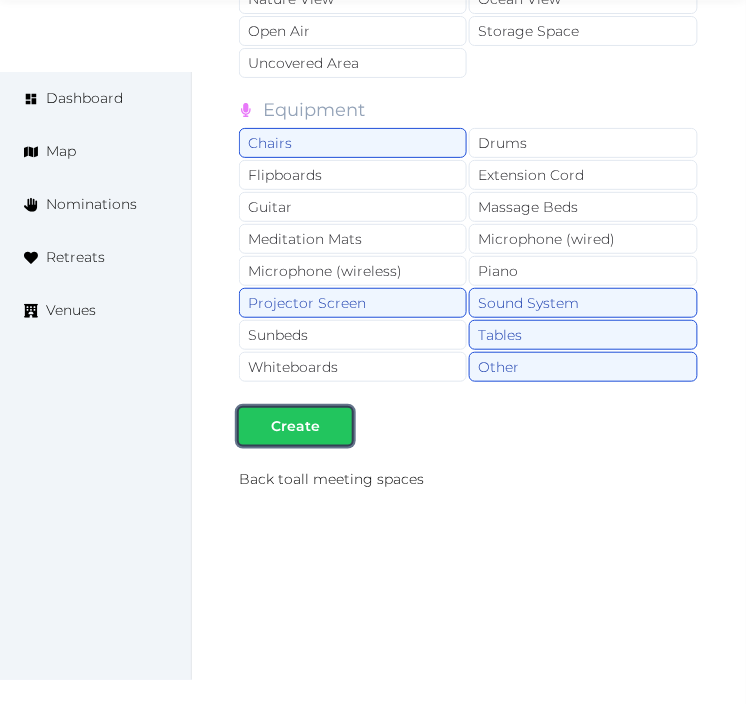 click at bounding box center [336, 426] 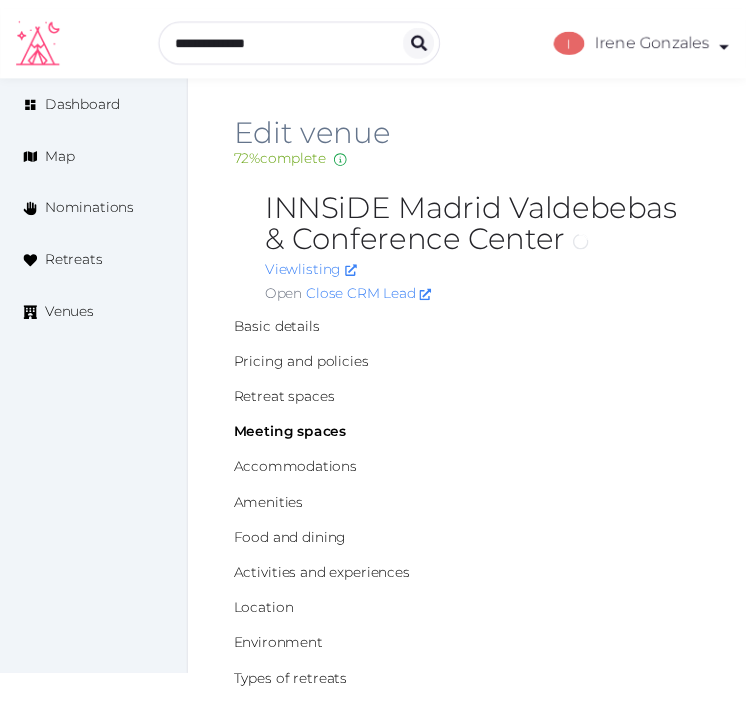 scroll, scrollTop: 0, scrollLeft: 0, axis: both 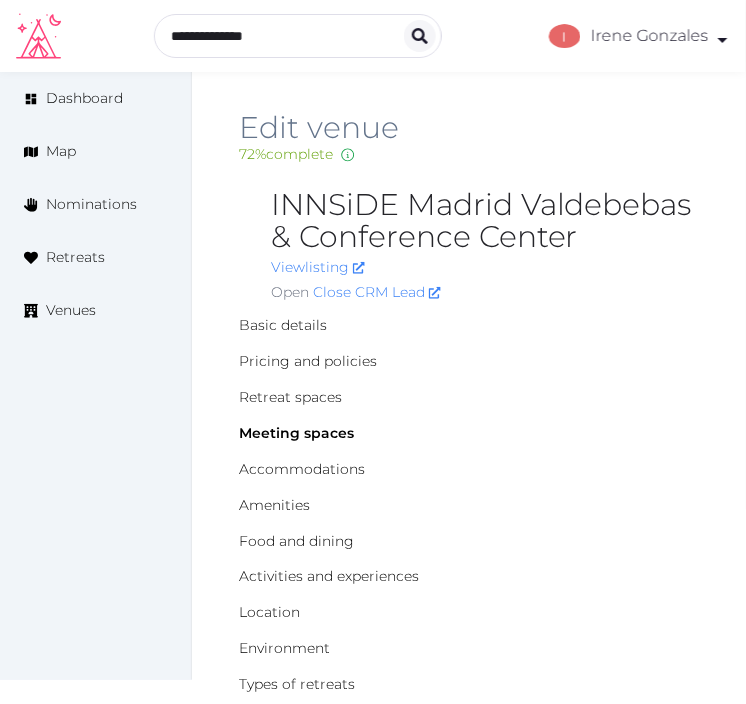 drag, startPoint x: 674, startPoint y: 325, endPoint x: 654, endPoint y: 341, distance: 25.612497 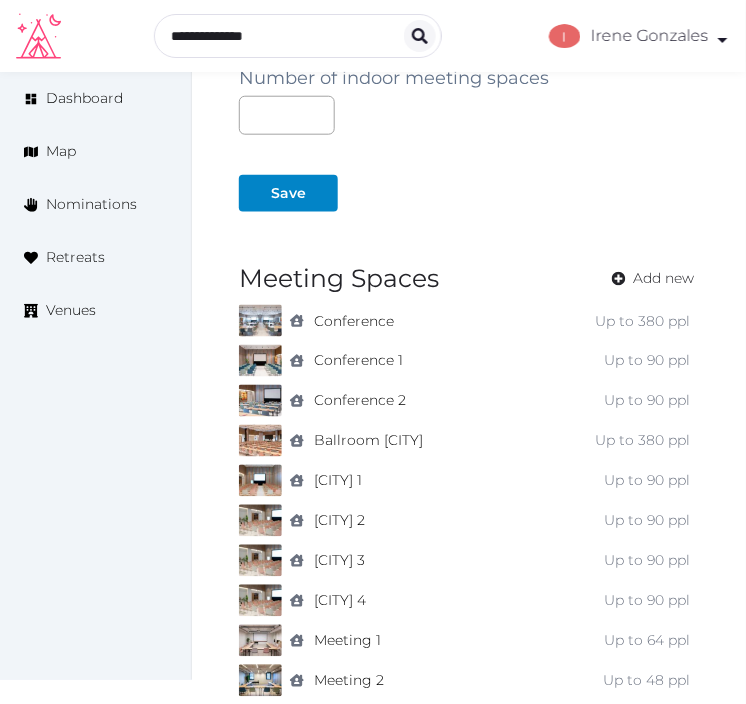 scroll, scrollTop: 1338, scrollLeft: 0, axis: vertical 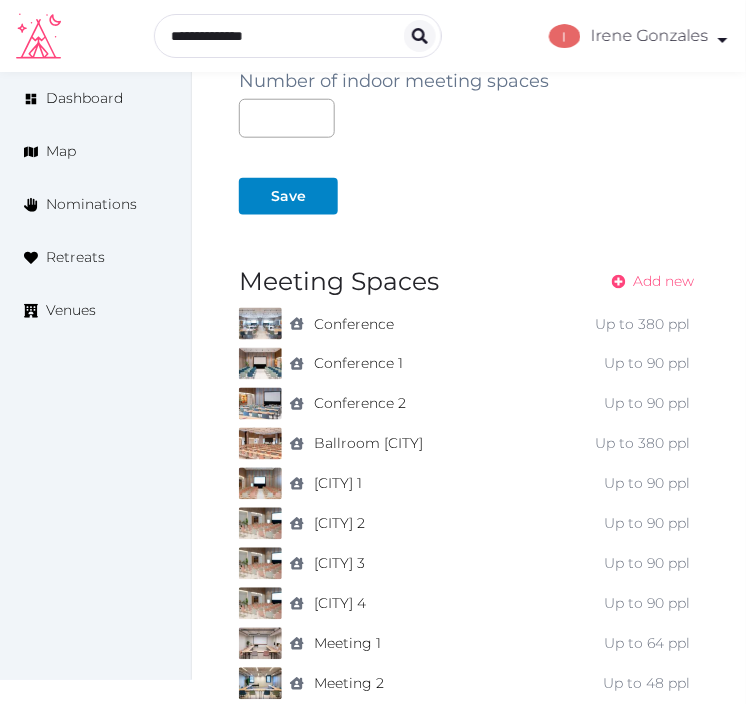 click on "Add new" at bounding box center [664, 281] 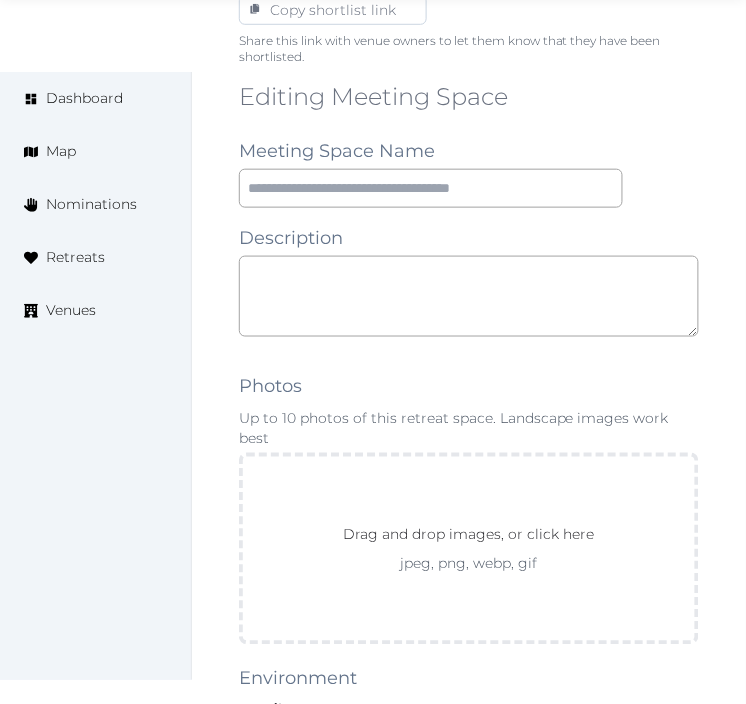 scroll, scrollTop: 1333, scrollLeft: 0, axis: vertical 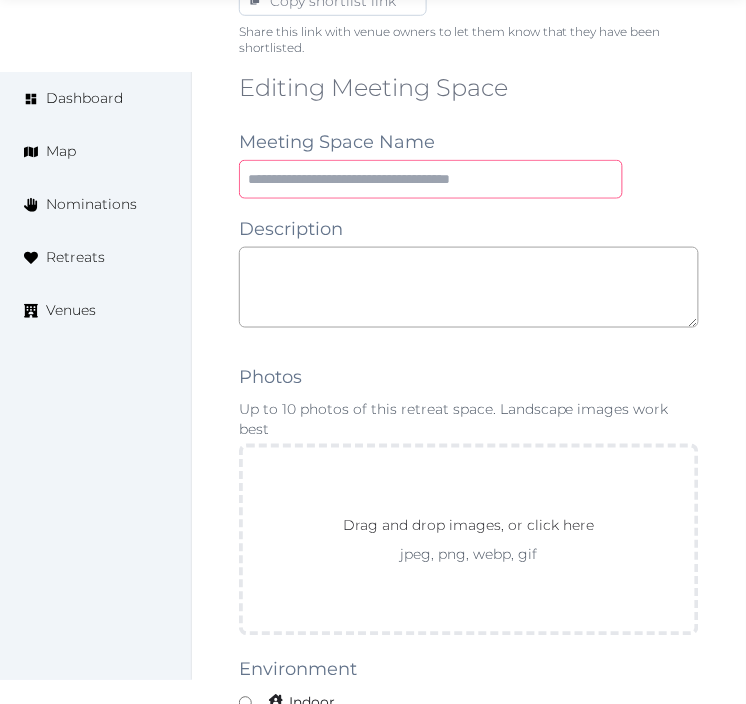 click at bounding box center [431, 179] 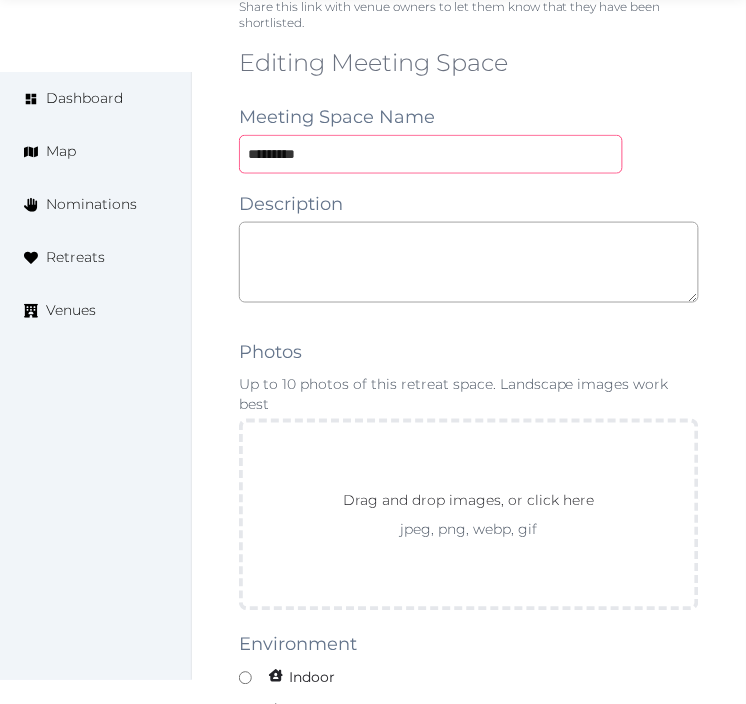 scroll, scrollTop: 1444, scrollLeft: 0, axis: vertical 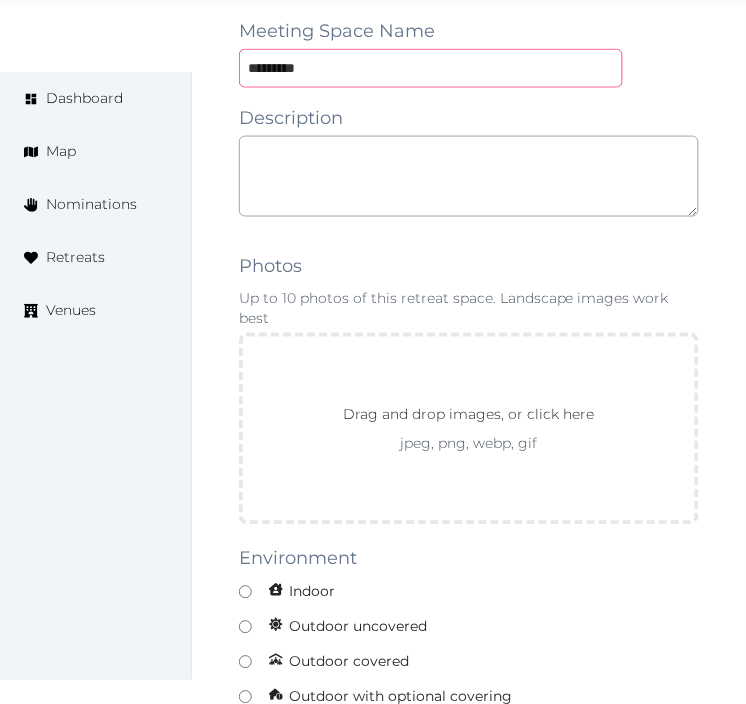 type on "*********" 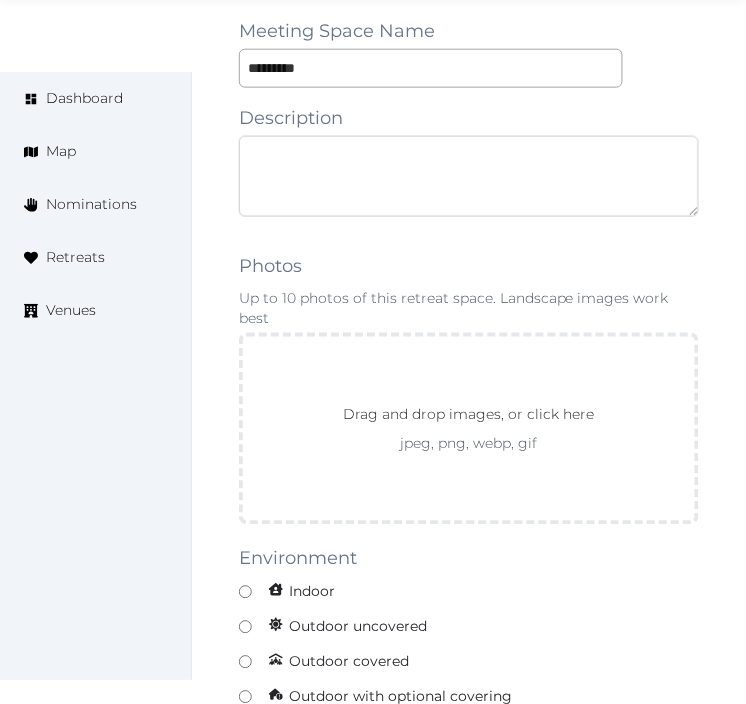 click at bounding box center [469, 176] 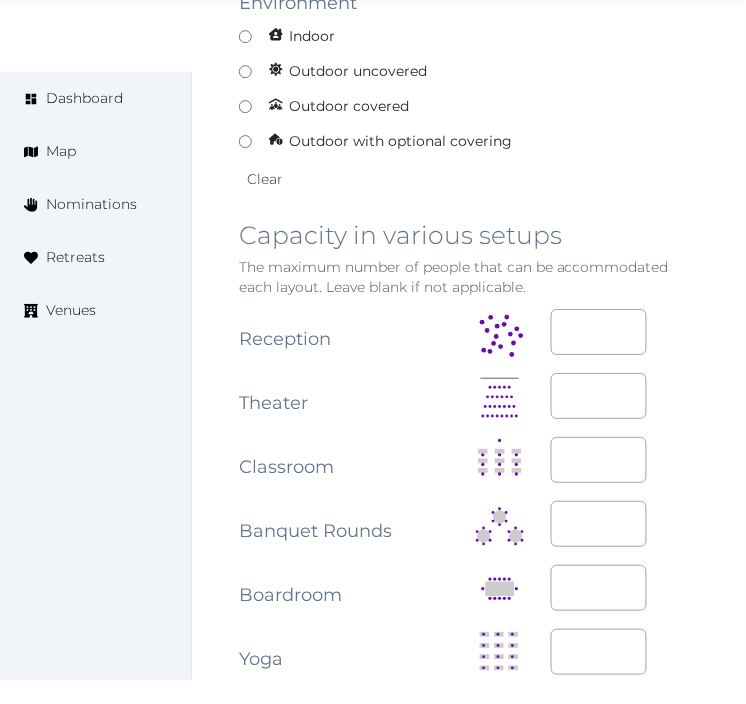 scroll, scrollTop: 2333, scrollLeft: 0, axis: vertical 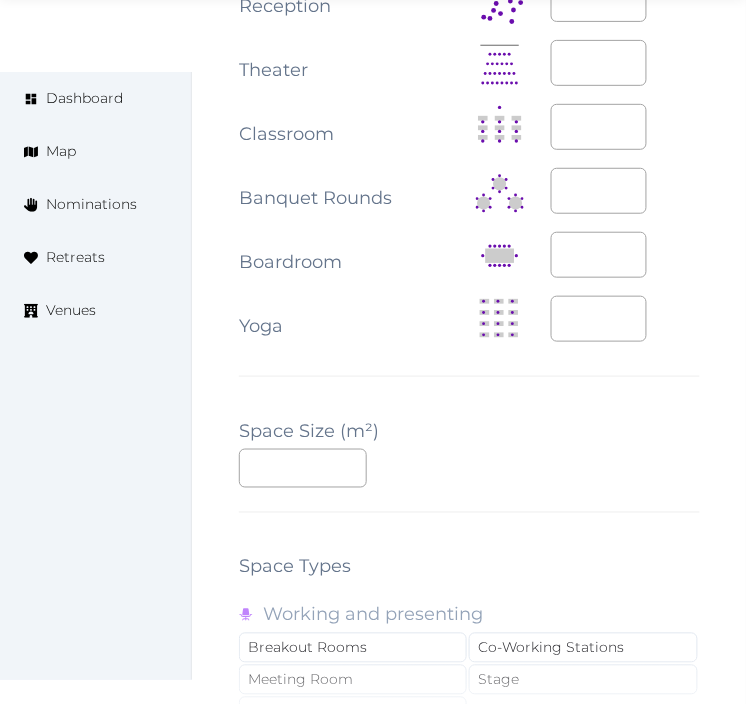 type on "**********" 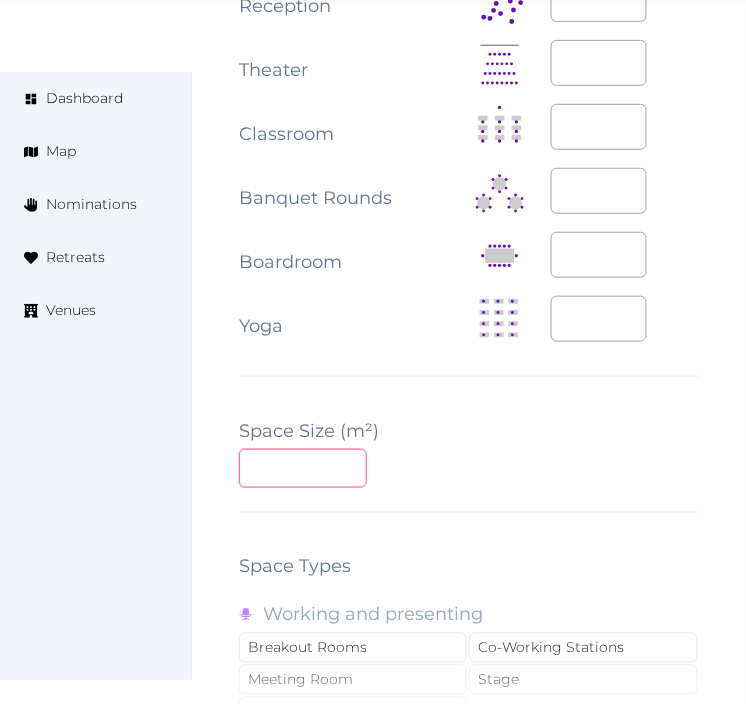 click at bounding box center (303, 468) 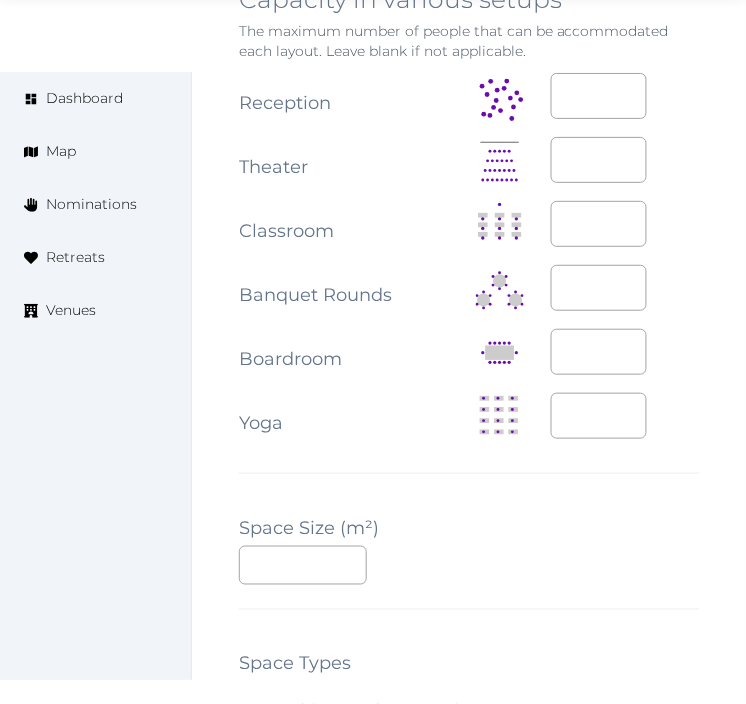 scroll, scrollTop: 2111, scrollLeft: 0, axis: vertical 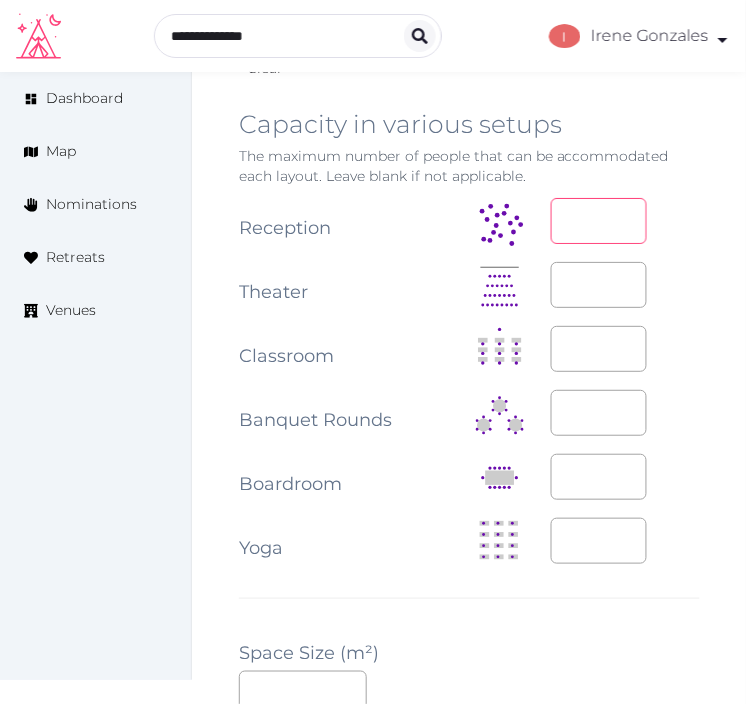 click at bounding box center (599, 221) 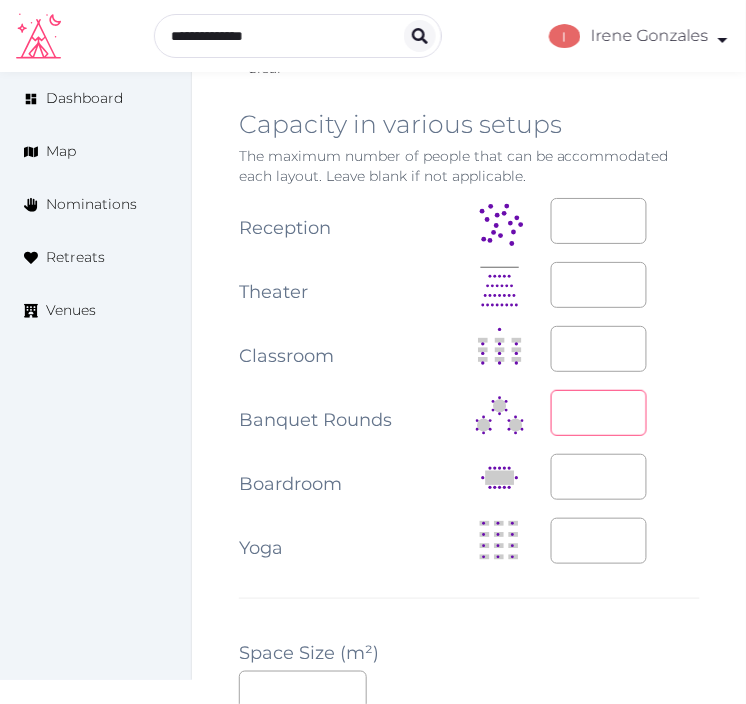 click at bounding box center [599, 413] 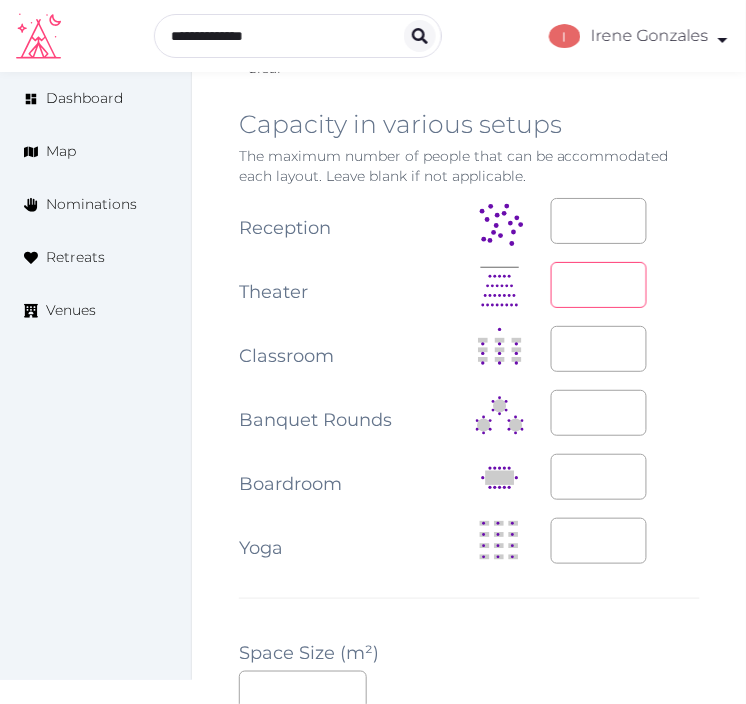 click at bounding box center (599, 285) 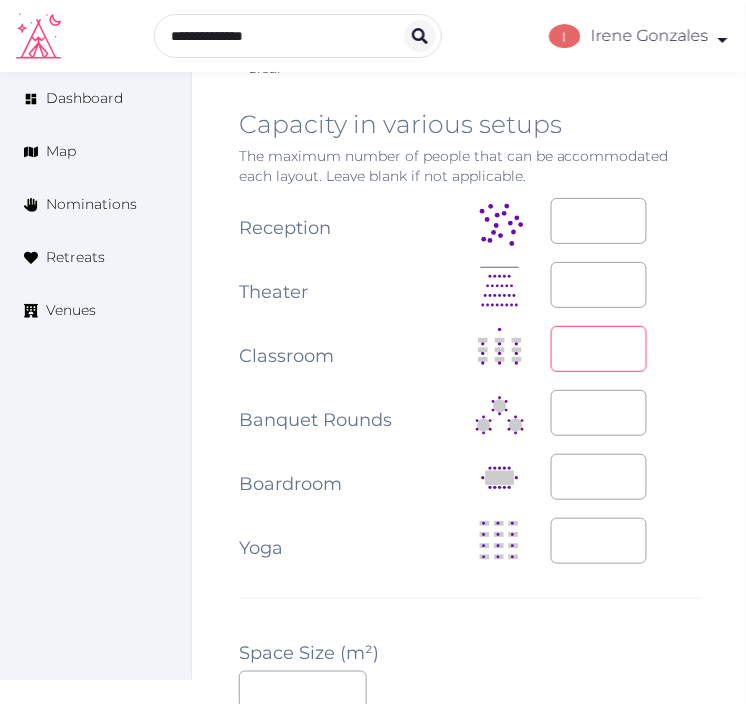 click at bounding box center [599, 349] 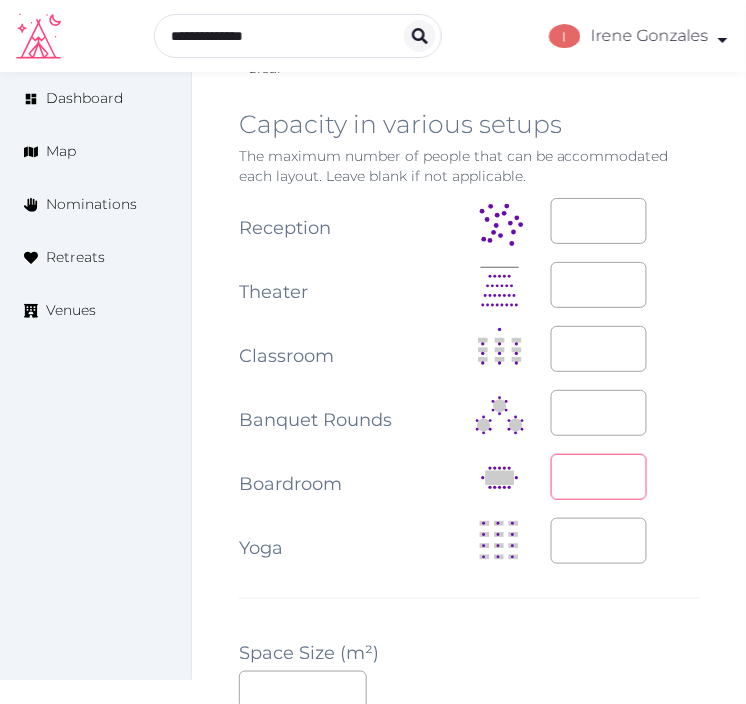 click at bounding box center [599, 477] 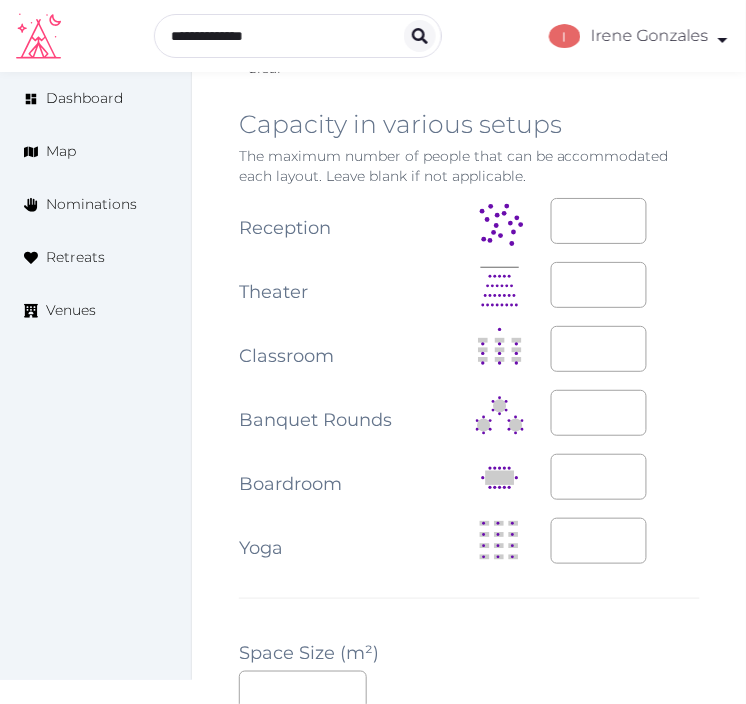 click on "**" at bounding box center (469, 690) 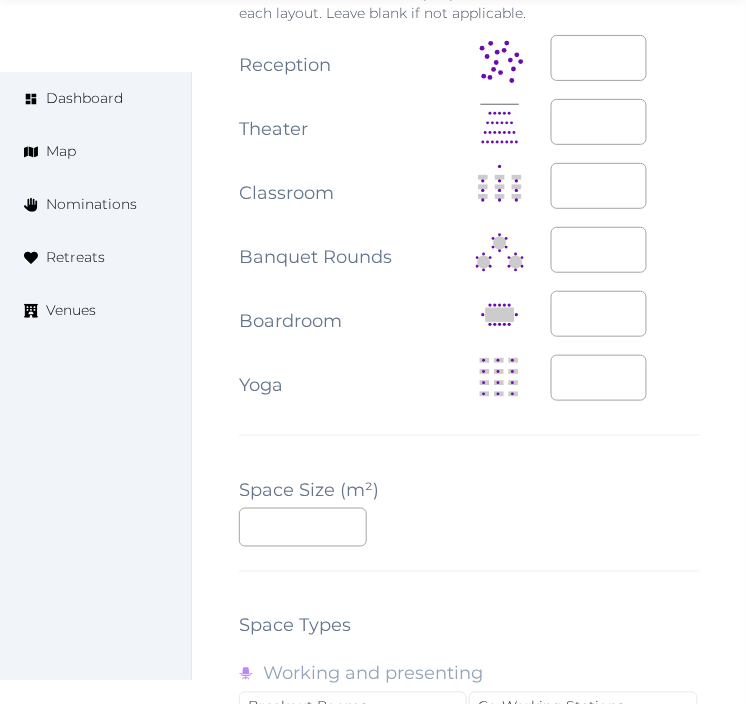 scroll, scrollTop: 2555, scrollLeft: 0, axis: vertical 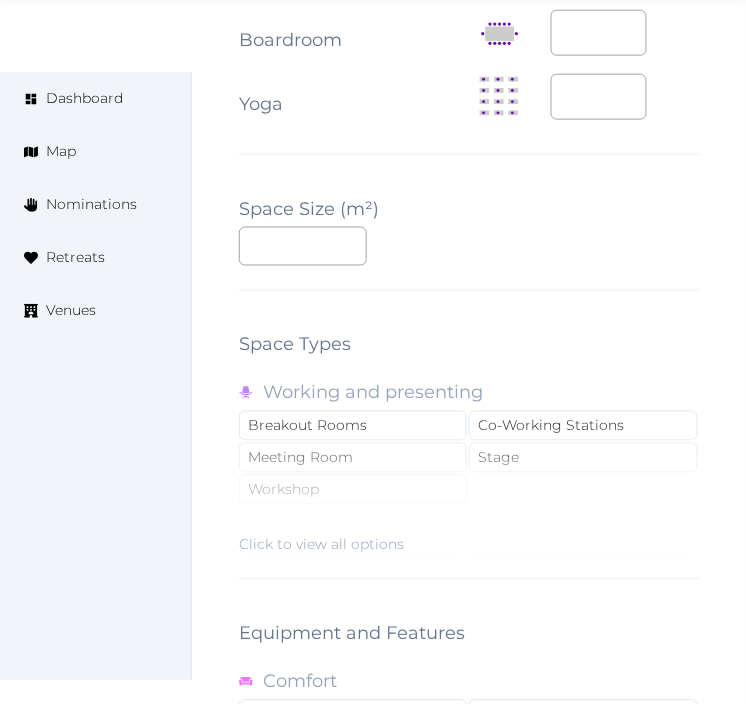 click on "Click to view all options" at bounding box center (469, 491) 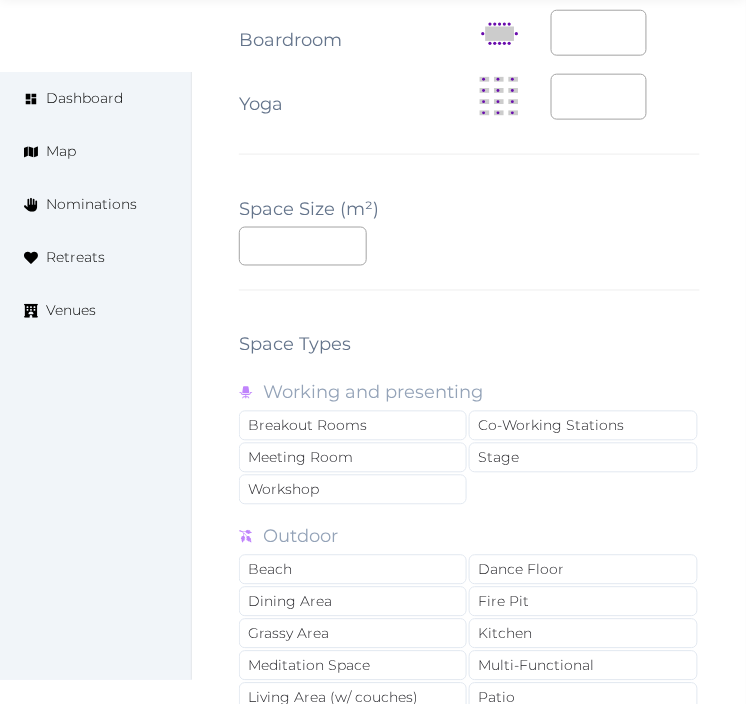 click on "Meeting Room" at bounding box center (353, 458) 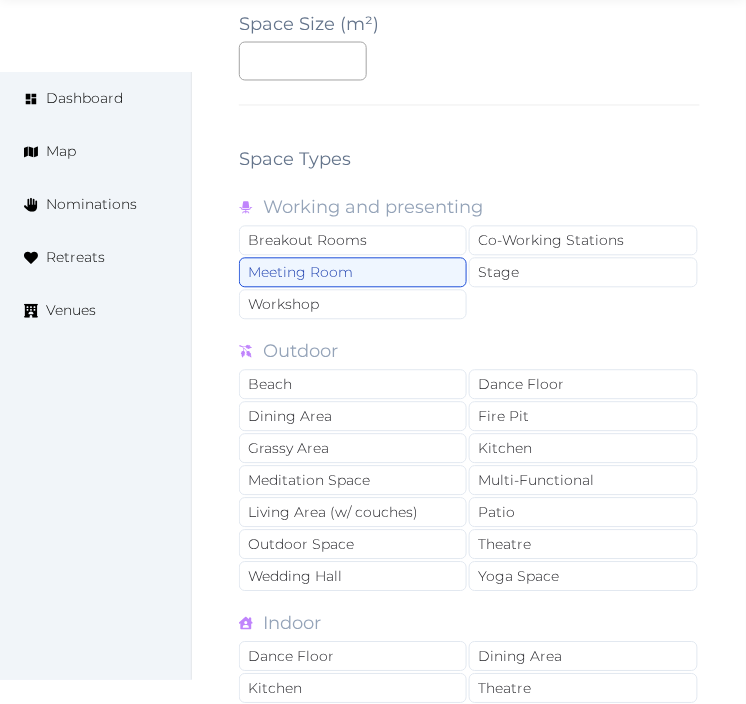 scroll, scrollTop: 3000, scrollLeft: 0, axis: vertical 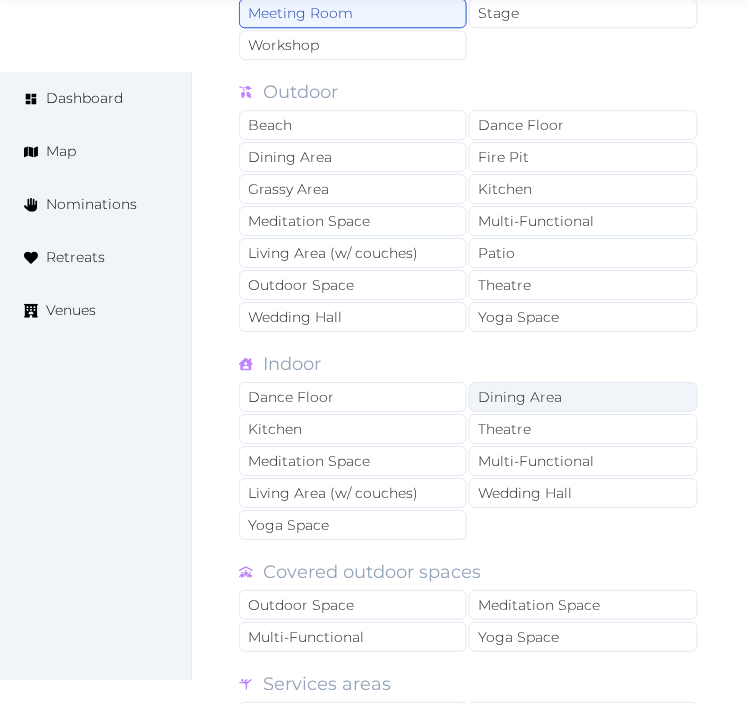 click on "Dining Area" at bounding box center [583, 397] 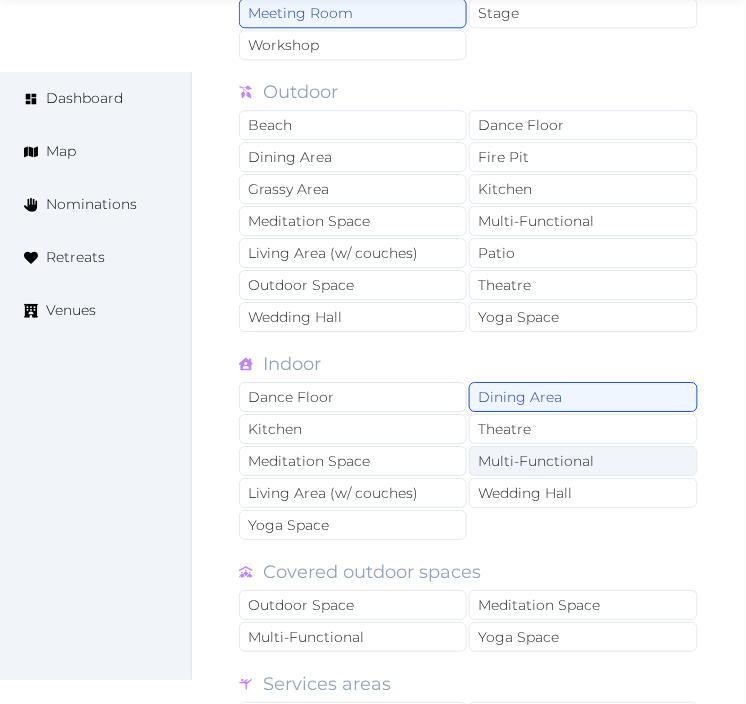 drag, startPoint x: 591, startPoint y: 405, endPoint x: 592, endPoint y: 434, distance: 29.017237 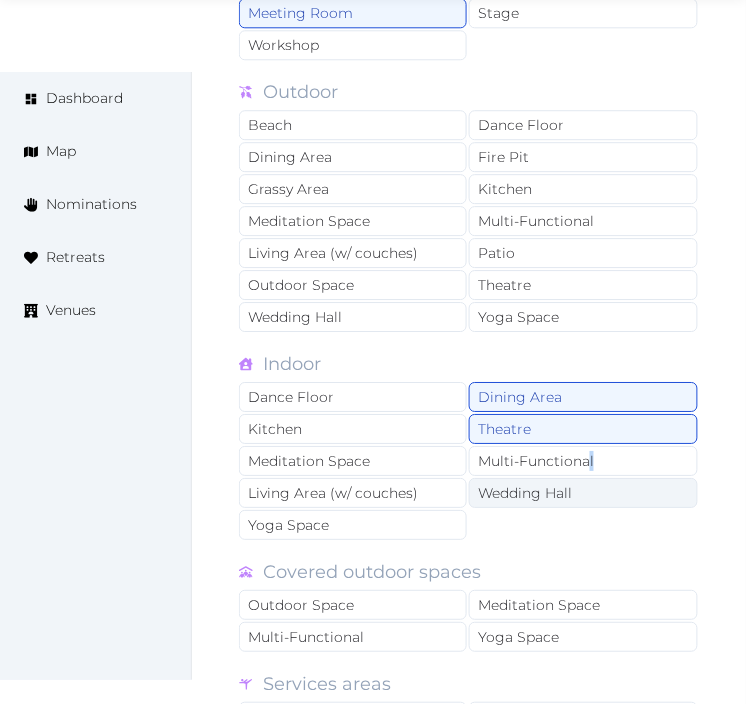 drag, startPoint x: 592, startPoint y: 434, endPoint x: 560, endPoint y: 464, distance: 43.863426 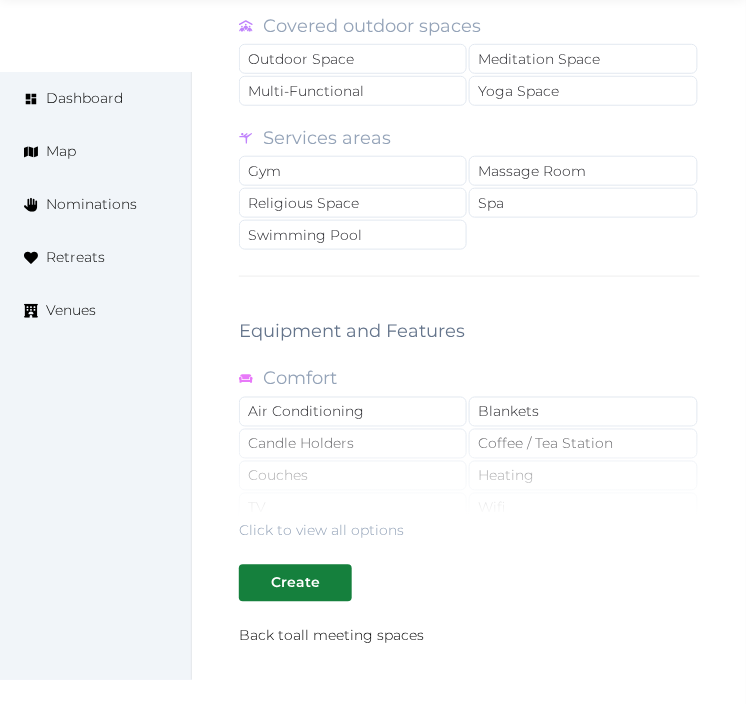 scroll, scrollTop: 3555, scrollLeft: 0, axis: vertical 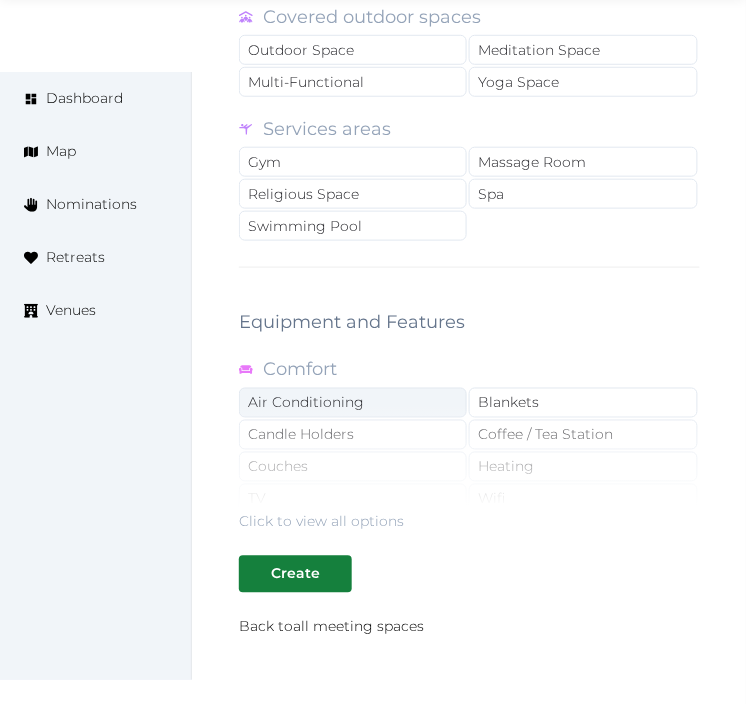 click on "Air Conditioning" at bounding box center [353, 403] 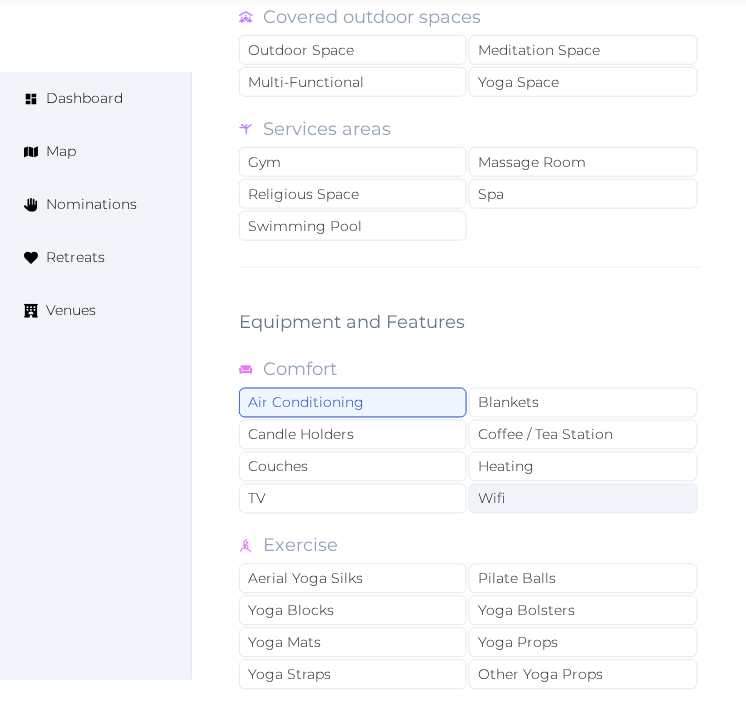 click on "Wifi" at bounding box center [583, 499] 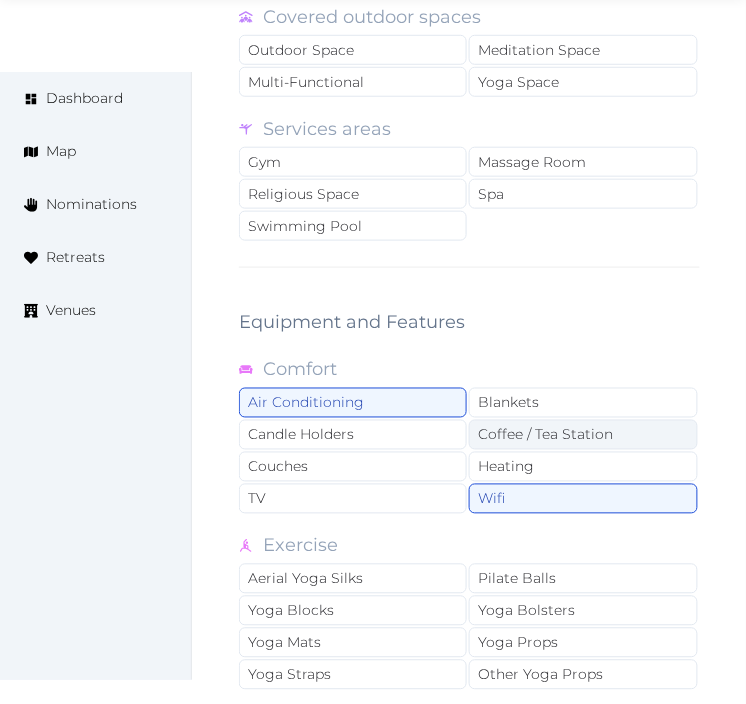 click on "Coffee / Tea Station" at bounding box center [583, 435] 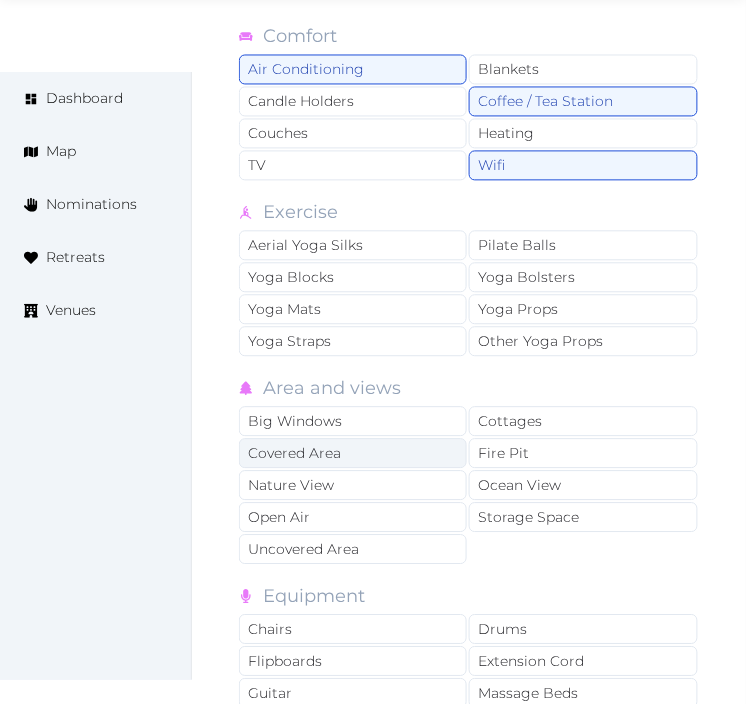 scroll, scrollTop: 4000, scrollLeft: 0, axis: vertical 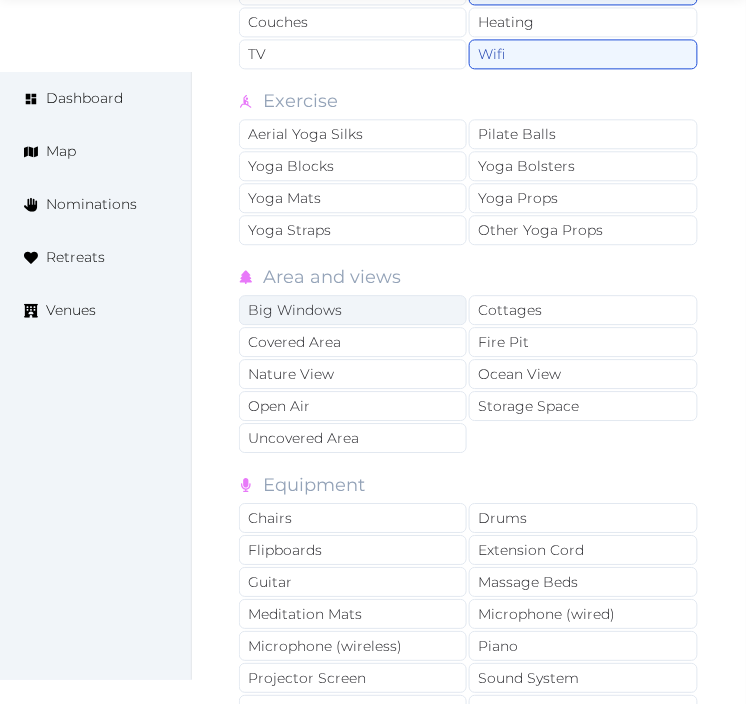 click on "Big Windows" at bounding box center (353, 310) 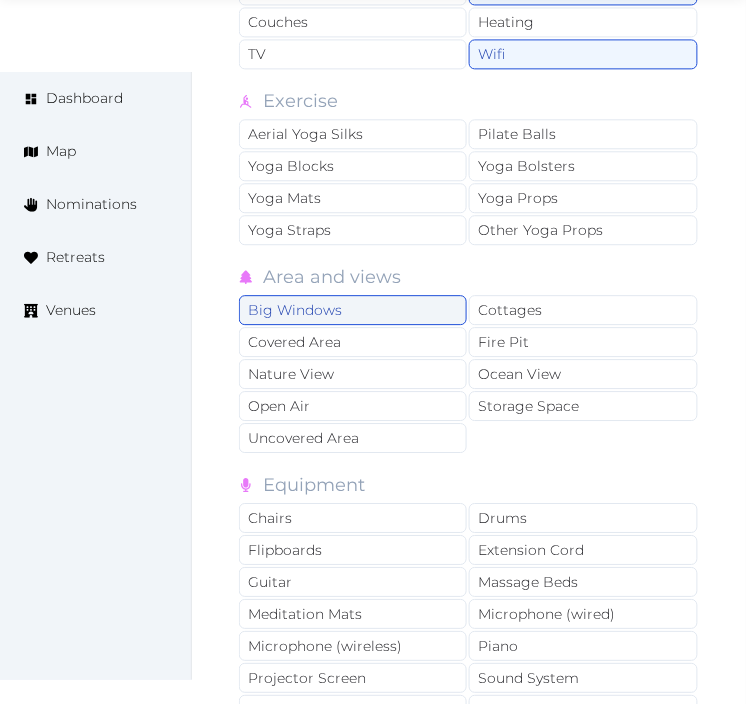 click on "Big Windows" at bounding box center [353, 310] 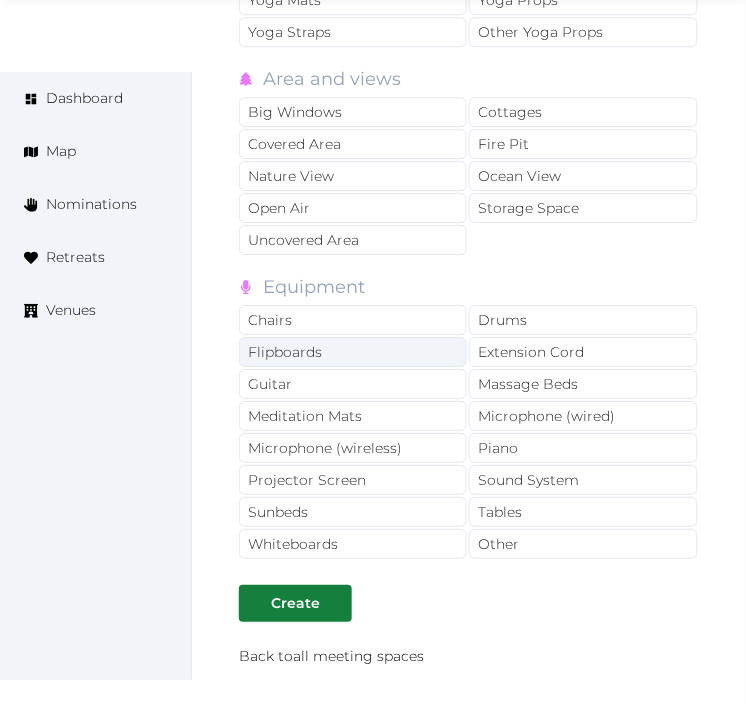 scroll, scrollTop: 4222, scrollLeft: 0, axis: vertical 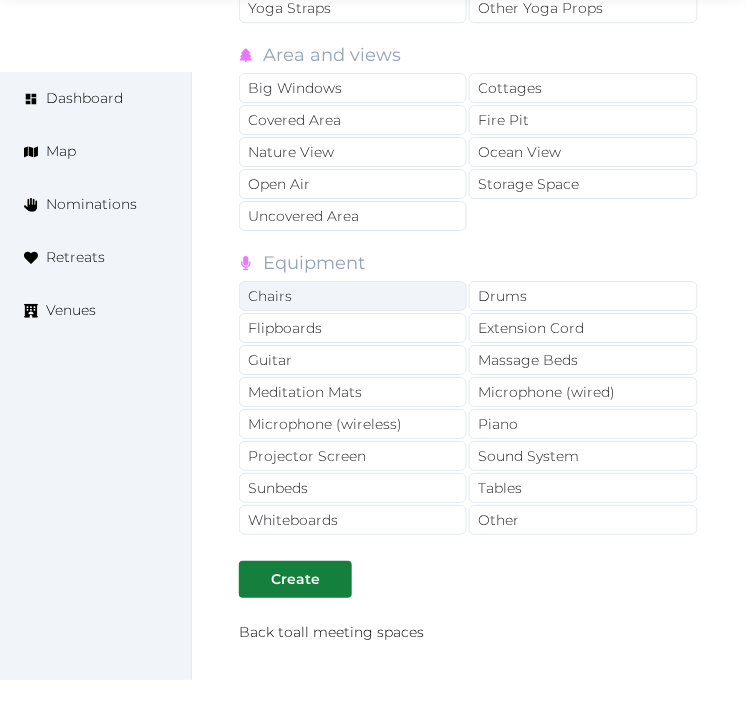 click on "Chairs" at bounding box center (353, 296) 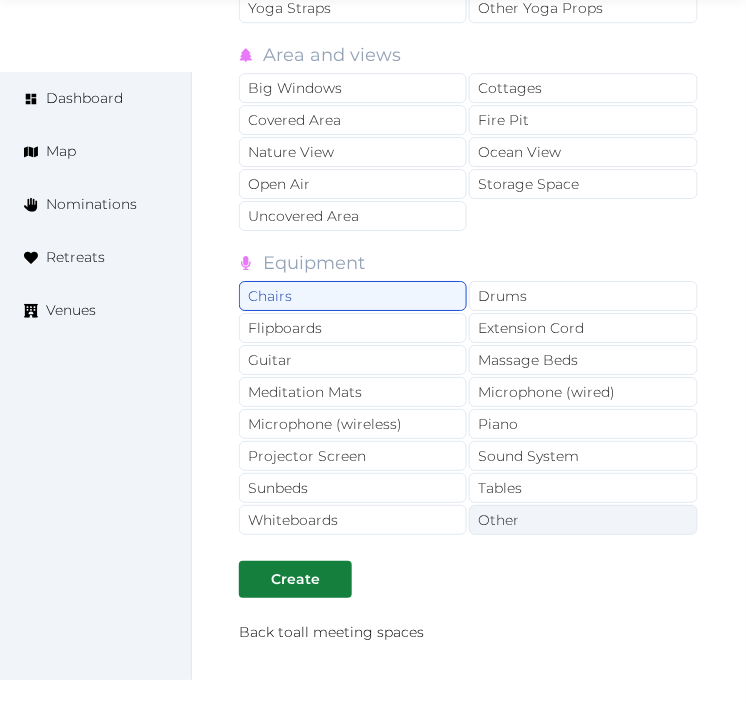 drag, startPoint x: 493, startPoint y: 485, endPoint x: 497, endPoint y: 502, distance: 17.464249 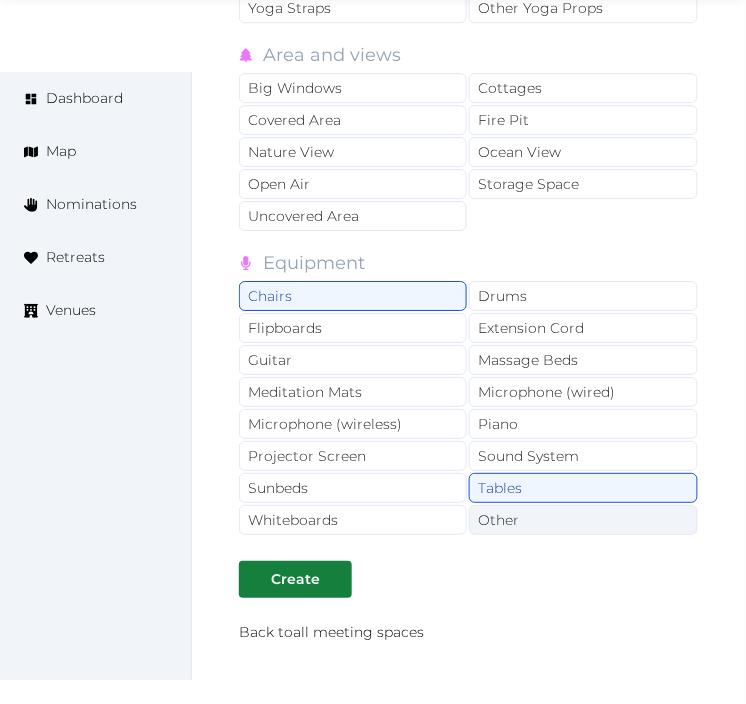 click on "Other" at bounding box center [583, 520] 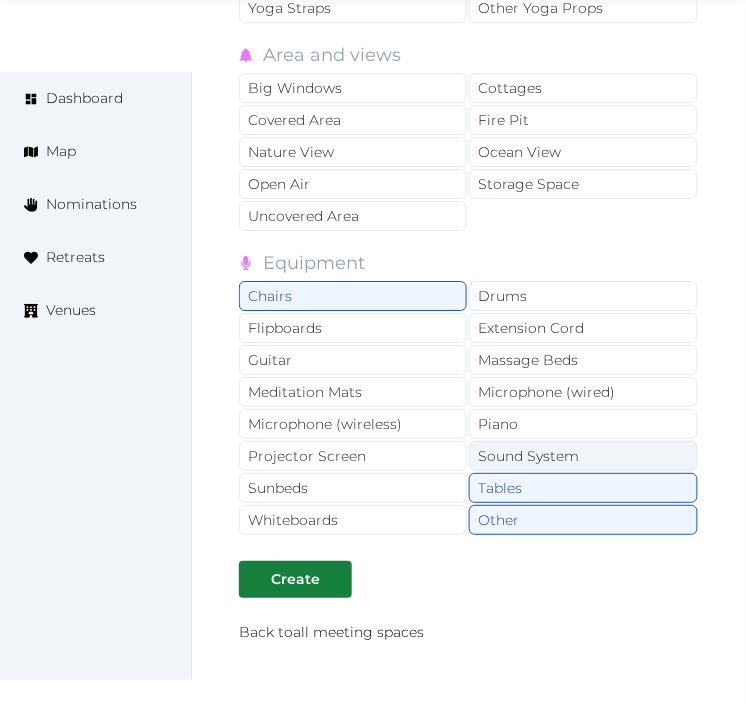 click on "Sound System" at bounding box center [583, 456] 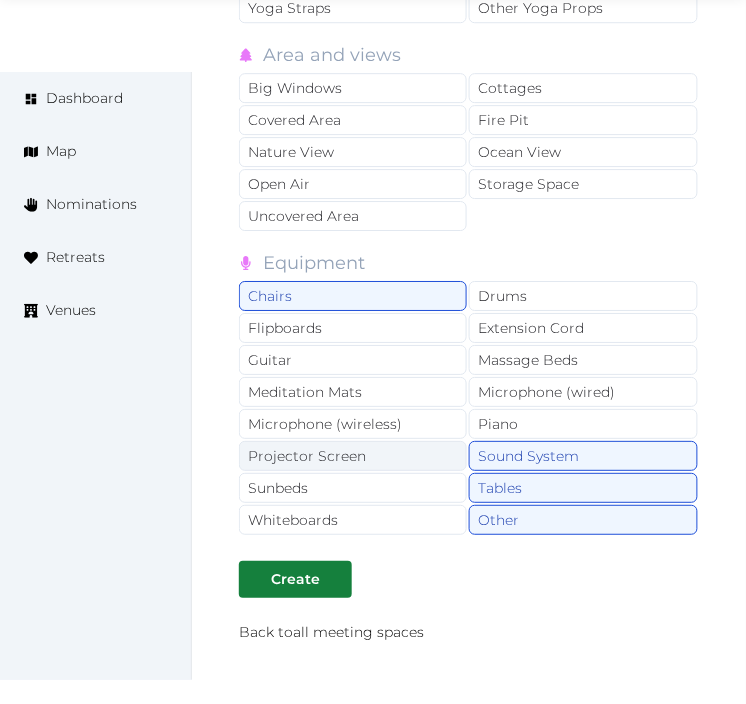 click on "Projector Screen" at bounding box center (353, 456) 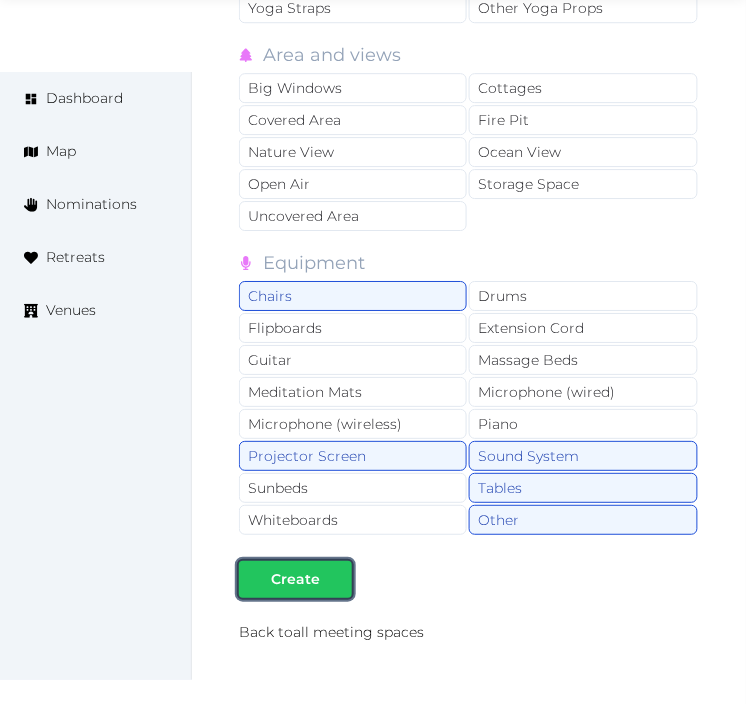 click on "Create" at bounding box center [295, 579] 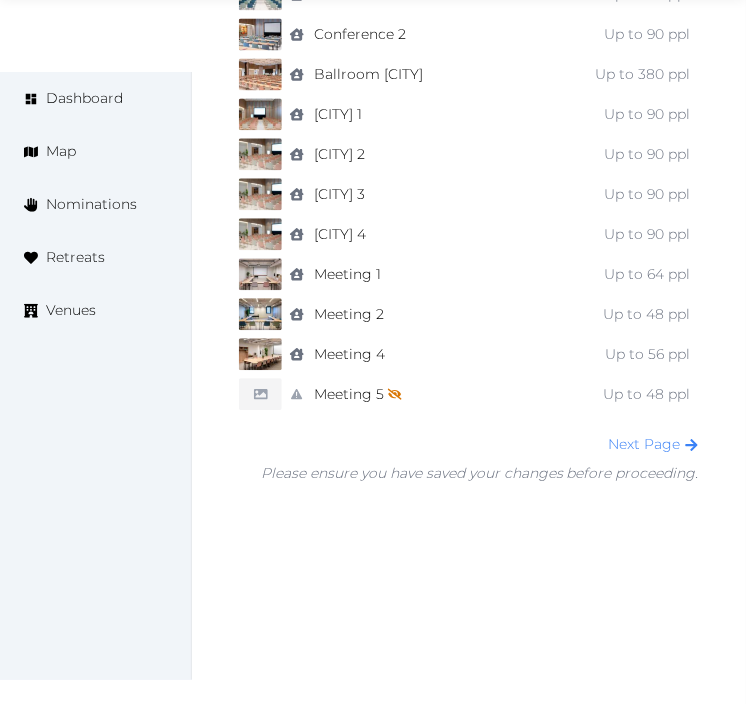 scroll, scrollTop: 1712, scrollLeft: 0, axis: vertical 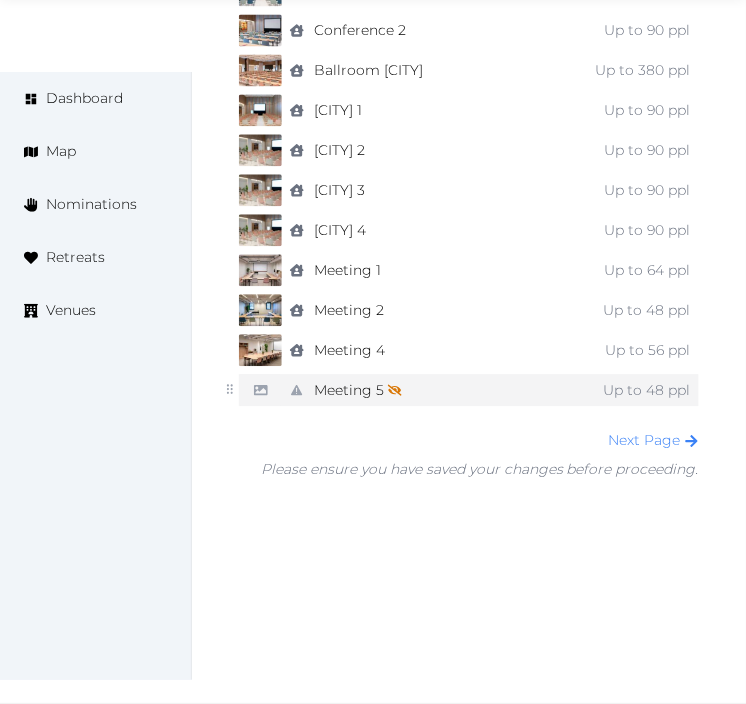 click on "No indoor/outdoor environment added" at bounding box center (302, 390) 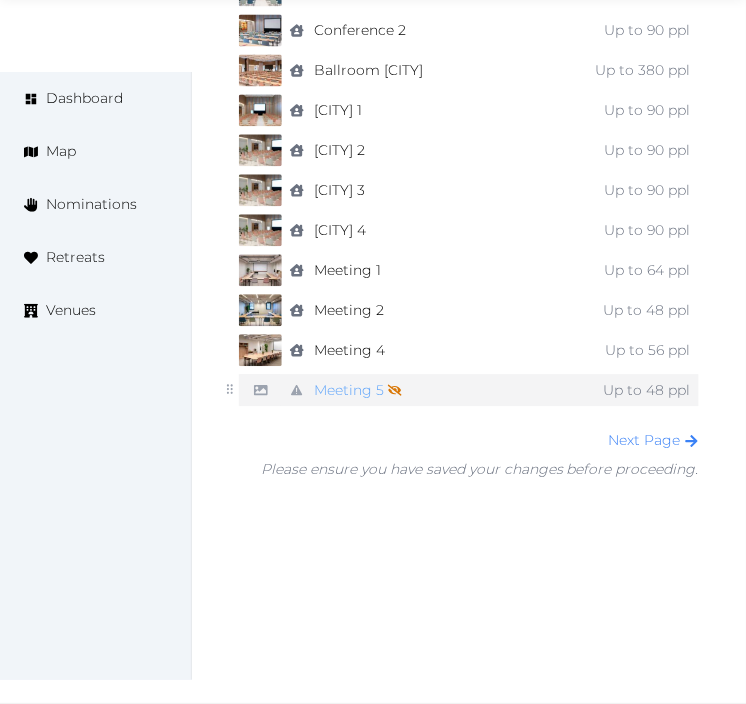 click on "Meeting 5   Not shown on profile until a name, description, and photo are added." at bounding box center [358, 390] 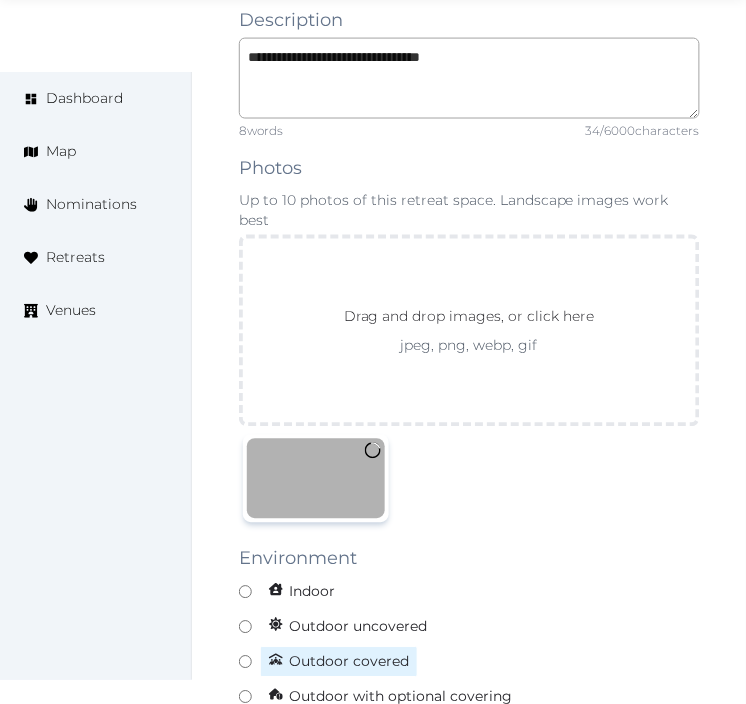scroll, scrollTop: 1777, scrollLeft: 0, axis: vertical 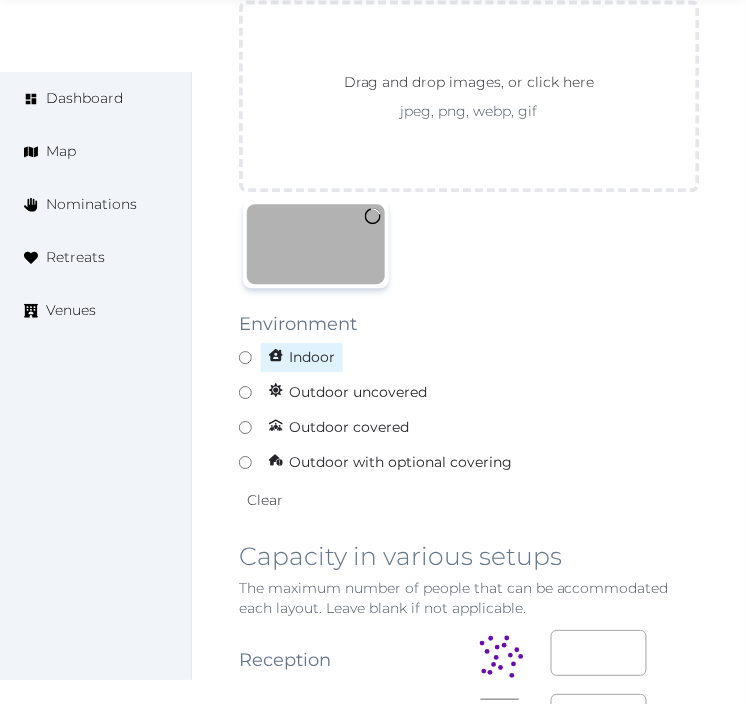 click on "Indoor" at bounding box center [469, 357] 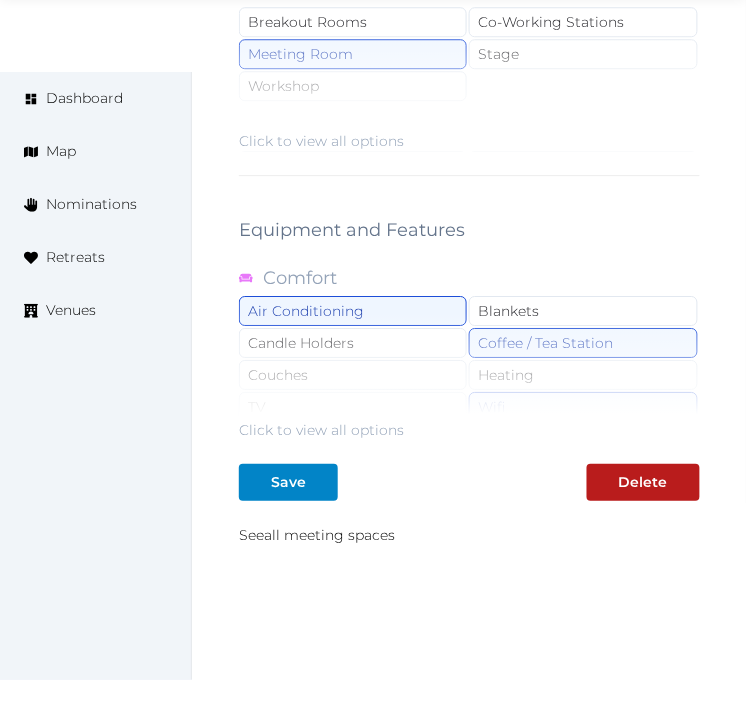 scroll, scrollTop: 3104, scrollLeft: 0, axis: vertical 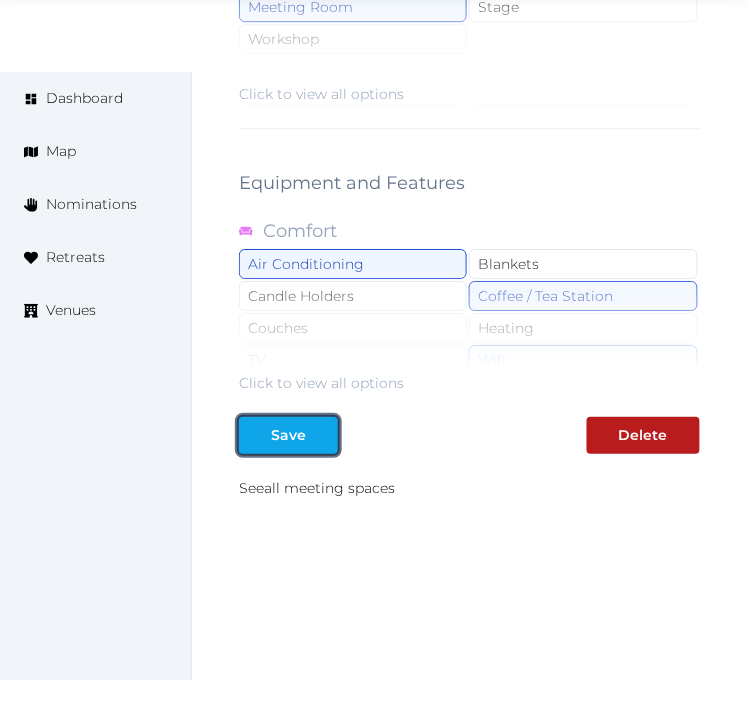 click on "Save" at bounding box center (288, 435) 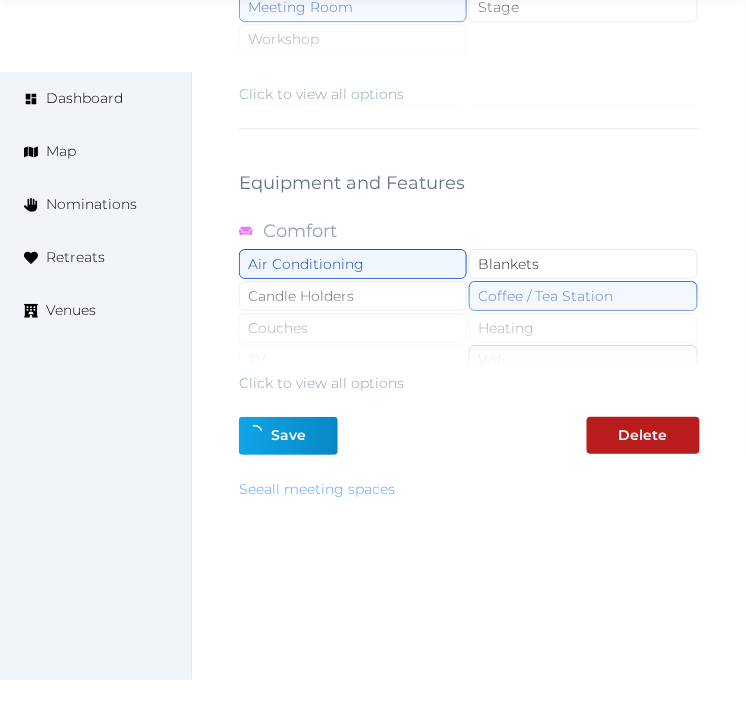 click on "See  all meeting spaces" at bounding box center [317, 489] 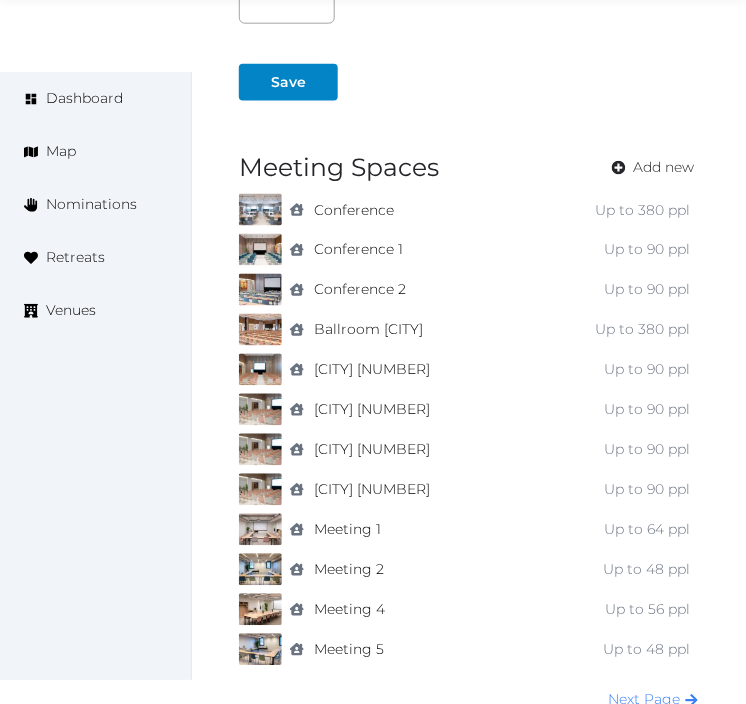 scroll, scrollTop: 1444, scrollLeft: 0, axis: vertical 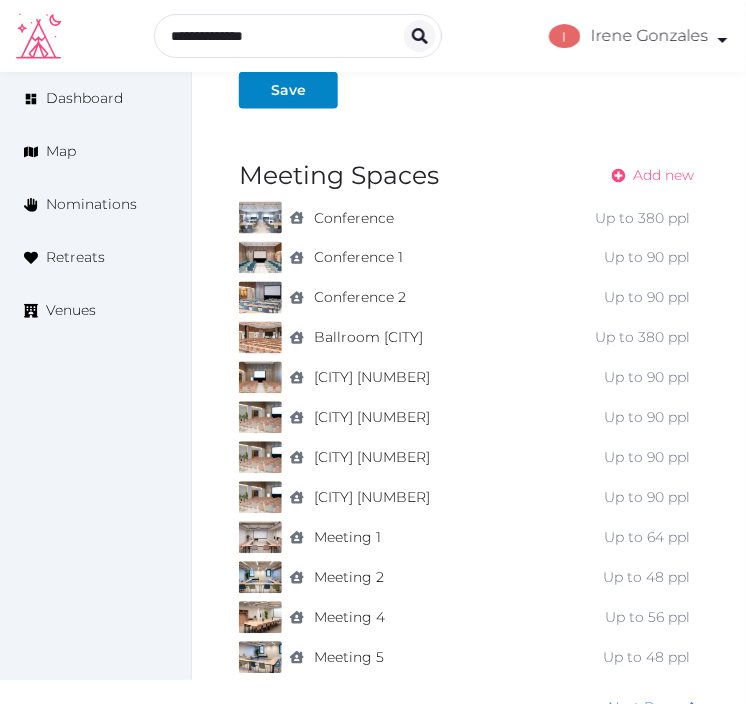 click on "Add new" at bounding box center [664, 175] 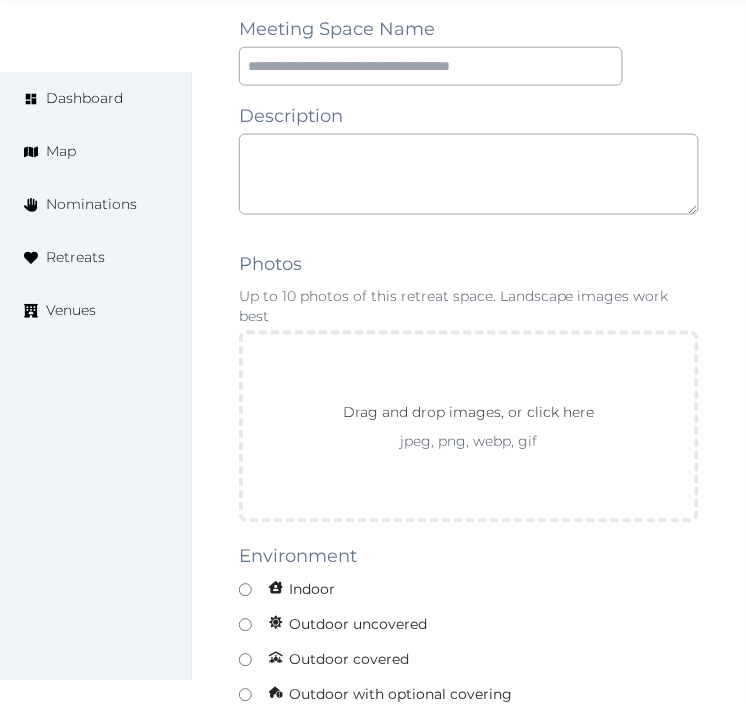 scroll, scrollTop: 1333, scrollLeft: 0, axis: vertical 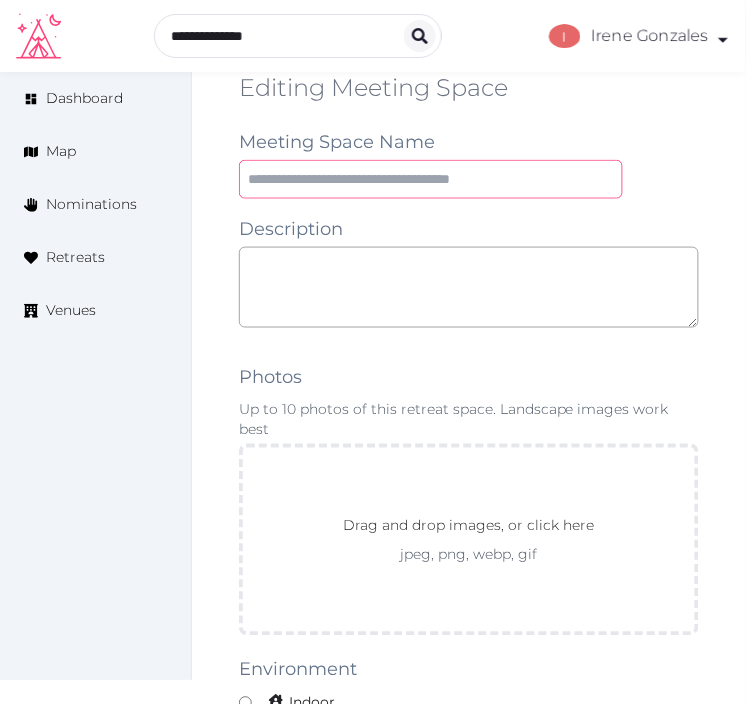click at bounding box center [431, 179] 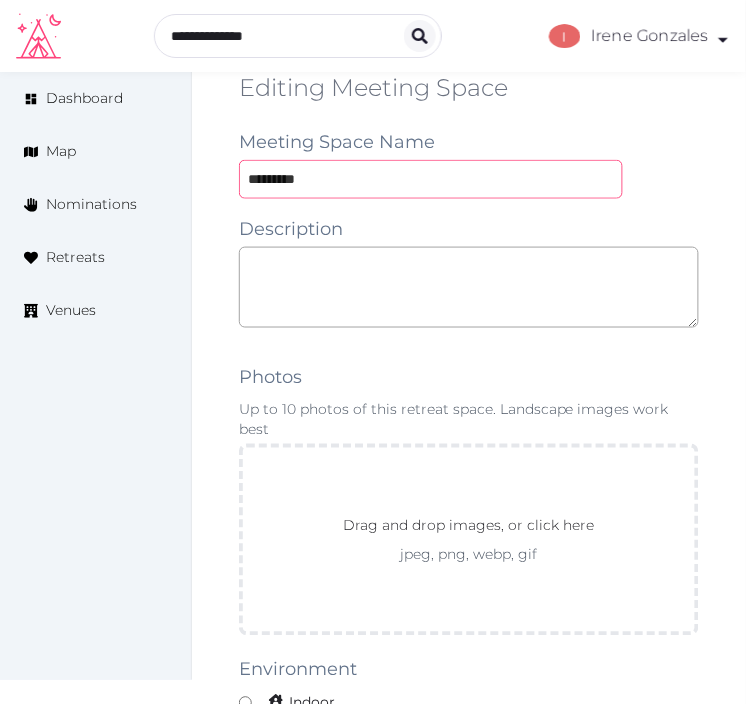scroll, scrollTop: 1222, scrollLeft: 0, axis: vertical 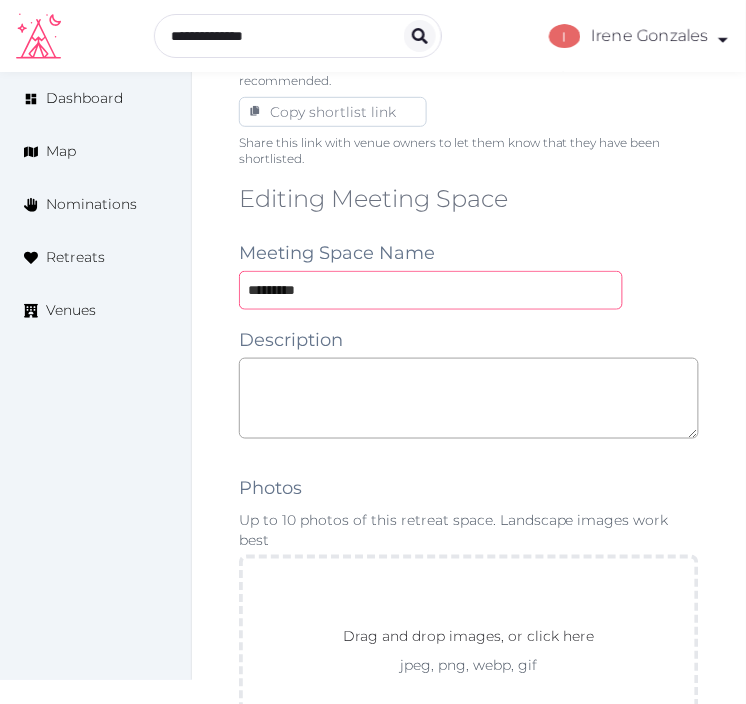 type on "*********" 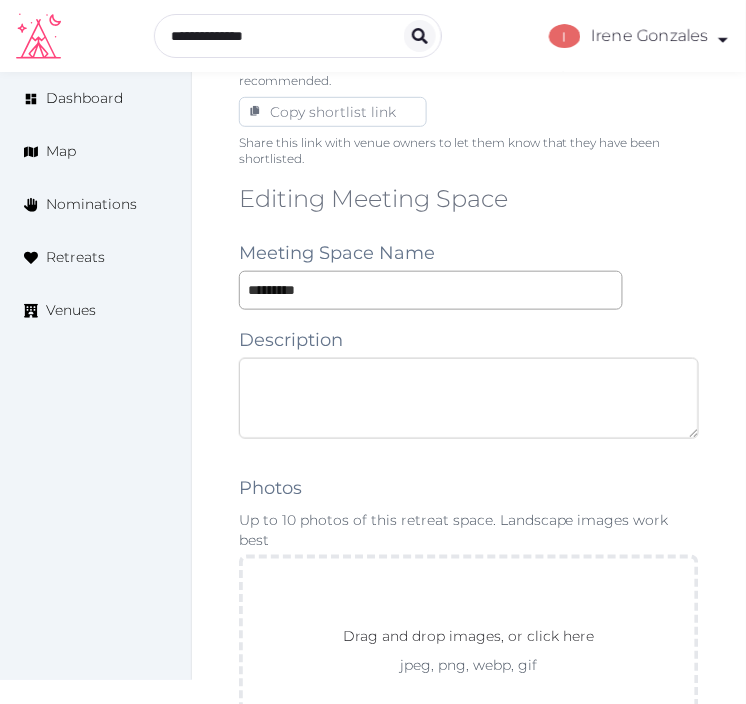 click at bounding box center [469, 398] 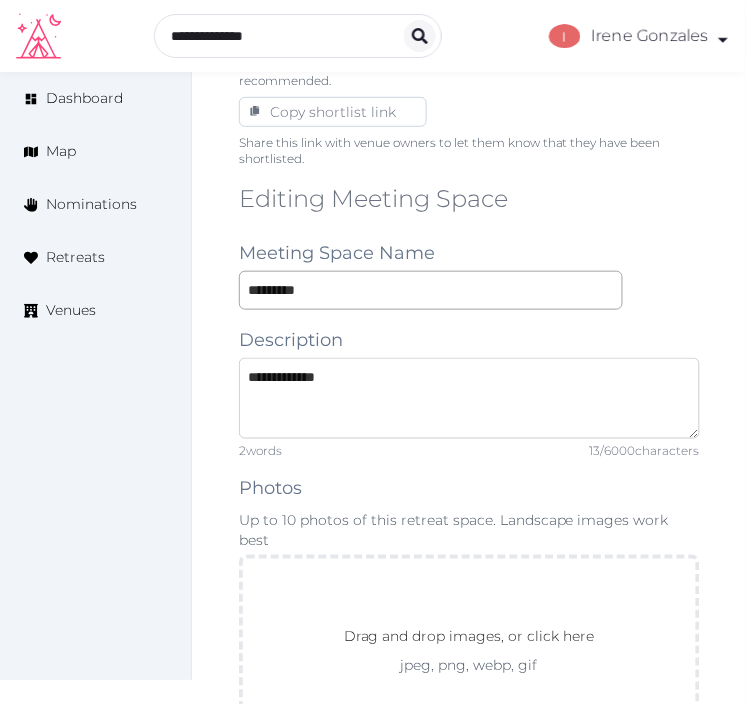 drag, startPoint x: 728, startPoint y: 175, endPoint x: 435, endPoint y: 390, distance: 363.41986 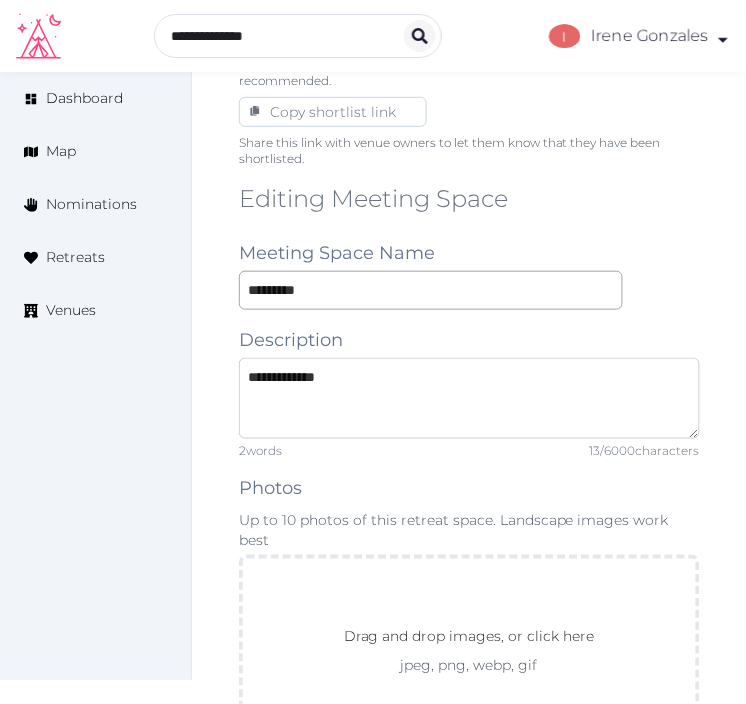 click on "**********" at bounding box center [469, 398] 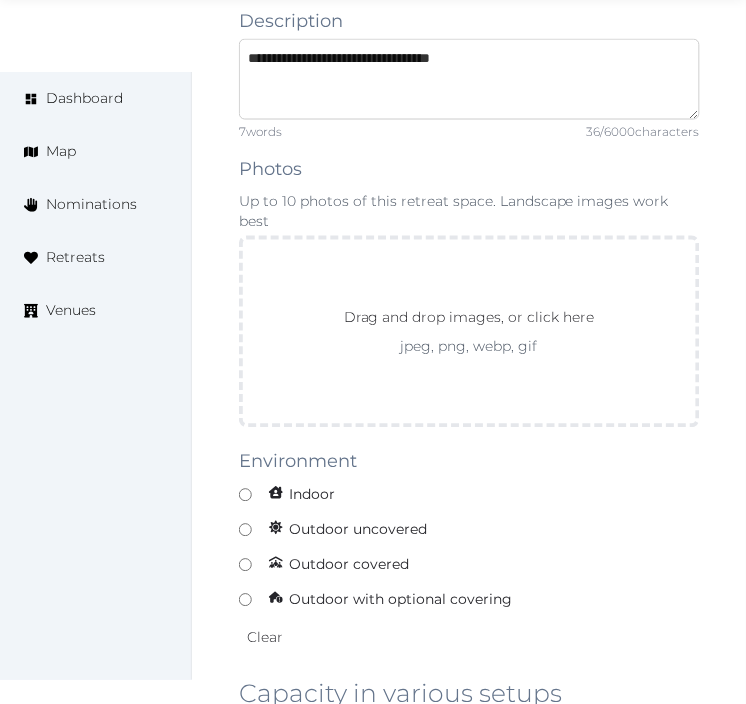 scroll, scrollTop: 1555, scrollLeft: 0, axis: vertical 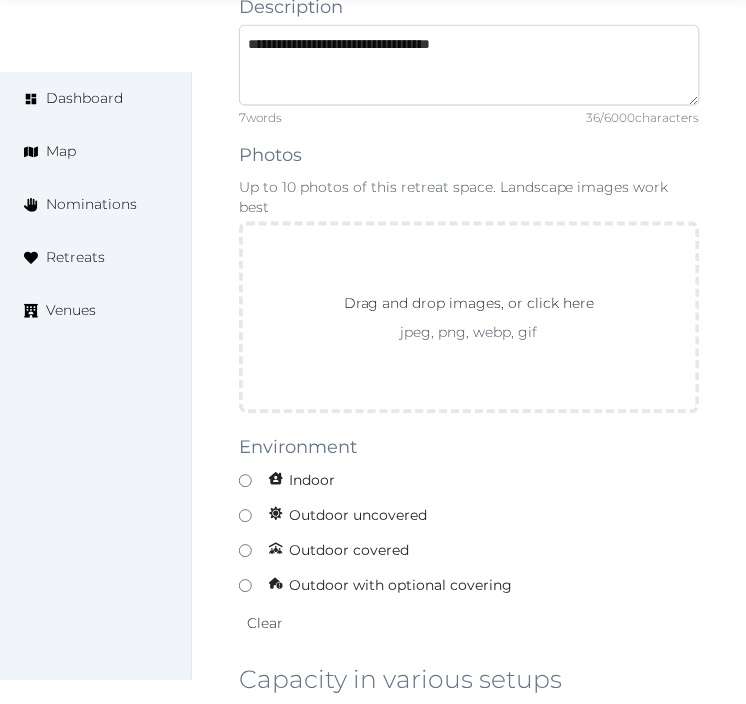 type on "**********" 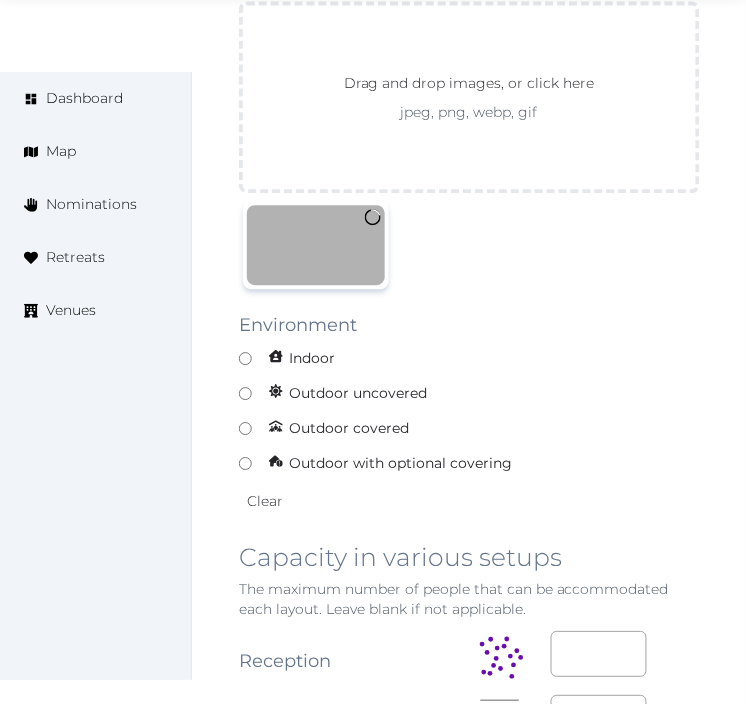 scroll, scrollTop: 1777, scrollLeft: 0, axis: vertical 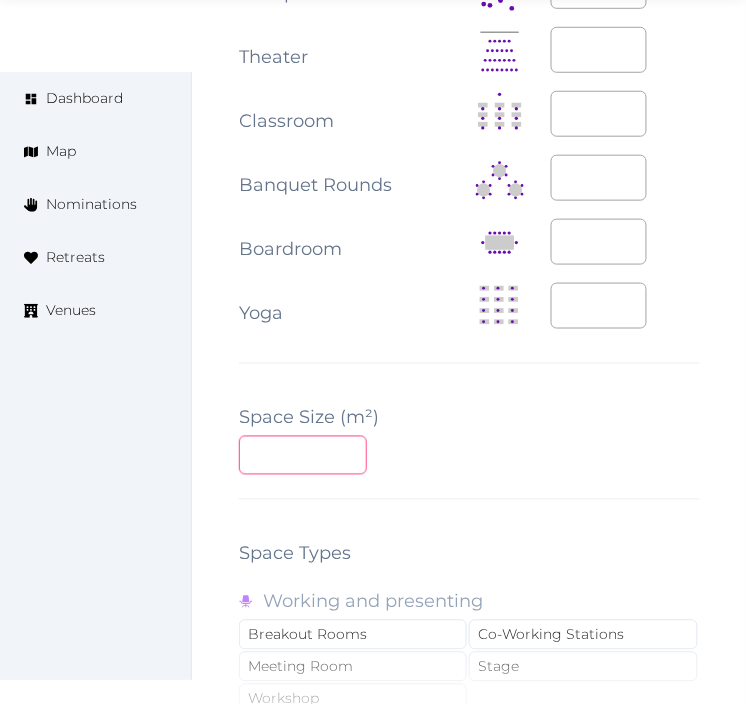click at bounding box center (303, 455) 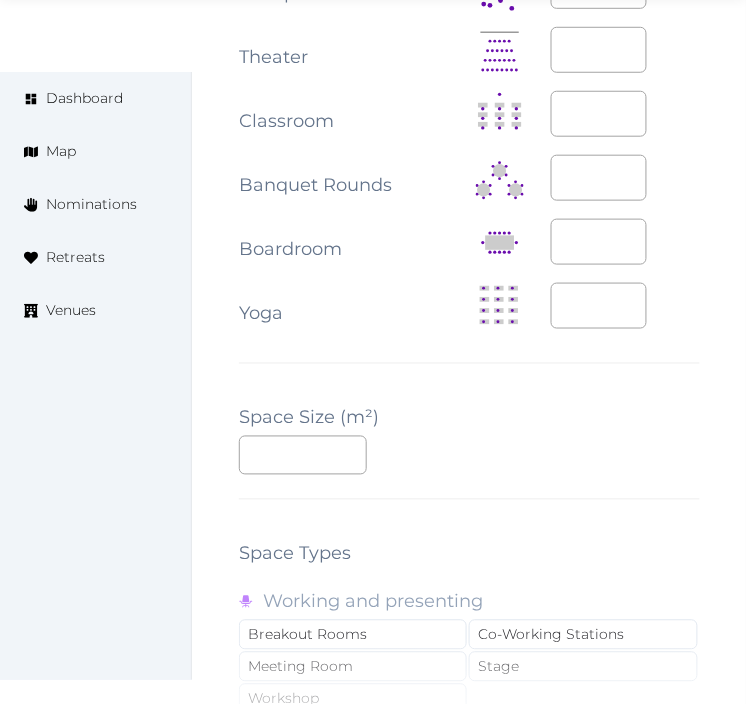 click on "Edit venue 72 %  complete Fill out all the fields in your listing to increase its completion percentage.   A higher completion percentage will make your listing more attractive and result in better matches. INNSiDE Madrid Valdebebas & Conference Center   View  listing   Open    Close CRM Lead Basic details Pricing and policies Retreat spaces Meeting spaces Accommodations Amenities Food and dining Activities and experiences Location Environment Types of retreats Brochures Notes Ownership Administration Activity This venue is live and visible to the public Mark draft Archive Venue owned by esther.sanchez esther.sanchez@melia.com Copy update link Share this link with venue owners to encourage them to update their venue details. Copy recommended link Share this link with venue owners to let them know they have been recommended. Copy shortlist link Share this link with venue owners to let them know that they have been shortlisted. Editing Meeting Space  Meeting Space Name ********* Description 7  words 36 / 6000" at bounding box center (469, -491) 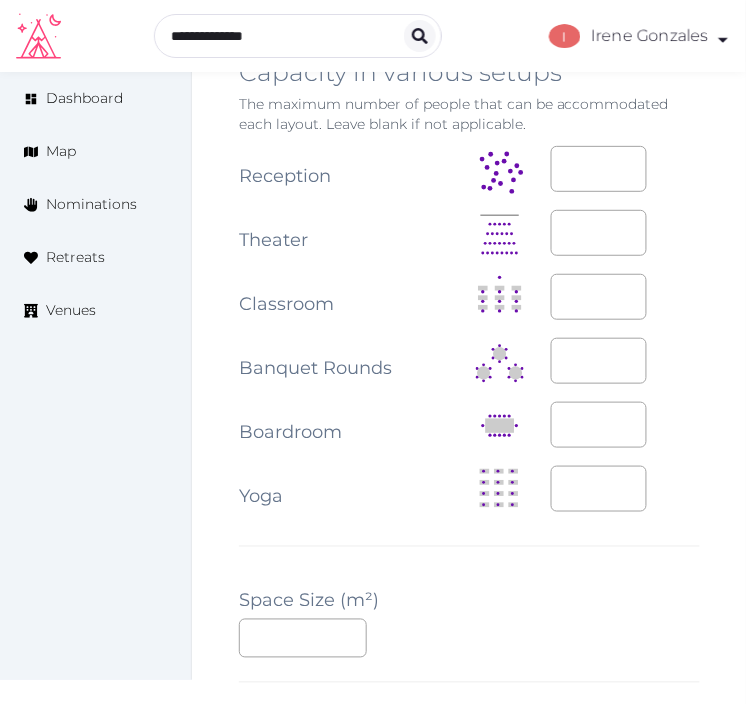 scroll, scrollTop: 2222, scrollLeft: 0, axis: vertical 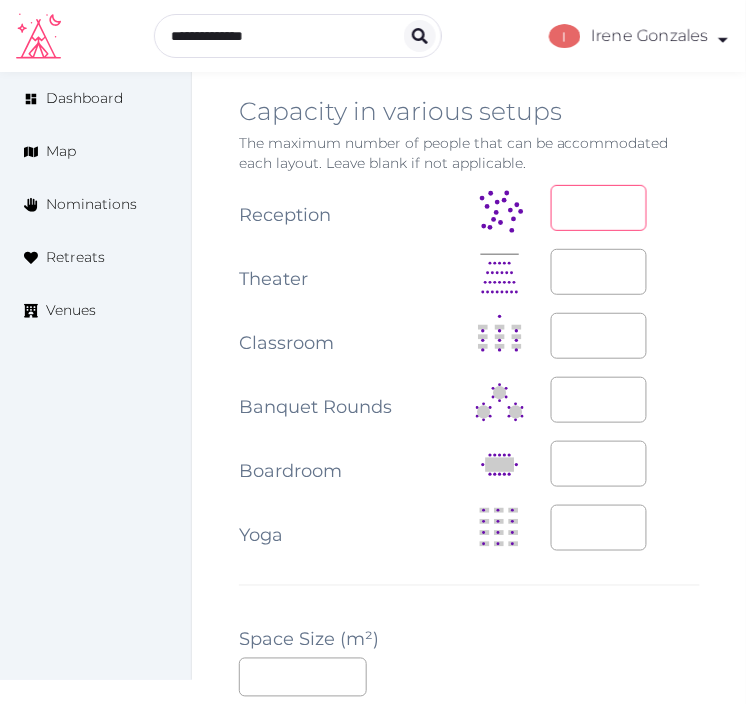 click at bounding box center [599, 208] 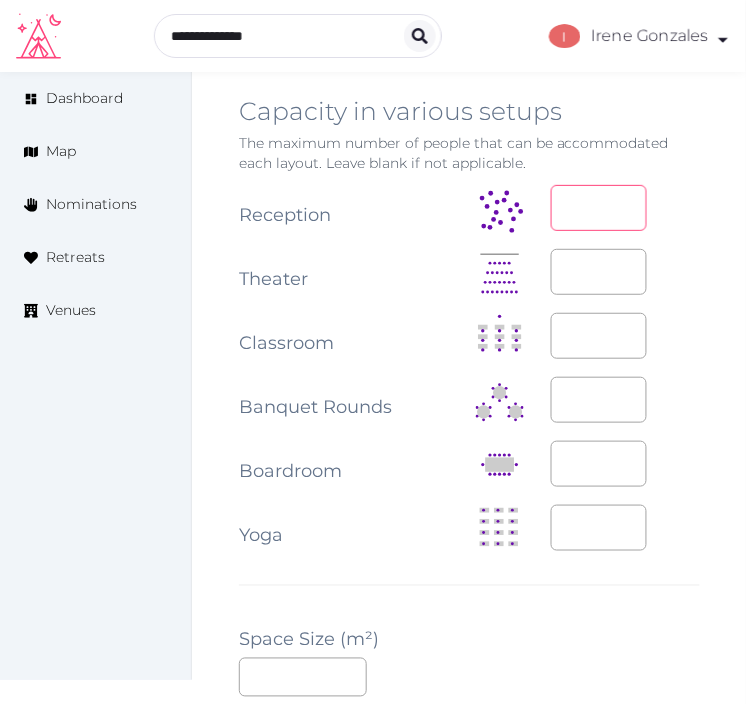 type on "**" 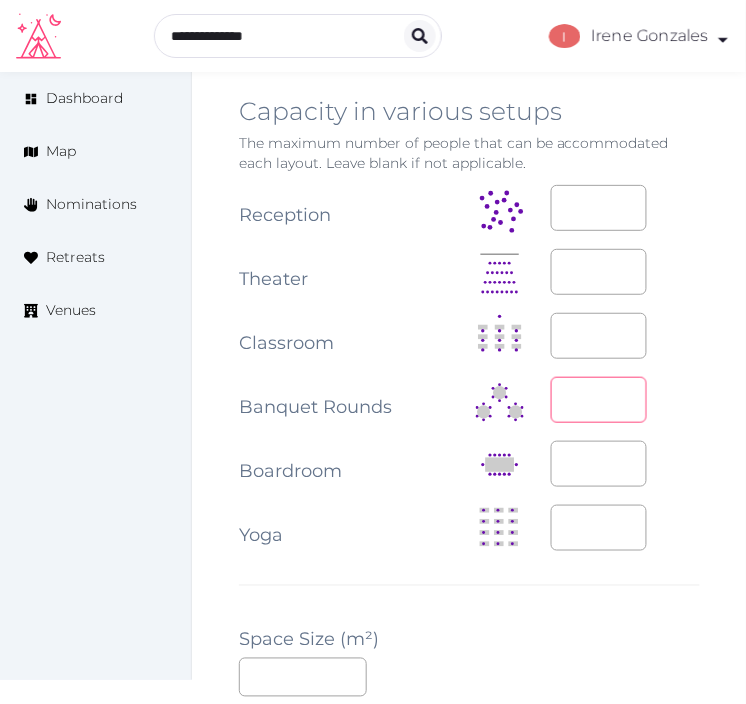 click at bounding box center [599, 400] 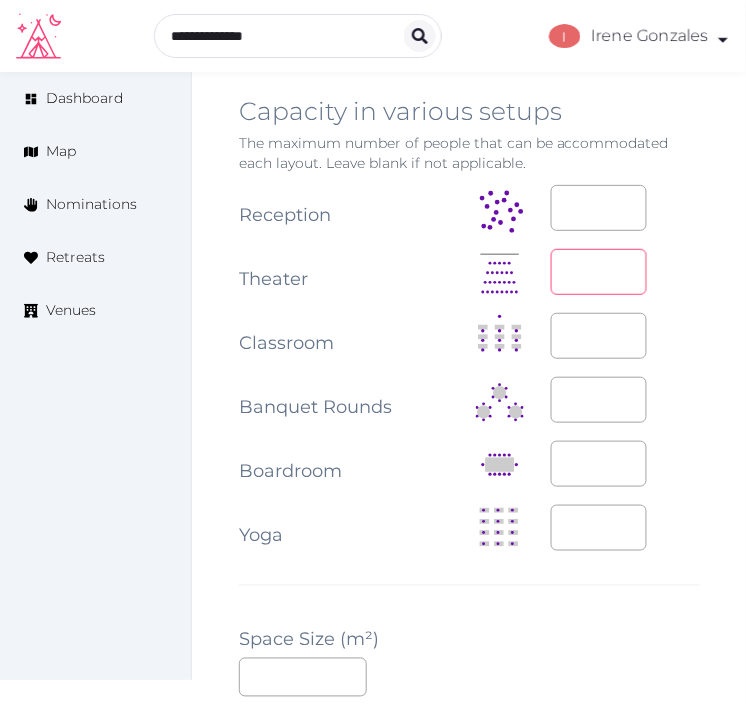 click at bounding box center [599, 272] 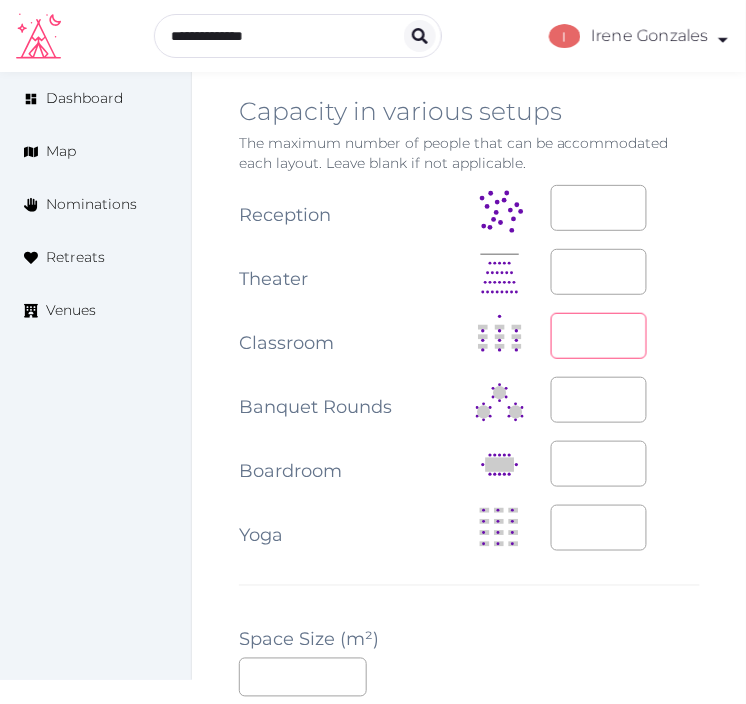 click at bounding box center [599, 336] 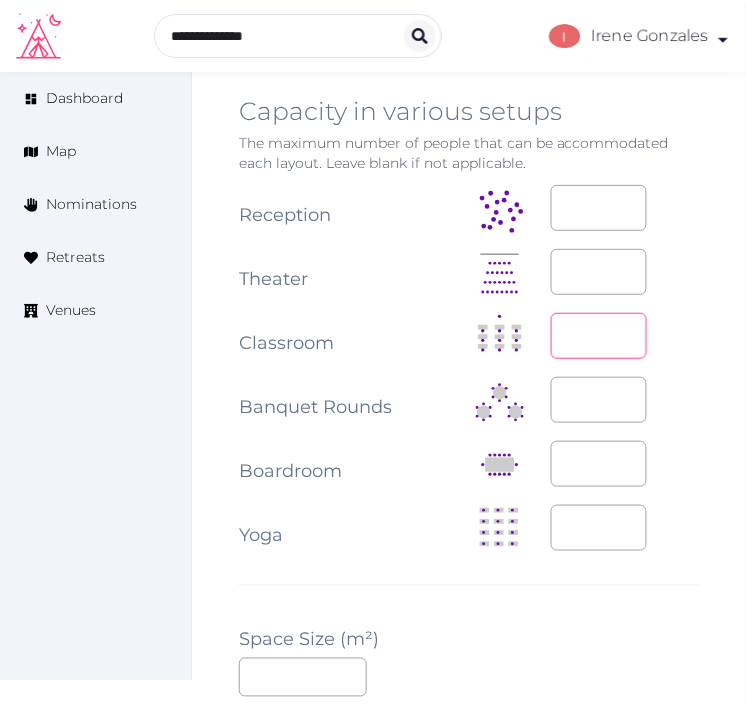 type on "**" 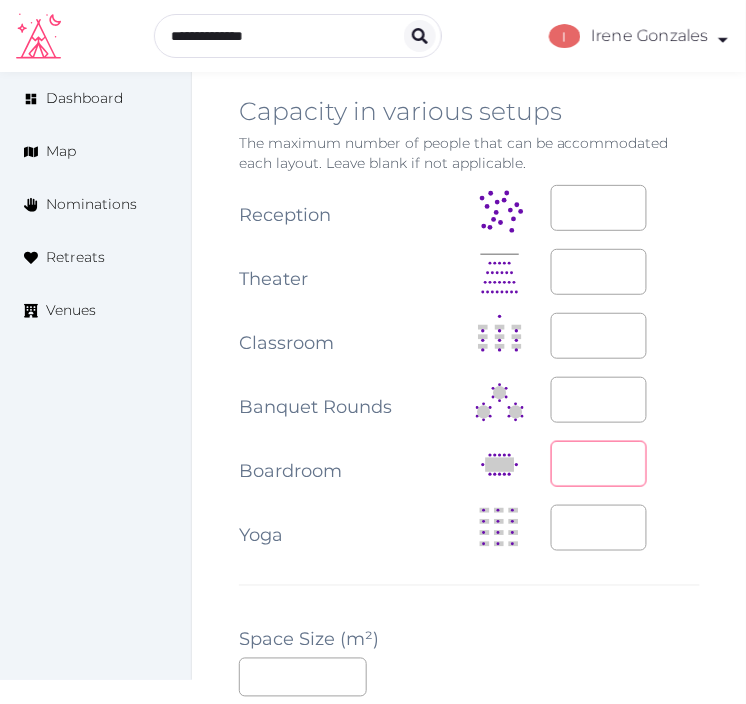click at bounding box center [599, 464] 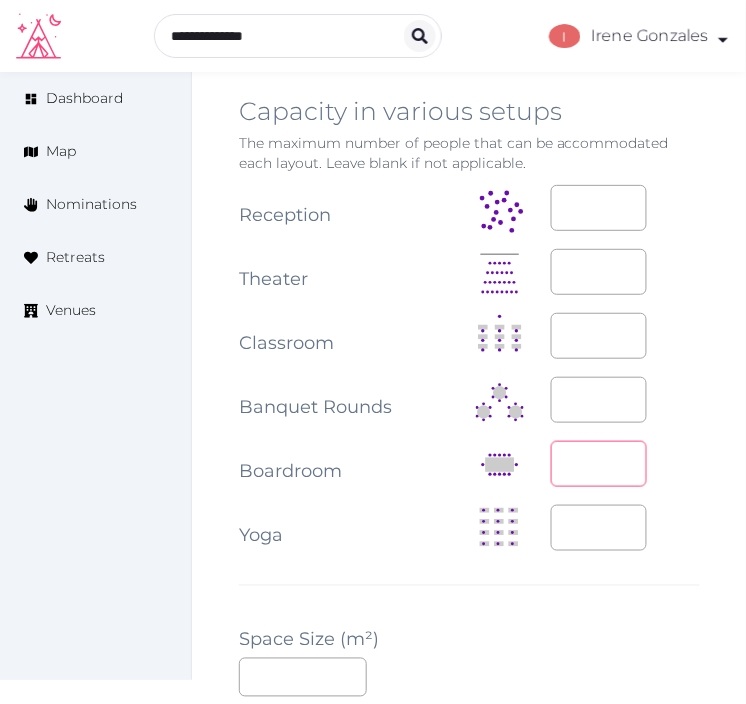 scroll, scrollTop: 2111, scrollLeft: 0, axis: vertical 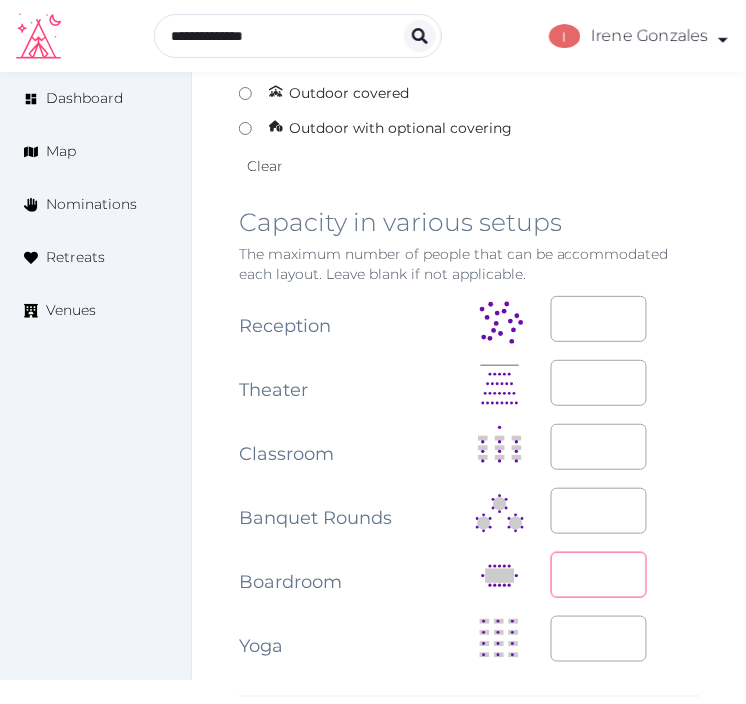 type on "**" 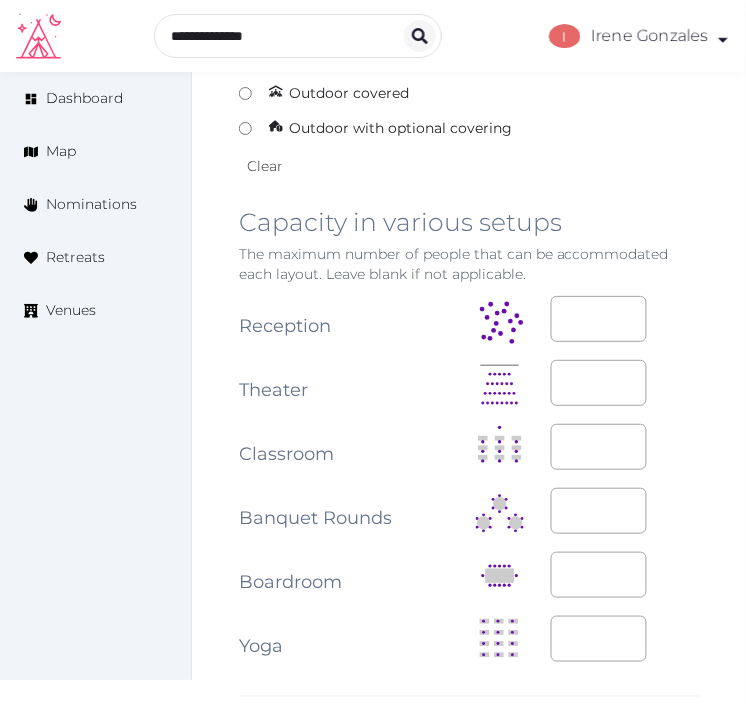 click on "**" at bounding box center (625, 511) 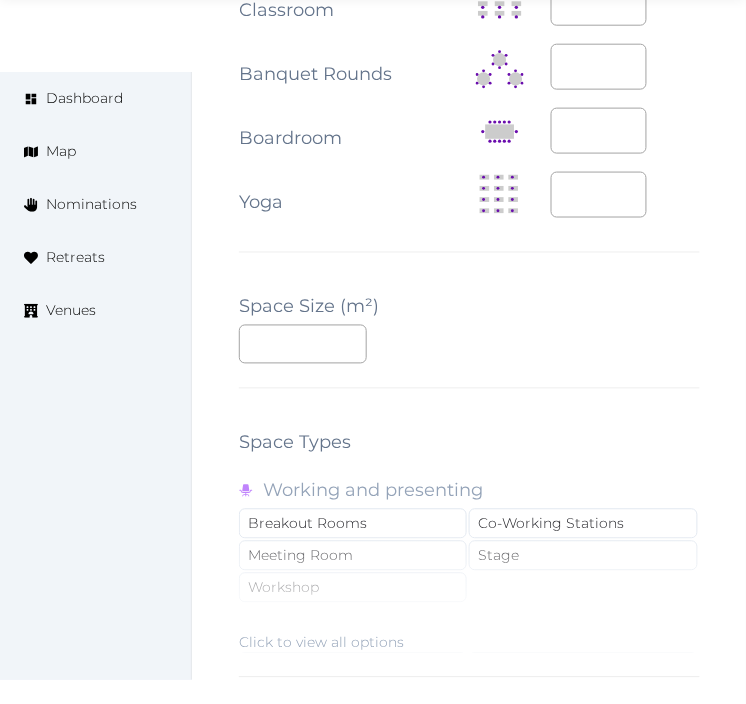 scroll, scrollTop: 3000, scrollLeft: 0, axis: vertical 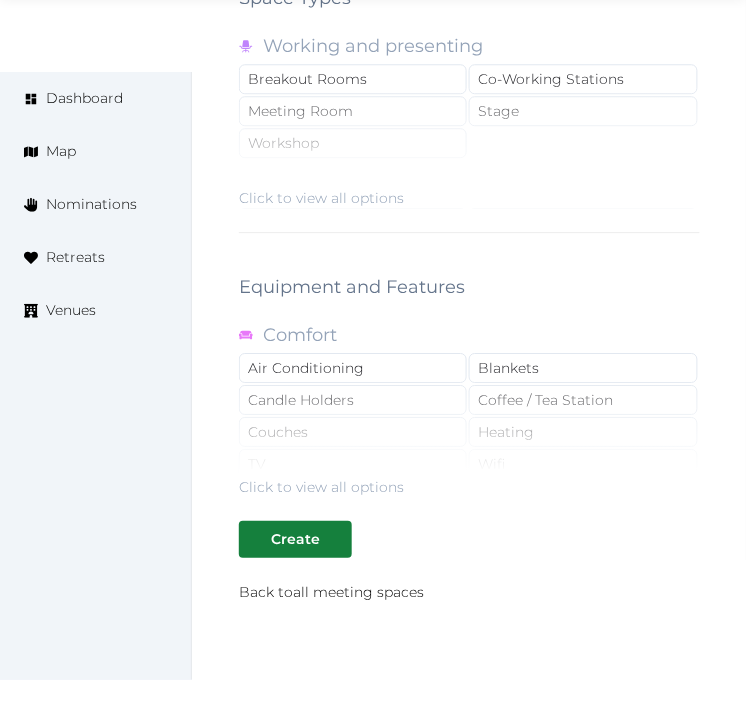 click on "Click to view all options" at bounding box center [469, 144] 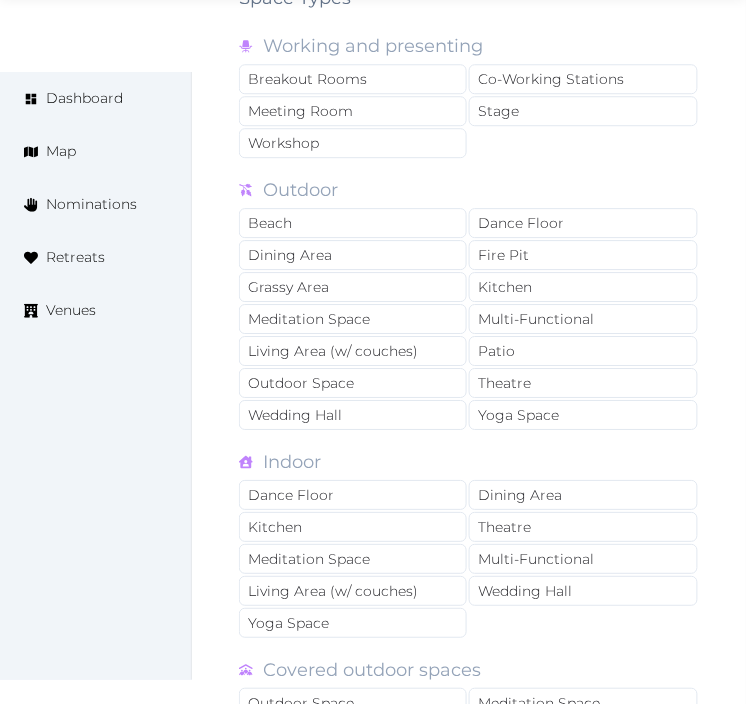 click on "Meeting Room" at bounding box center [353, 111] 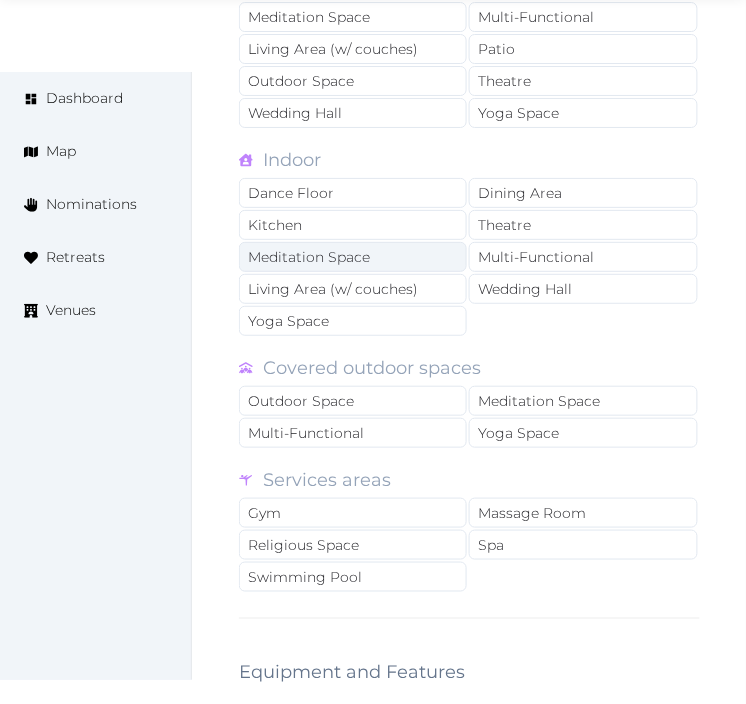 scroll, scrollTop: 3333, scrollLeft: 0, axis: vertical 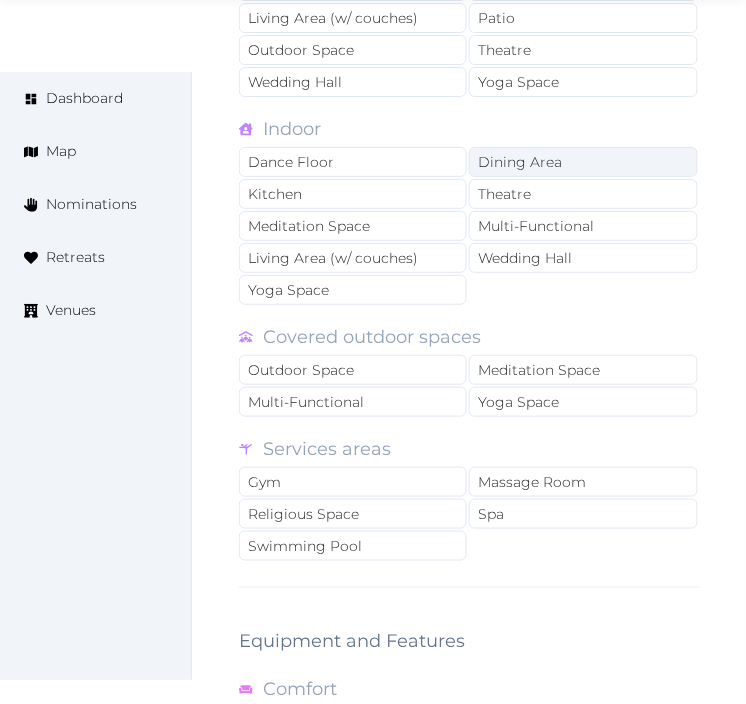 click on "Dining Area" at bounding box center (583, 162) 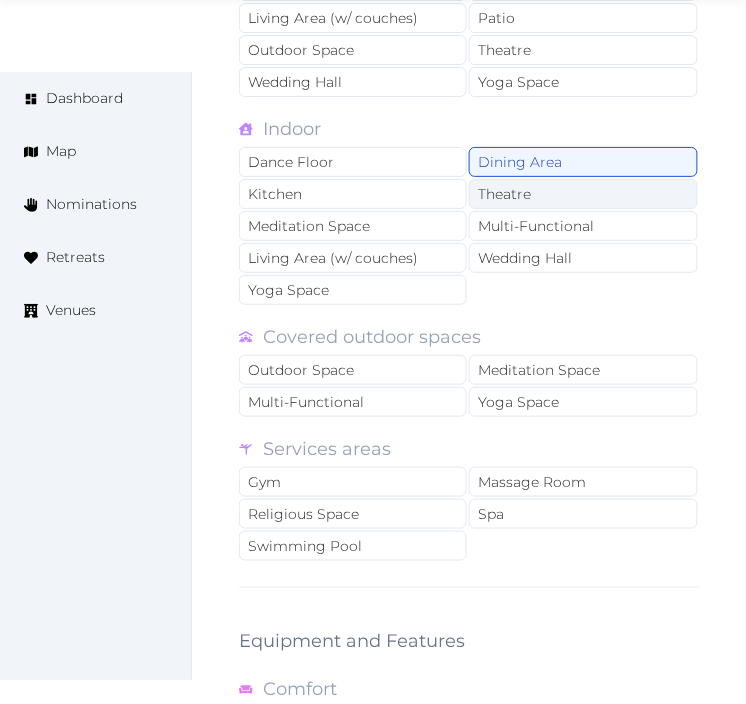 click on "Theatre" at bounding box center (583, 194) 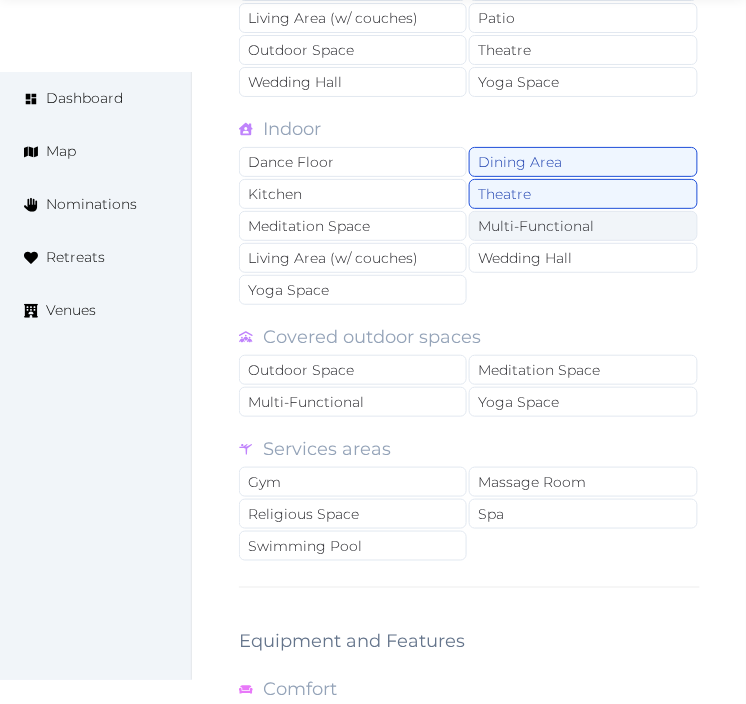 click on "Multi-Functional" at bounding box center [583, 226] 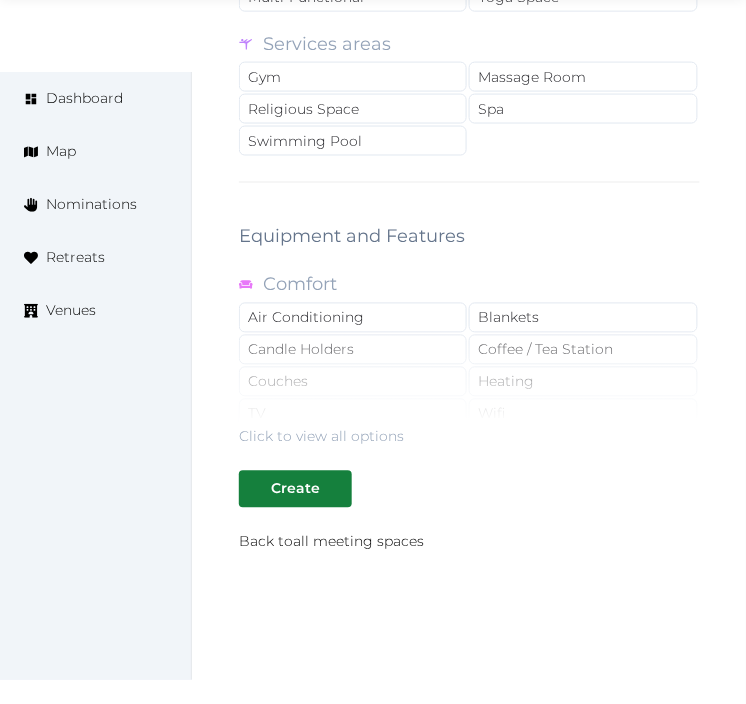 scroll, scrollTop: 3777, scrollLeft: 0, axis: vertical 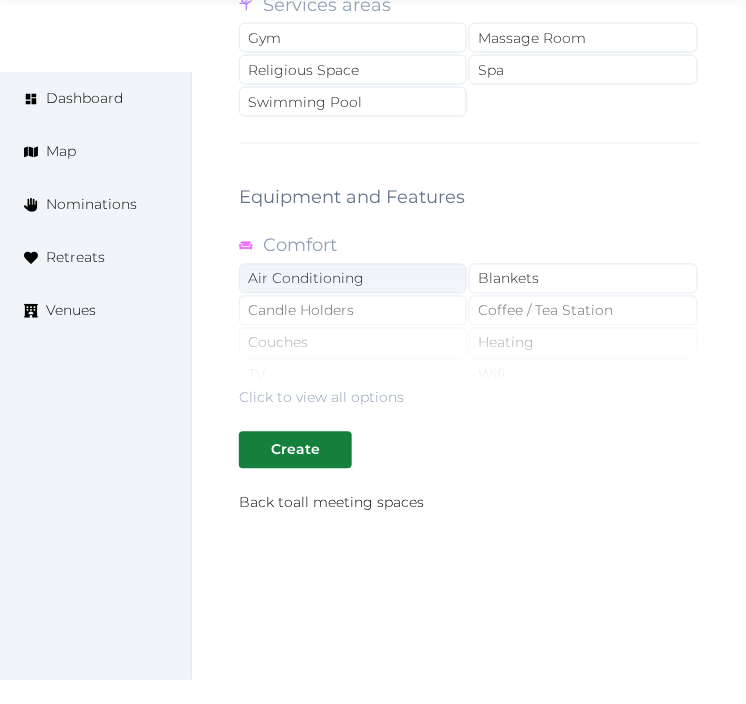 click on "Air Conditioning" at bounding box center (353, 279) 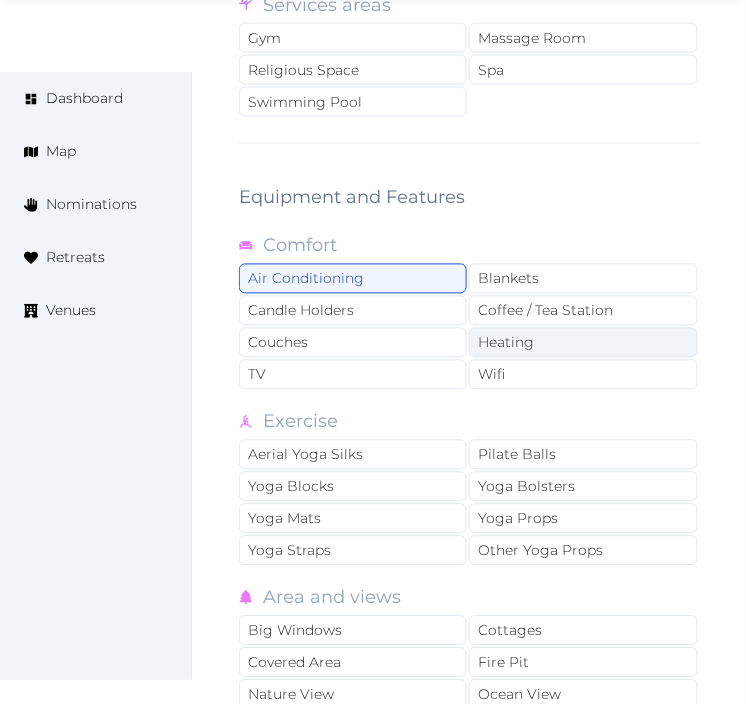 click on "Heating" at bounding box center (583, 343) 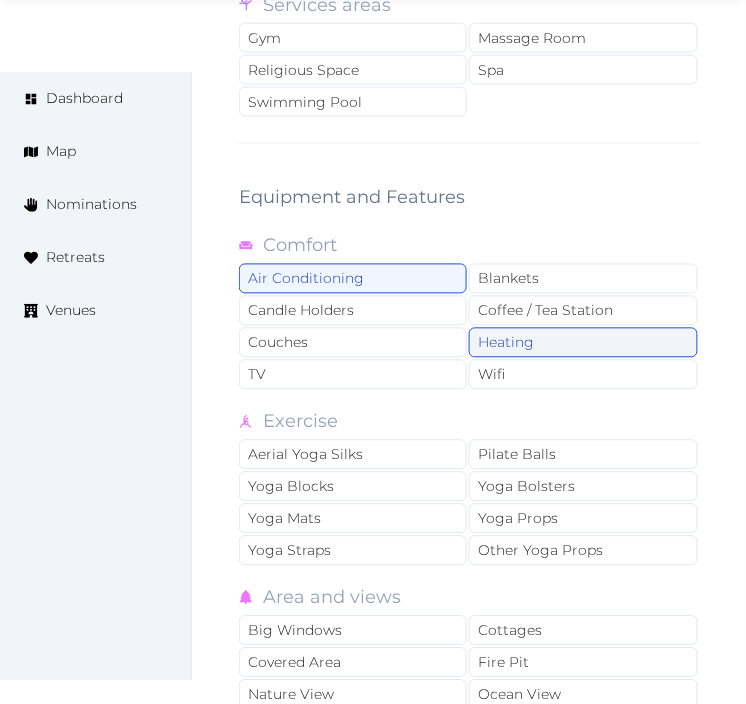 click on "Wifi" at bounding box center [583, 375] 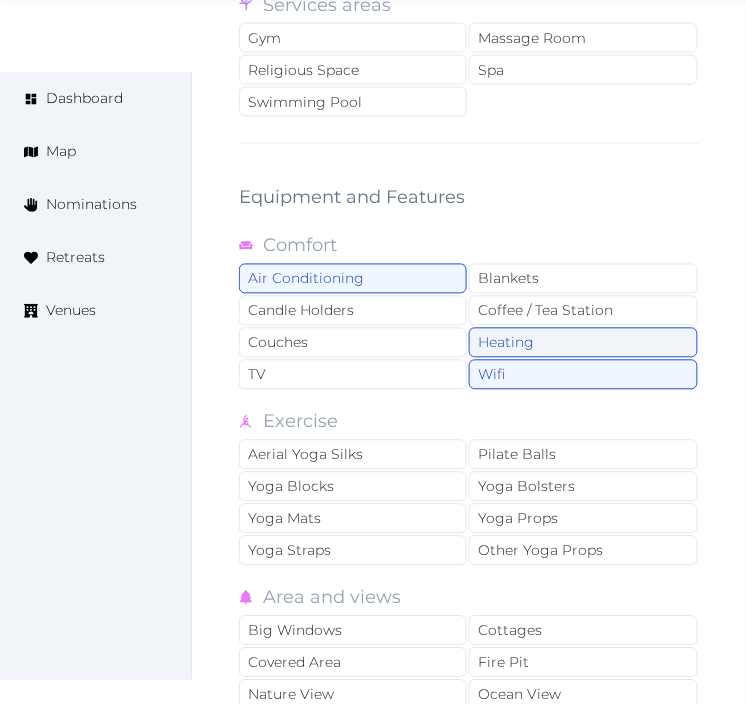 click on "Heating" at bounding box center (583, 343) 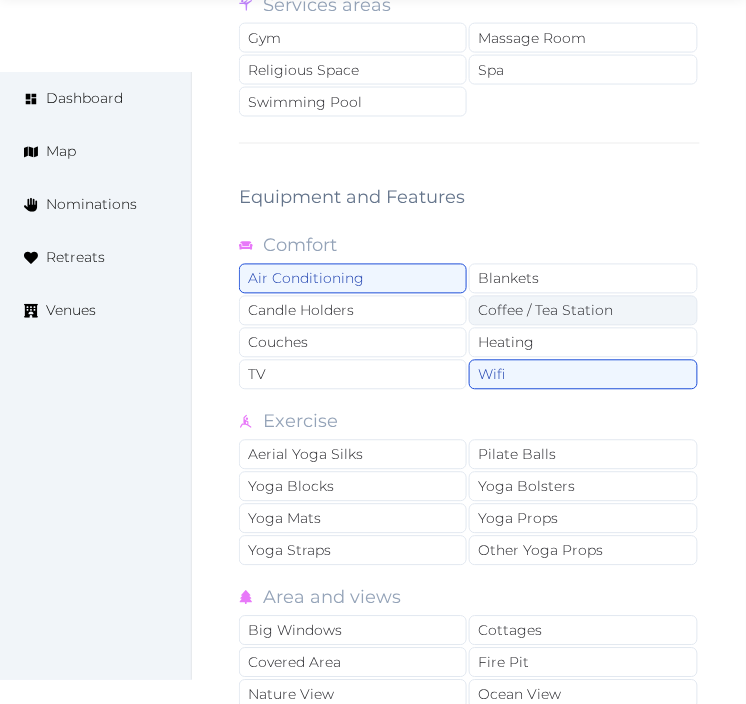click on "Coffee / Tea Station" at bounding box center (583, 311) 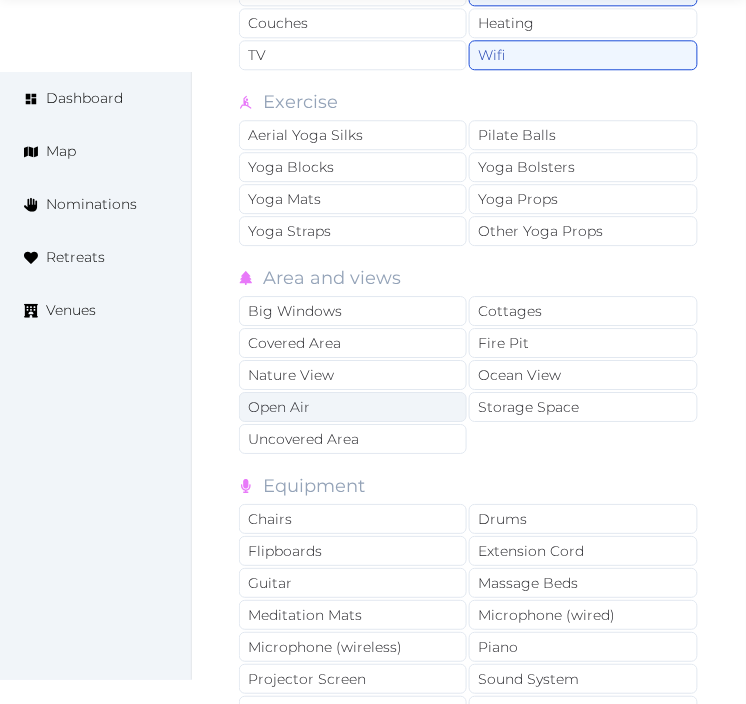 scroll, scrollTop: 4111, scrollLeft: 0, axis: vertical 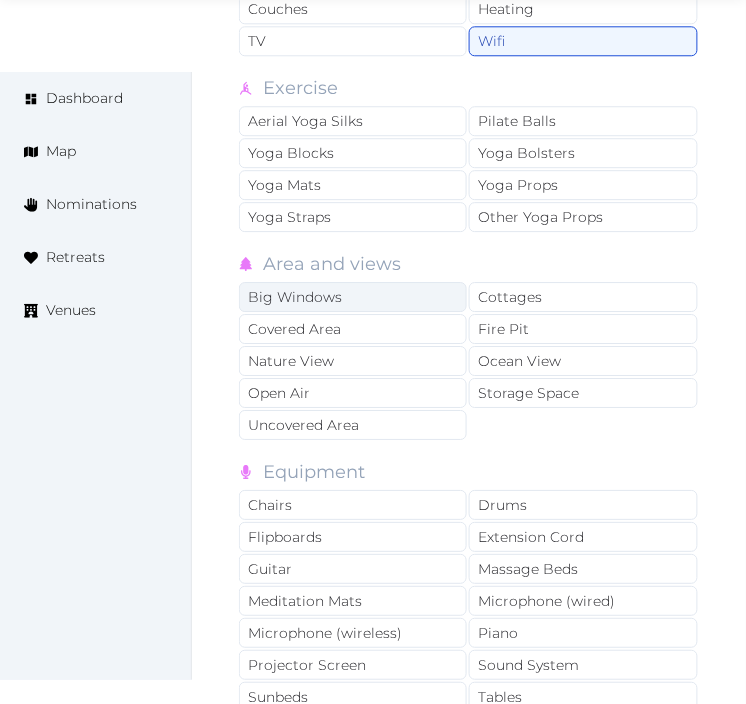 click on "Big Windows" at bounding box center [353, 297] 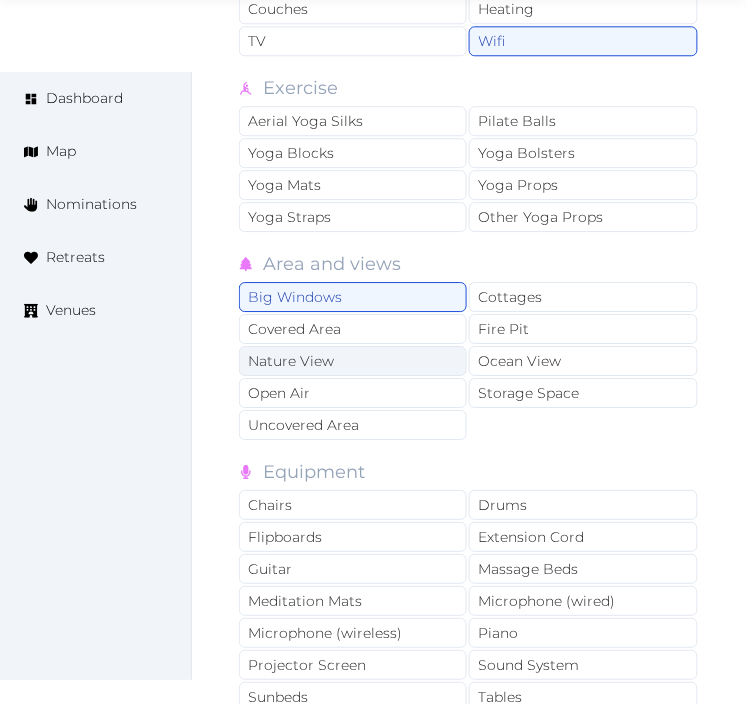 click on "Nature View" at bounding box center (353, 361) 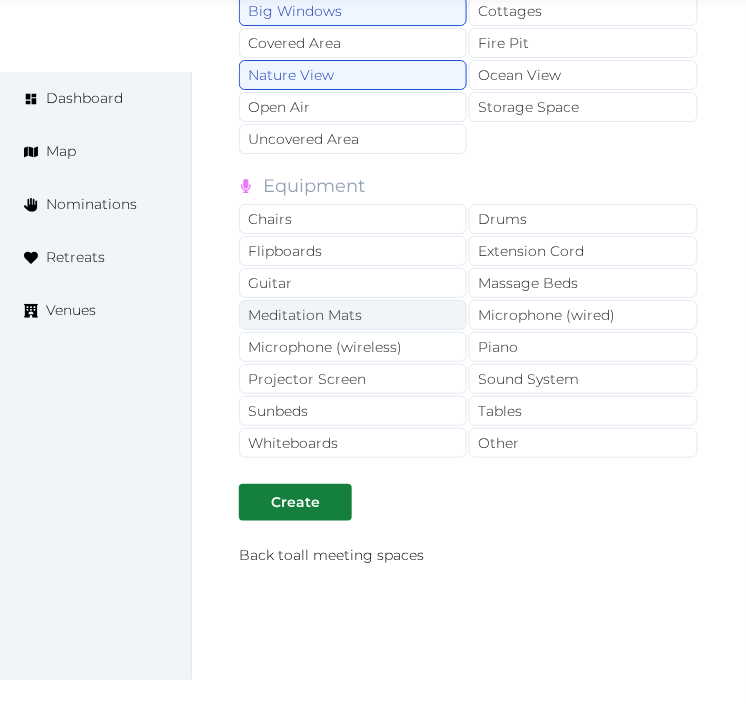 scroll, scrollTop: 4444, scrollLeft: 0, axis: vertical 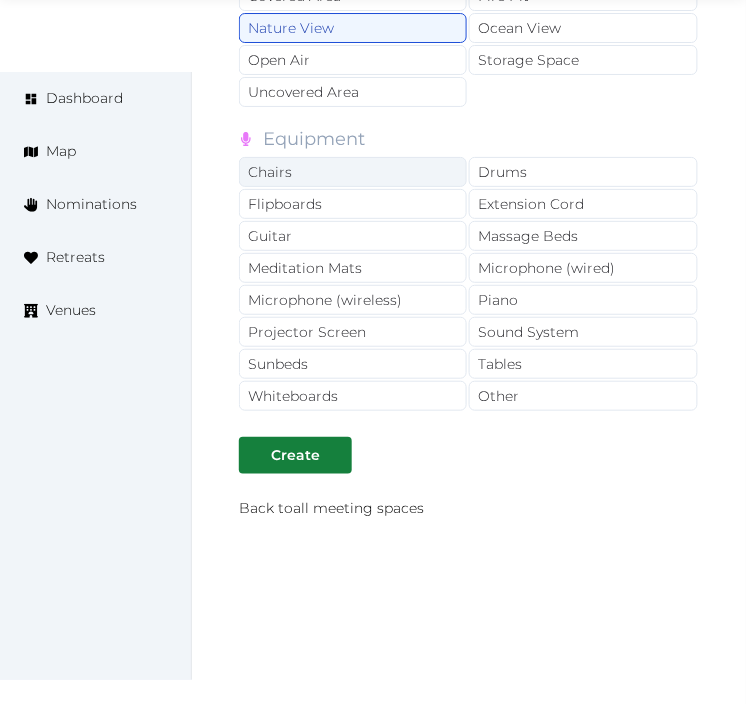click on "Chairs" at bounding box center [353, 172] 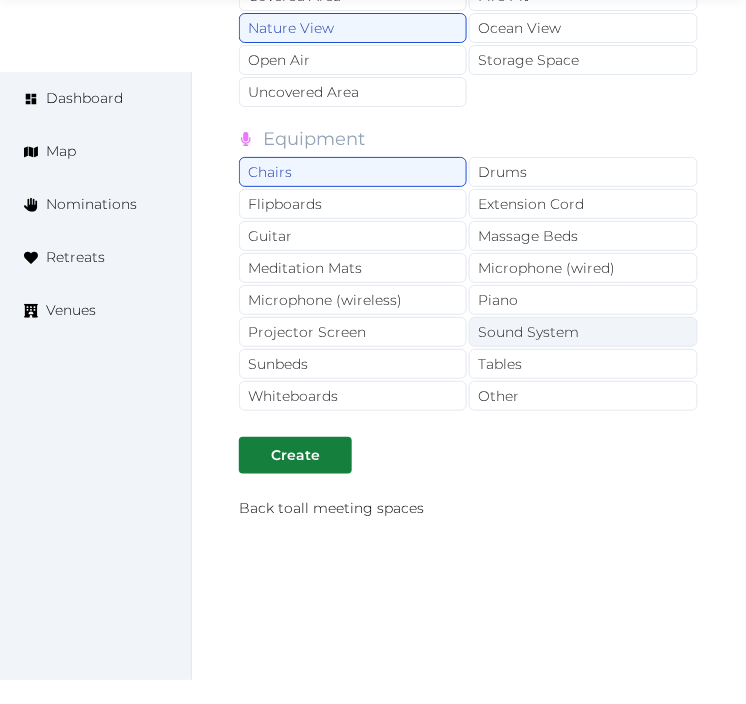 click on "Sound System" at bounding box center (583, 332) 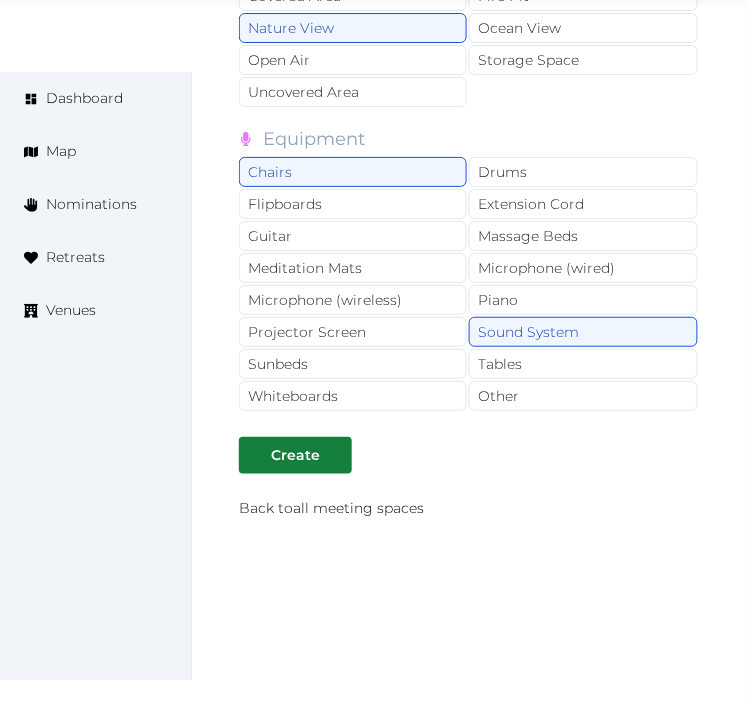 drag, startPoint x: 400, startPoint y: 324, endPoint x: 467, endPoint y: 360, distance: 76.05919 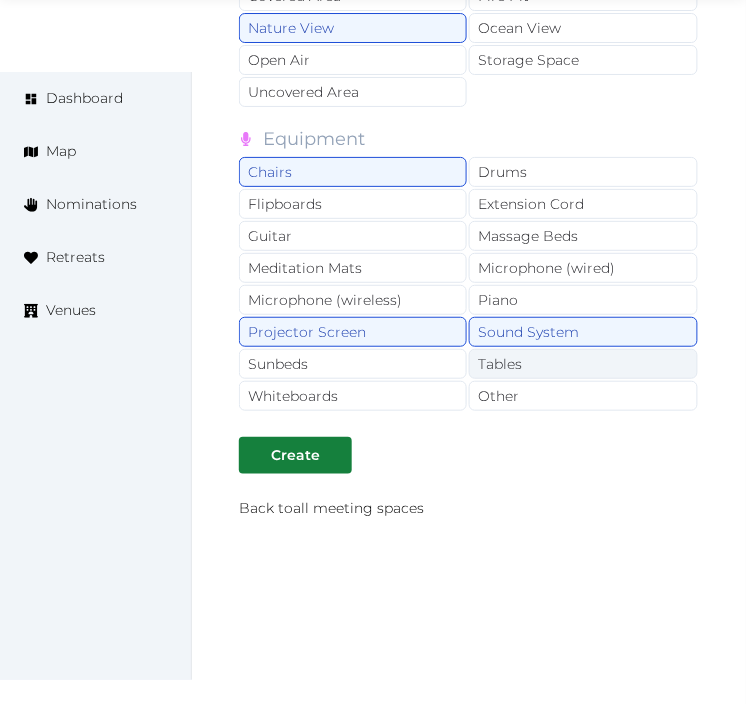 drag, startPoint x: 480, startPoint y: 347, endPoint x: 504, endPoint y: 380, distance: 40.804413 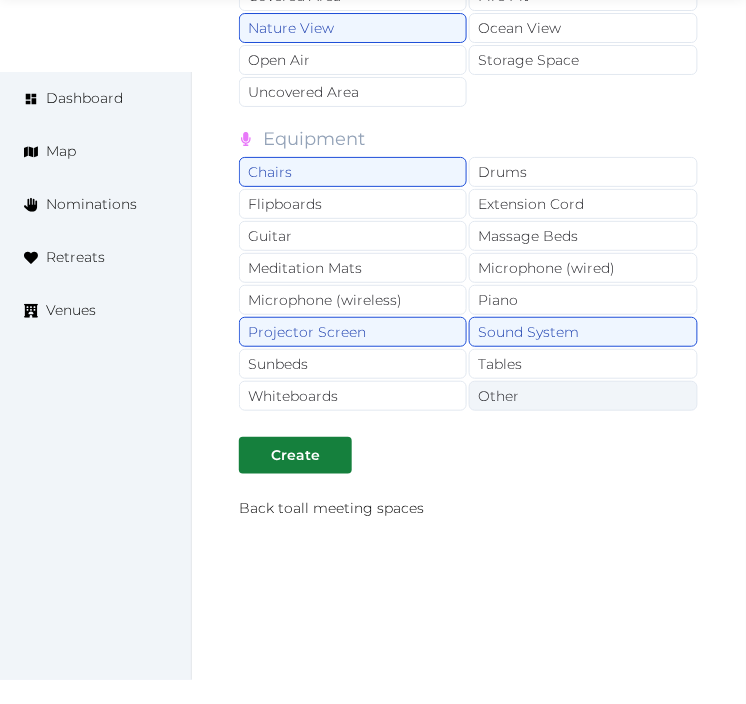 click on "Tables" at bounding box center (583, 364) 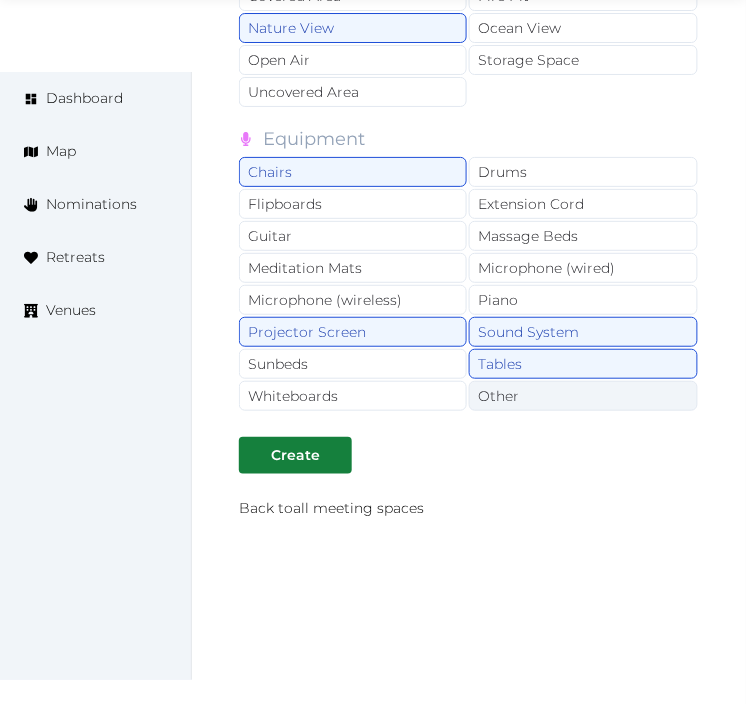 click on "Other" at bounding box center [583, 396] 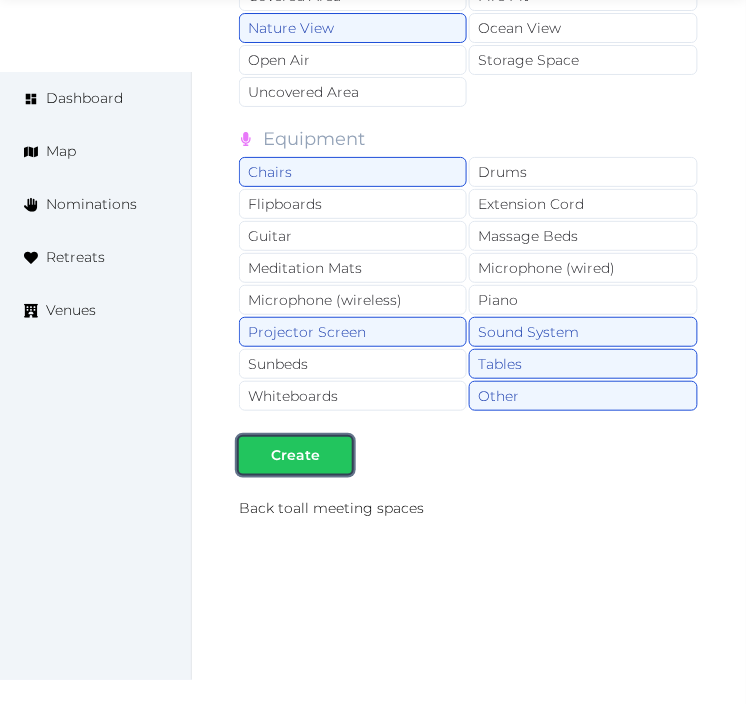 click on "Create" at bounding box center (295, 455) 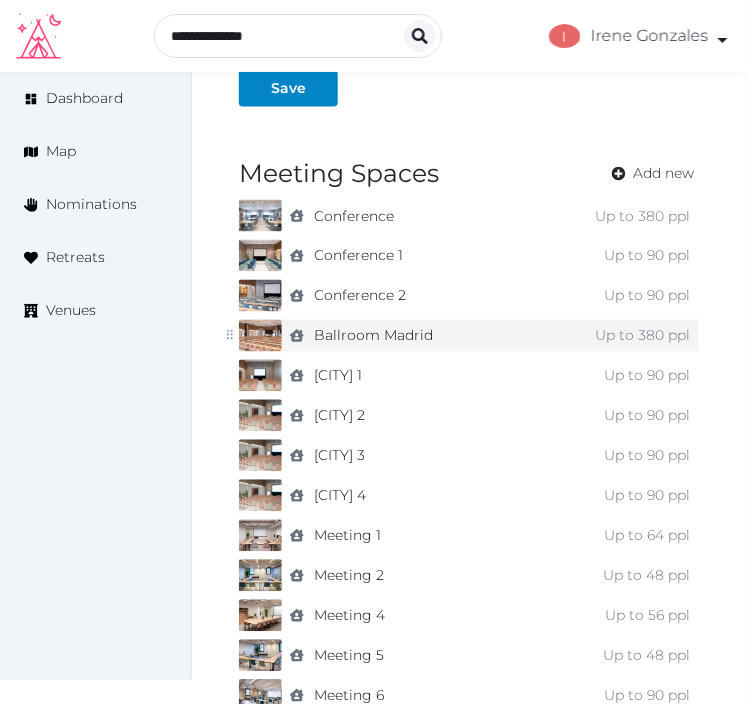 scroll, scrollTop: 1444, scrollLeft: 0, axis: vertical 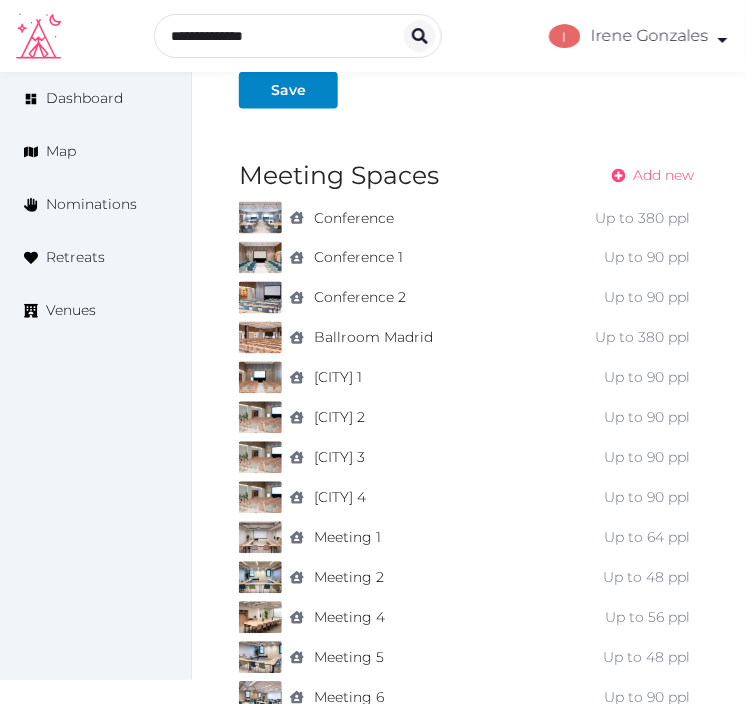 click on "Add new" at bounding box center [664, 175] 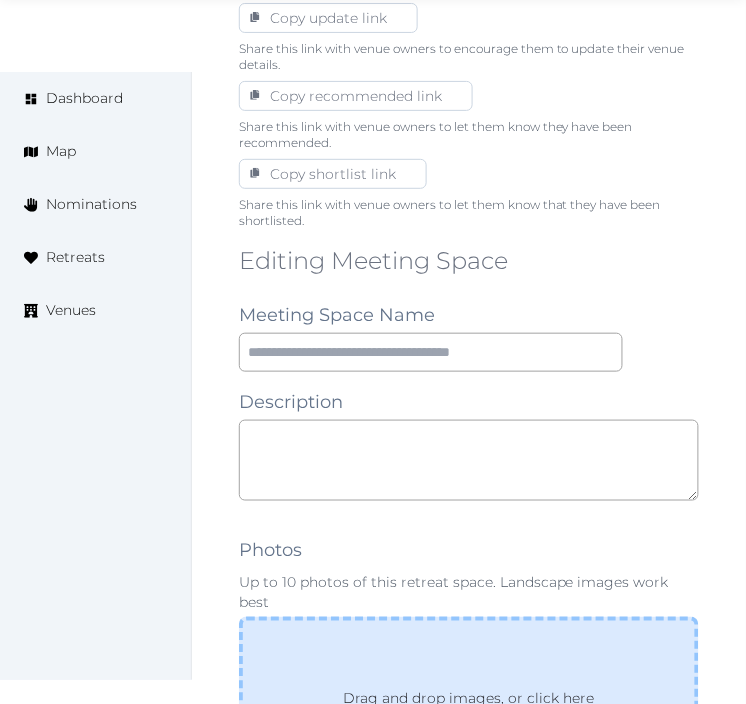 scroll, scrollTop: 1333, scrollLeft: 0, axis: vertical 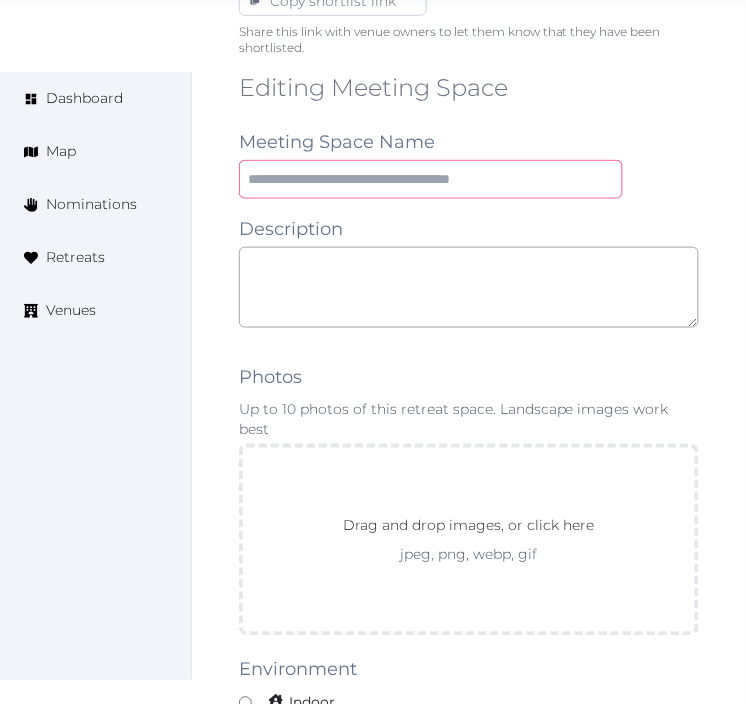 click at bounding box center (431, 179) 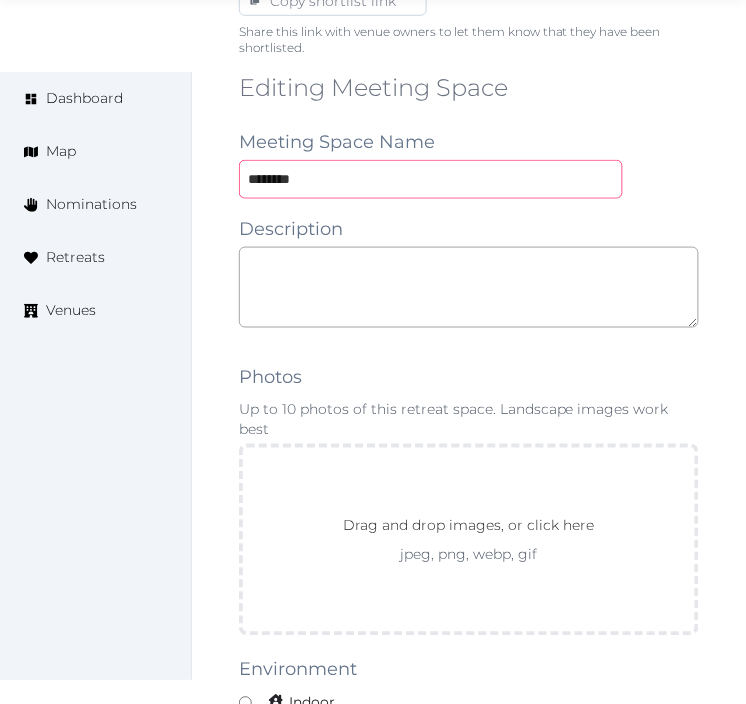 type on "********" 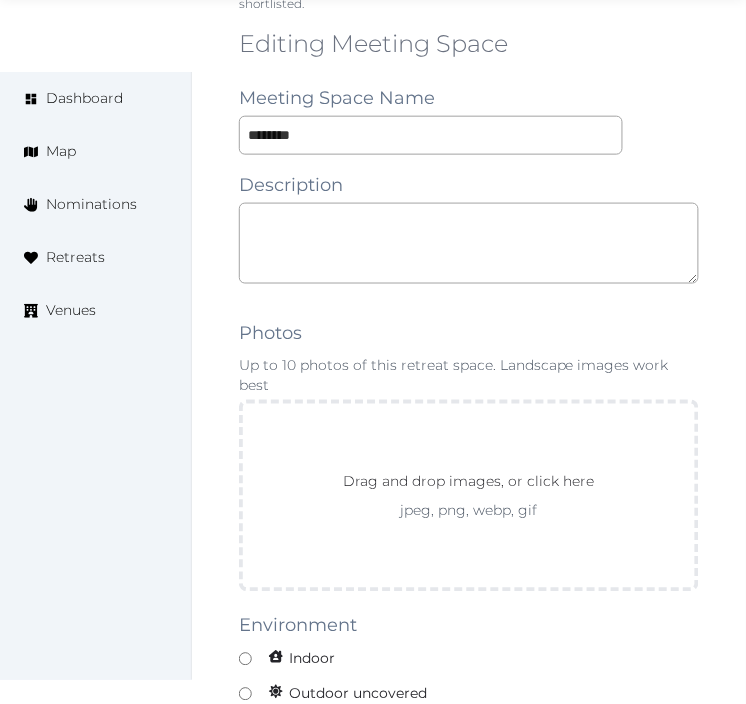 scroll, scrollTop: 1444, scrollLeft: 0, axis: vertical 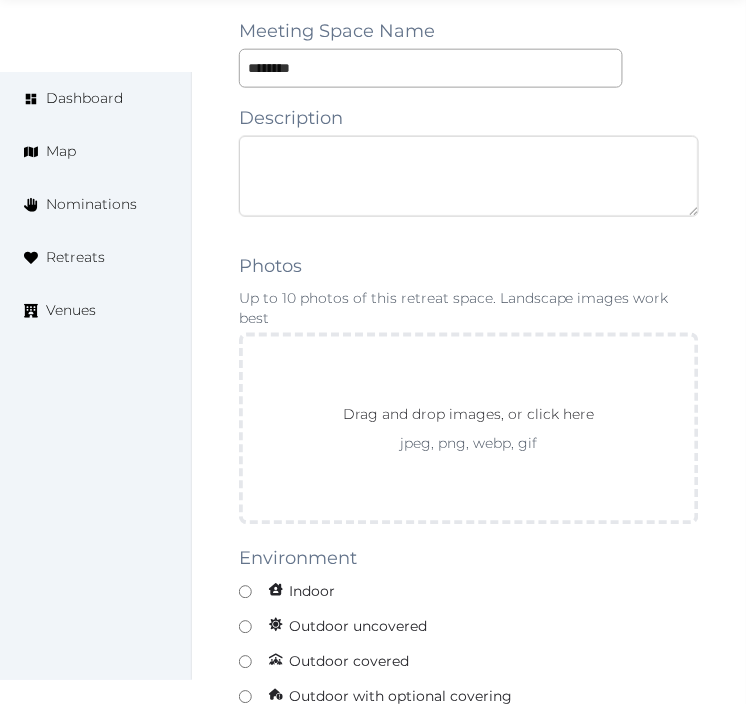 click at bounding box center [469, 176] 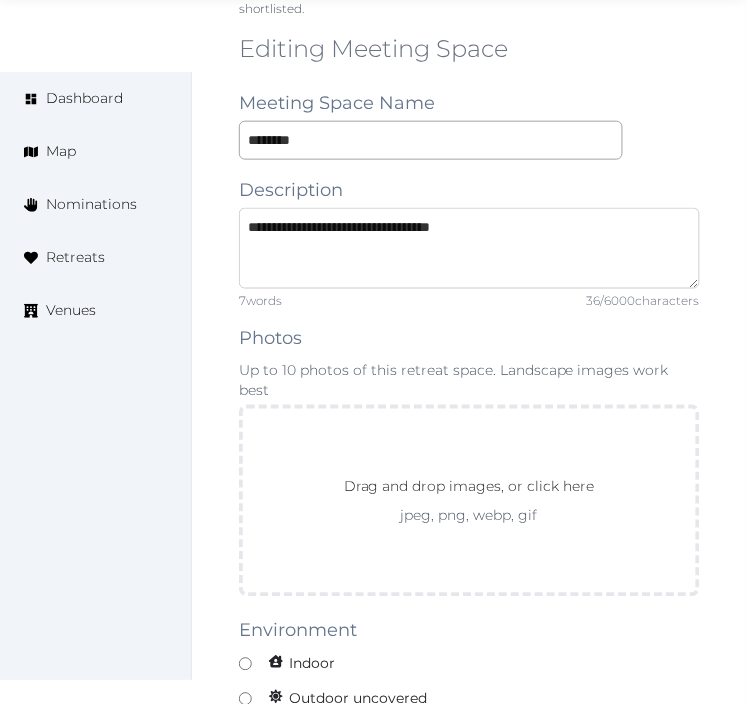 scroll, scrollTop: 1333, scrollLeft: 0, axis: vertical 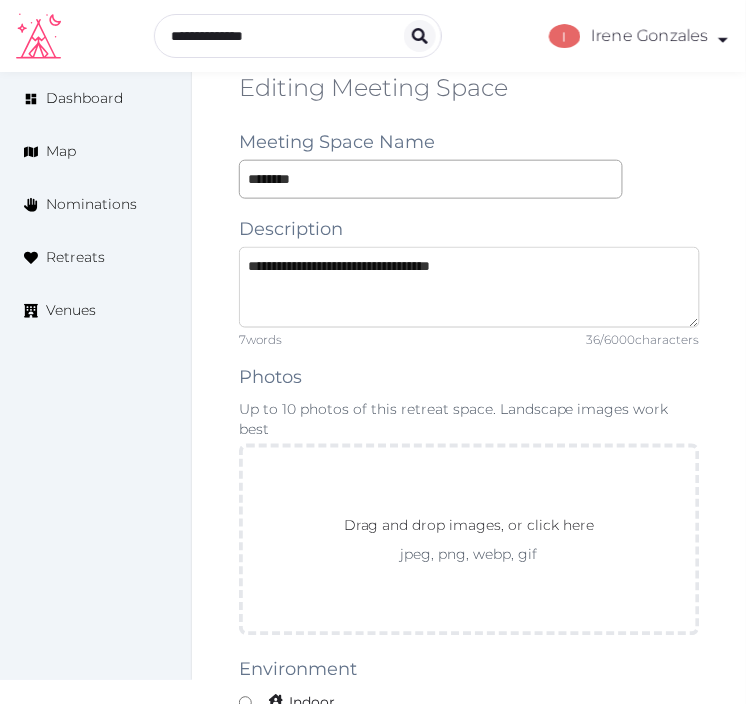 type on "**********" 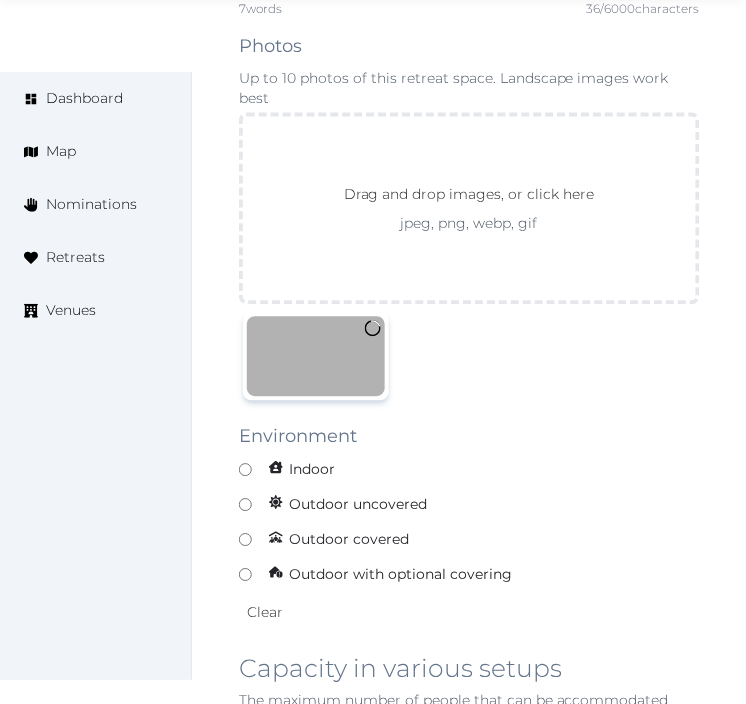 scroll, scrollTop: 1666, scrollLeft: 0, axis: vertical 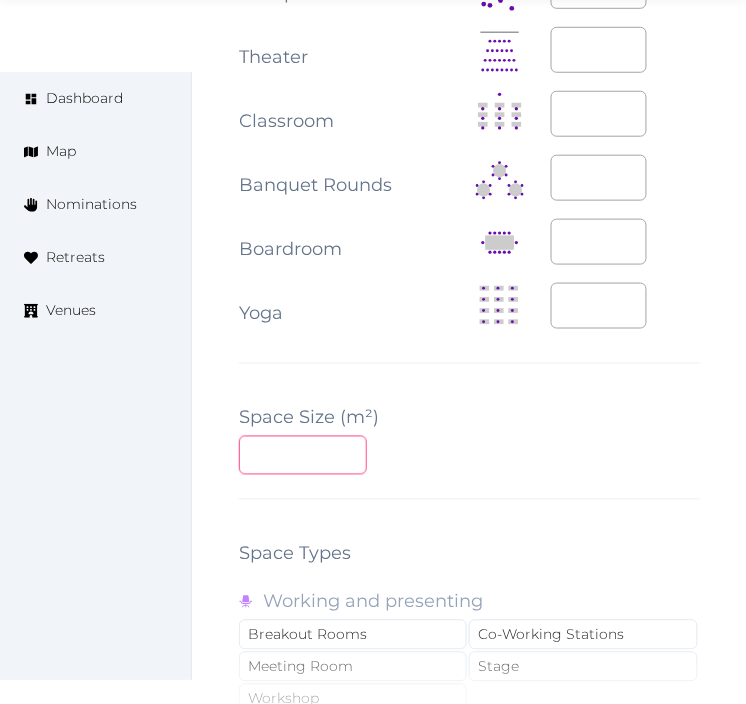 click at bounding box center (303, 455) 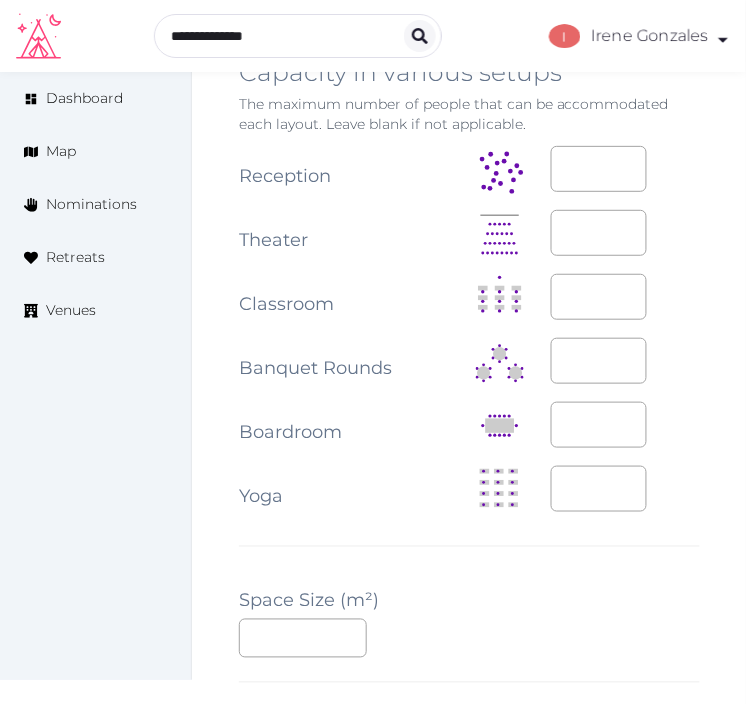 scroll, scrollTop: 2222, scrollLeft: 0, axis: vertical 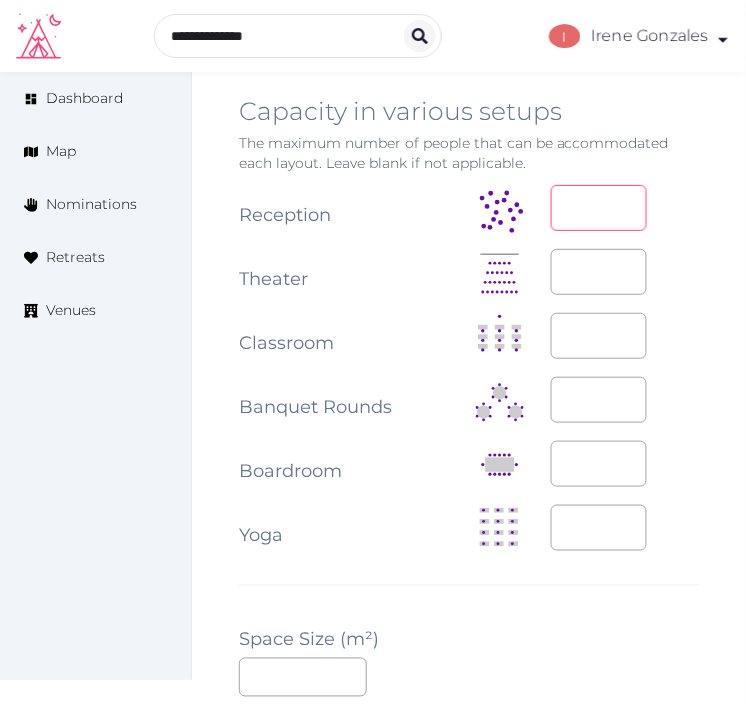 click at bounding box center [599, 208] 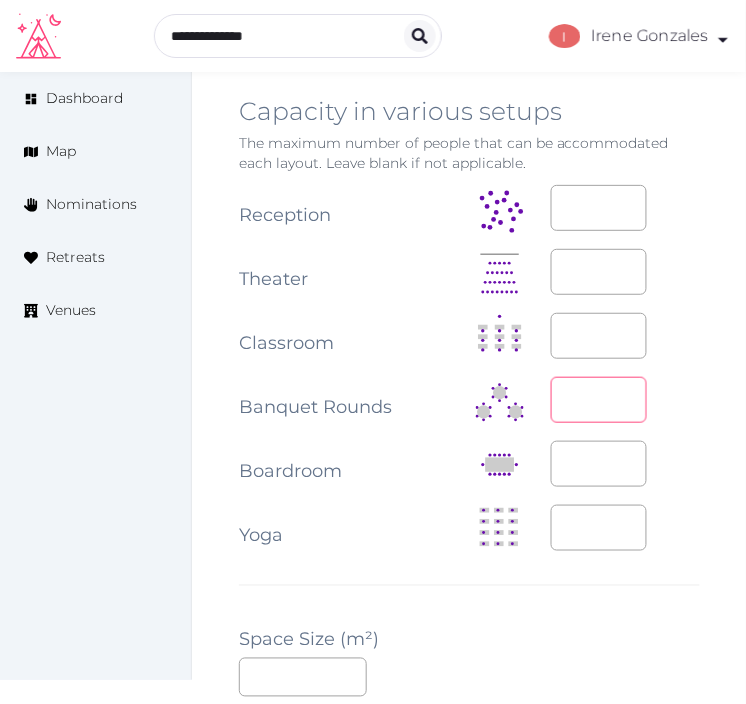 click at bounding box center [599, 400] 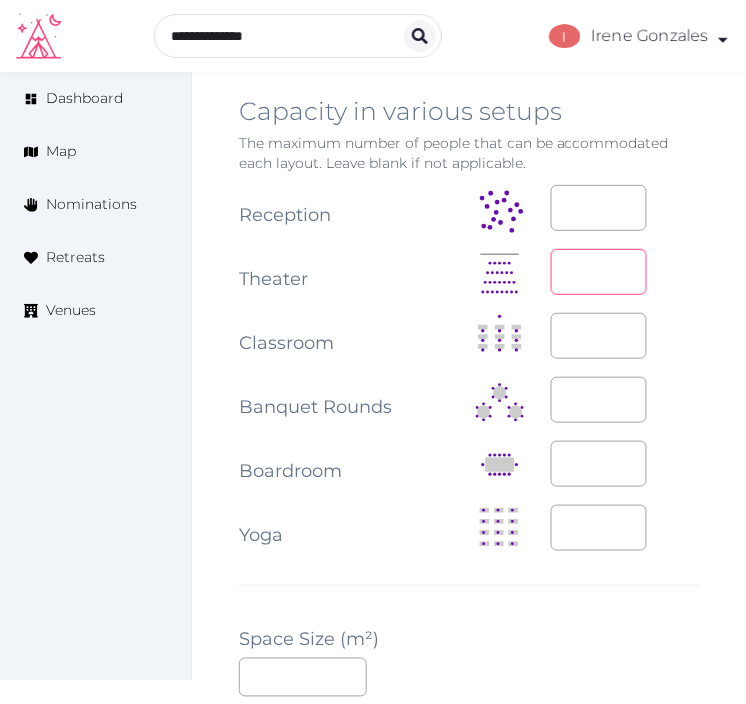 click at bounding box center (599, 272) 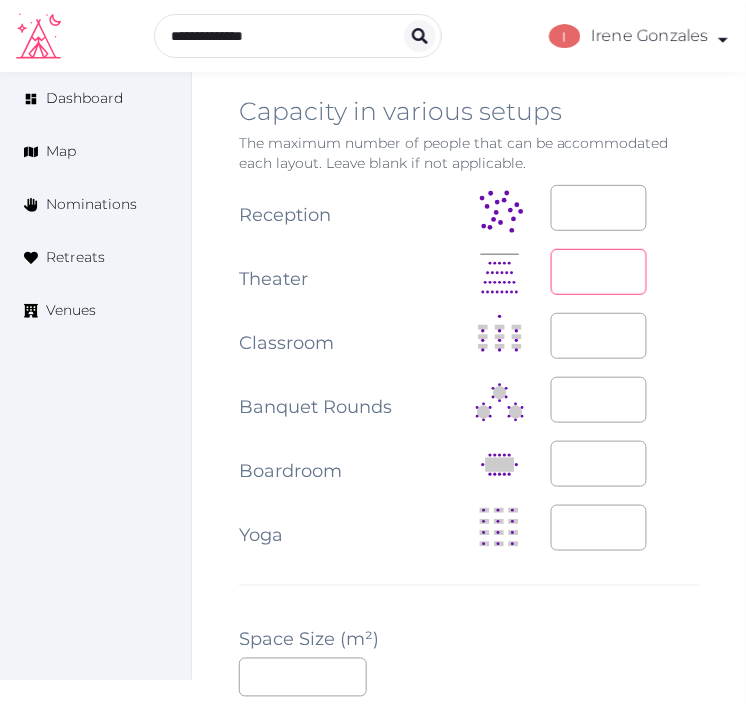 type on "**" 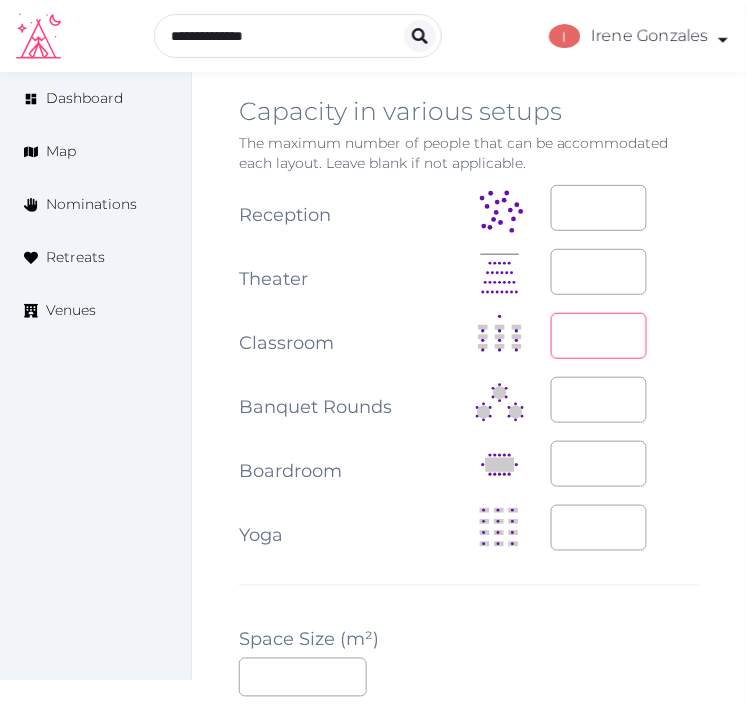 click at bounding box center (599, 336) 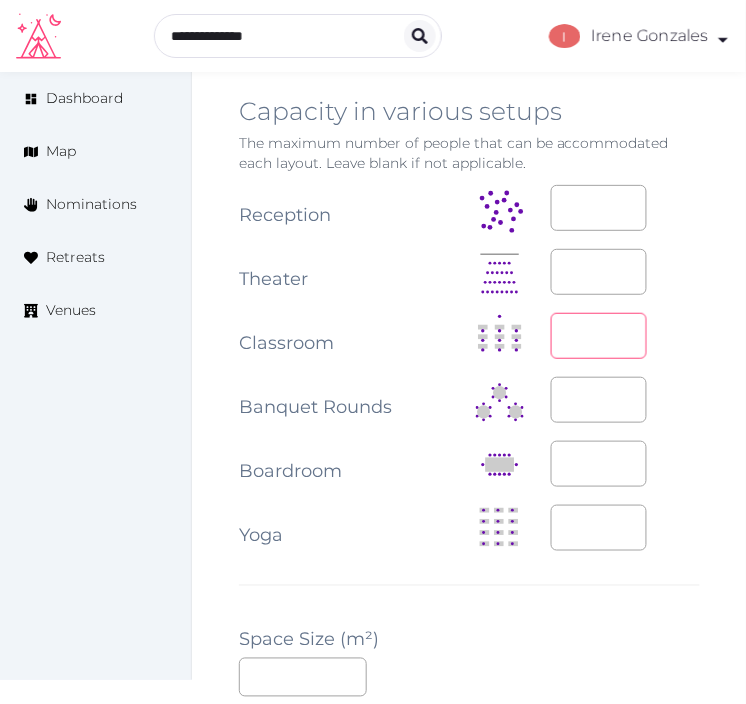 type on "**" 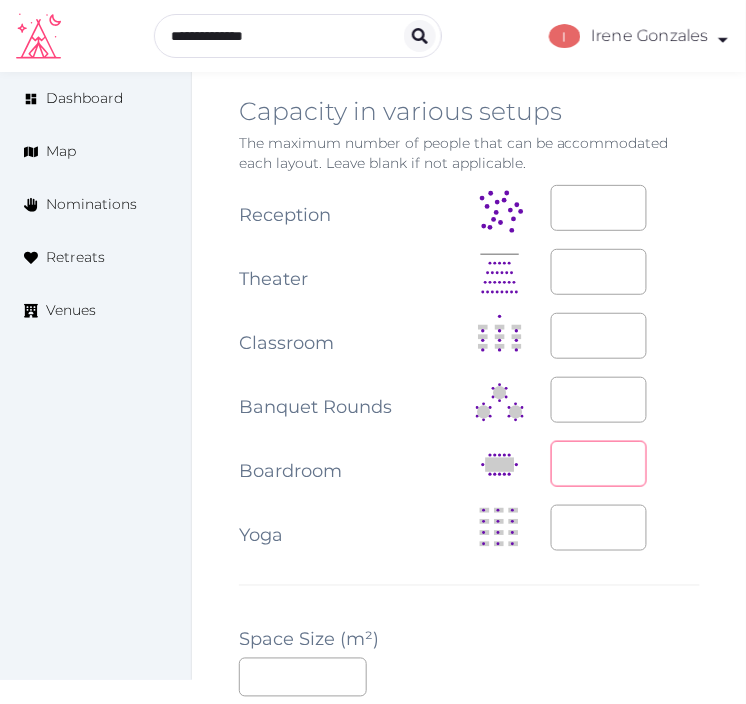 click at bounding box center (599, 464) 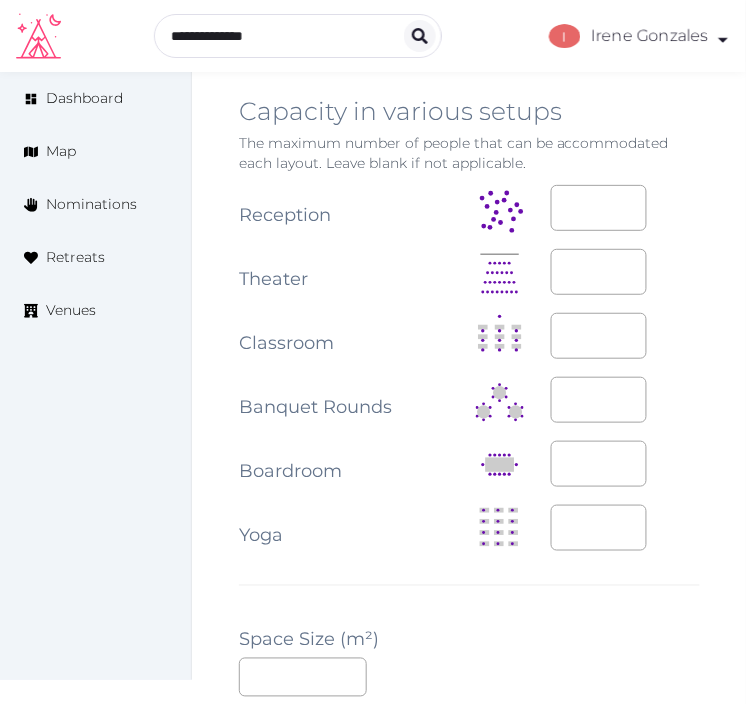 click on "**********" at bounding box center [469, 370] 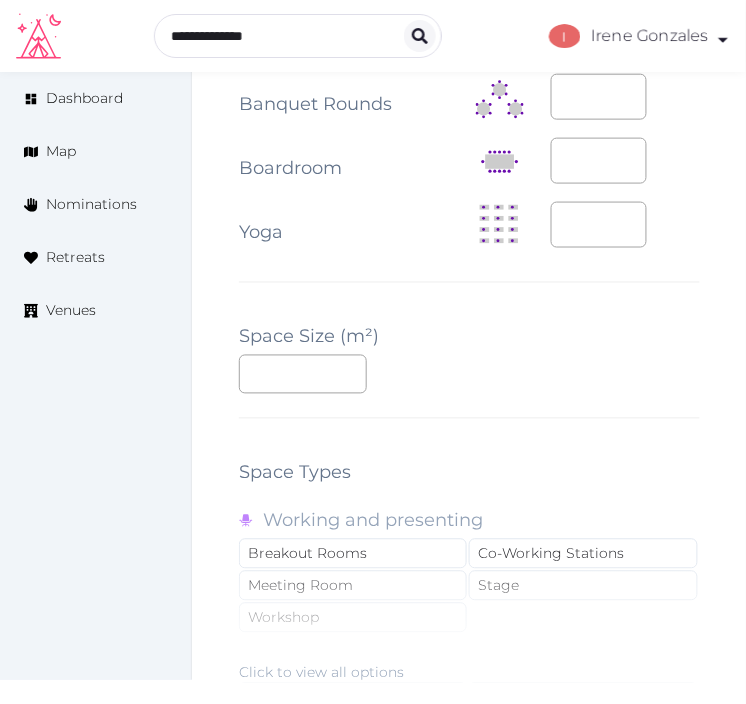 scroll, scrollTop: 2555, scrollLeft: 0, axis: vertical 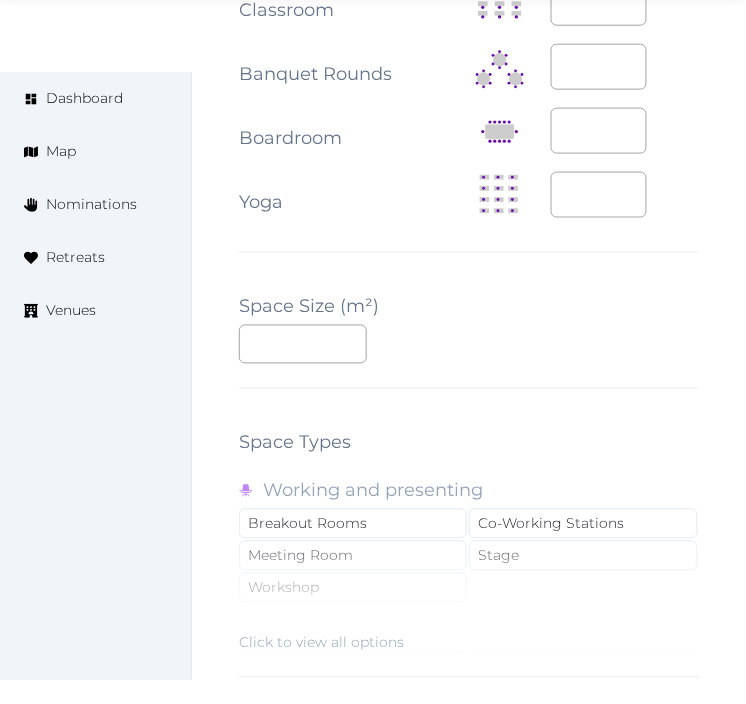 click on "Click to view all options" at bounding box center [469, 589] 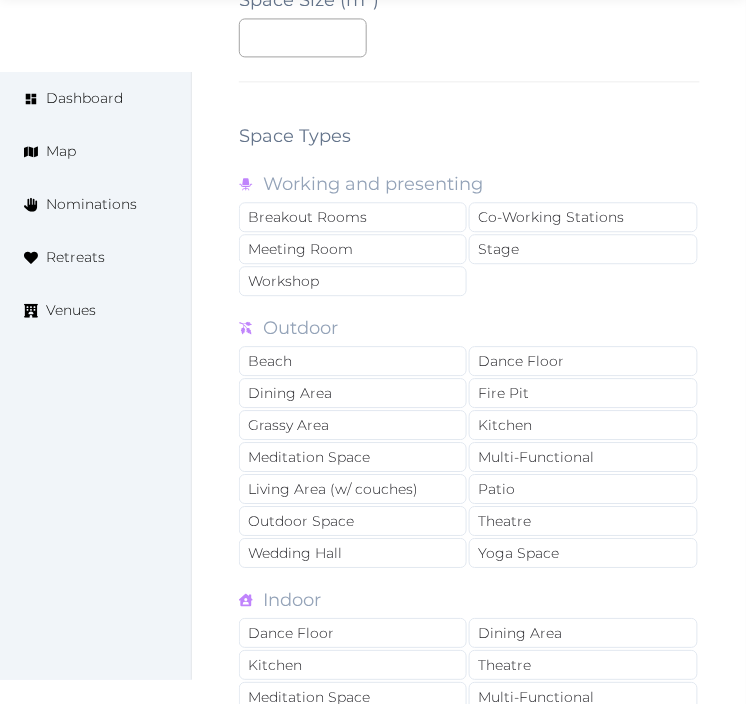 scroll, scrollTop: 2888, scrollLeft: 0, axis: vertical 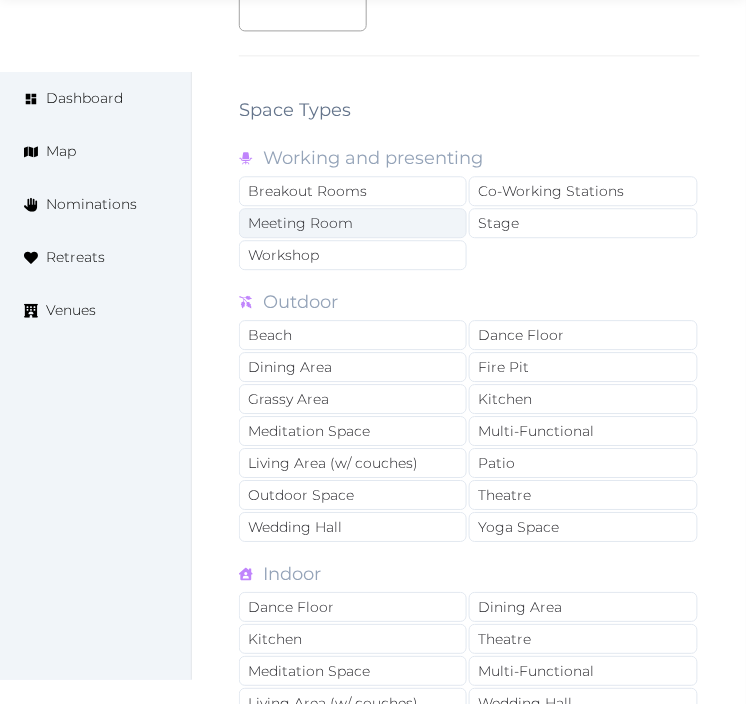 click on "Meeting Room" at bounding box center (353, 223) 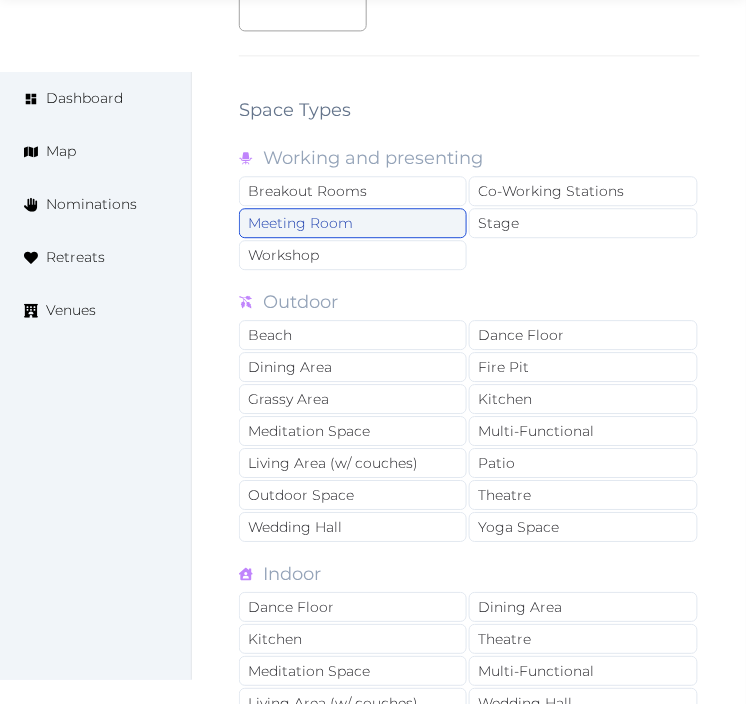 click on "Meeting Room" at bounding box center [353, 223] 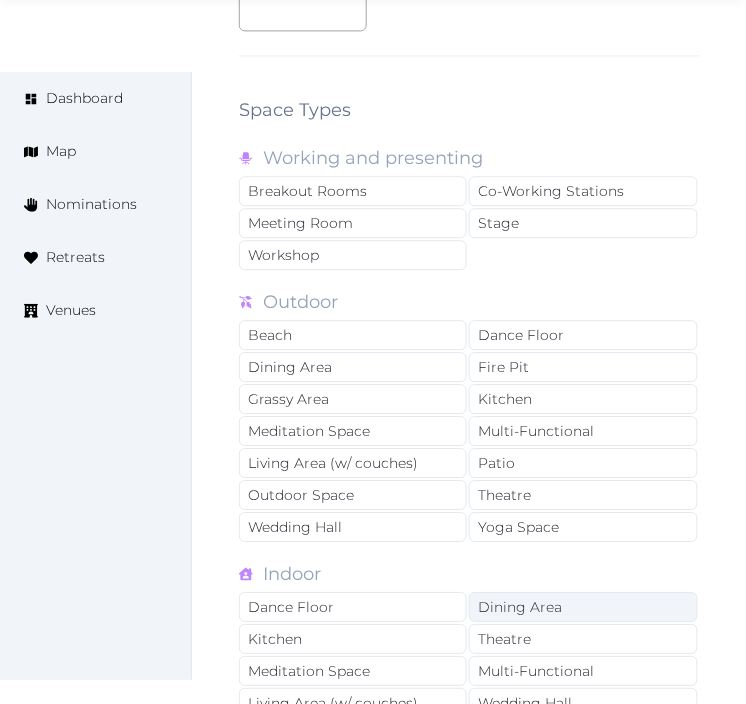 click on "Dining Area" at bounding box center [583, 607] 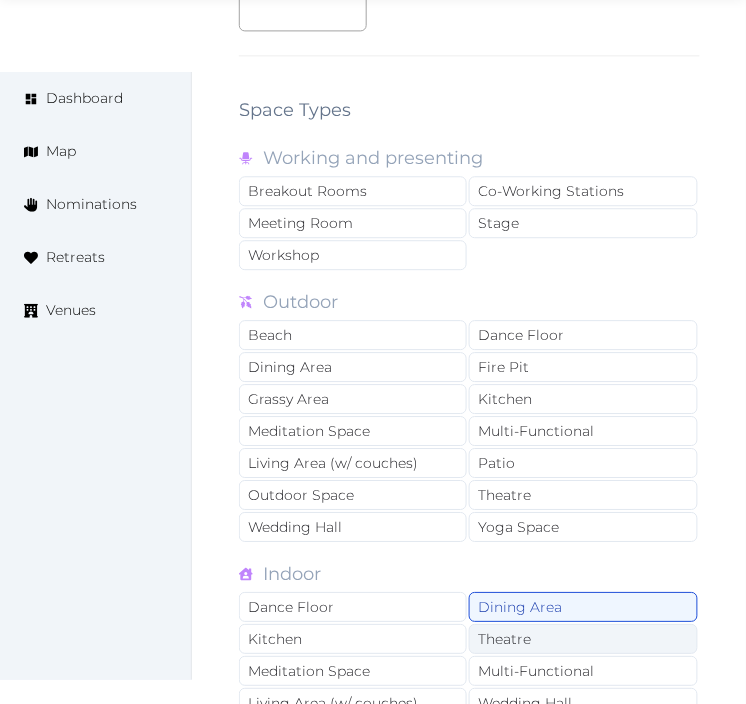 click on "Theatre" at bounding box center [583, 639] 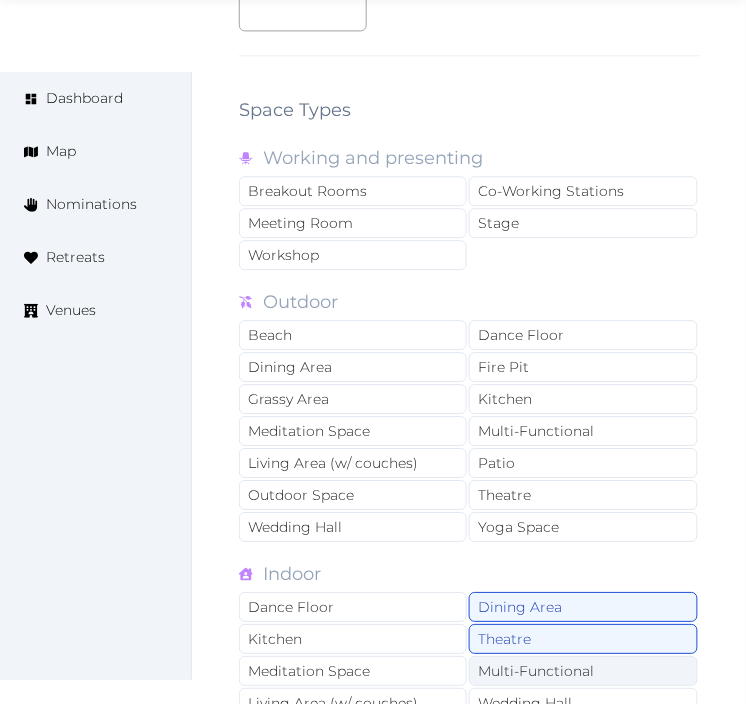 click on "Multi-Functional" at bounding box center (583, 671) 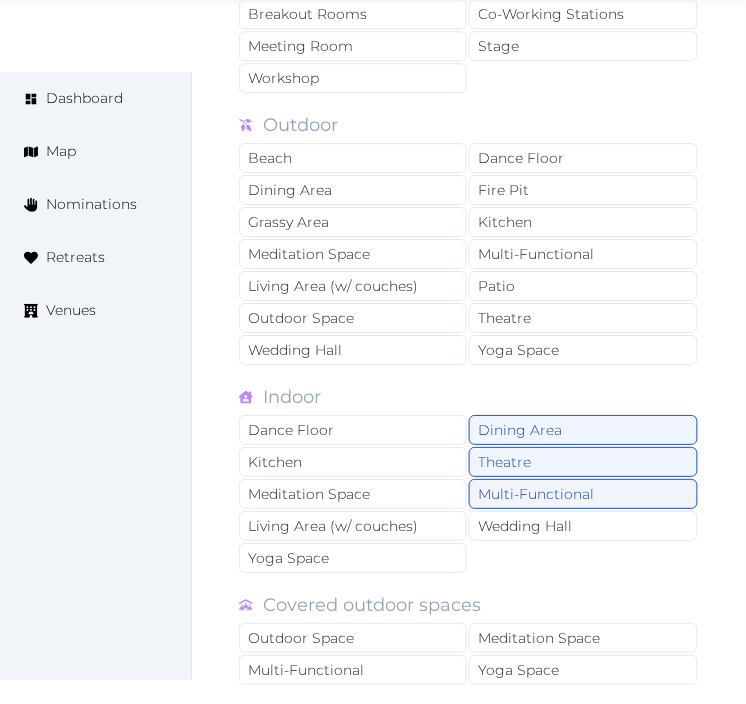 scroll, scrollTop: 3222, scrollLeft: 0, axis: vertical 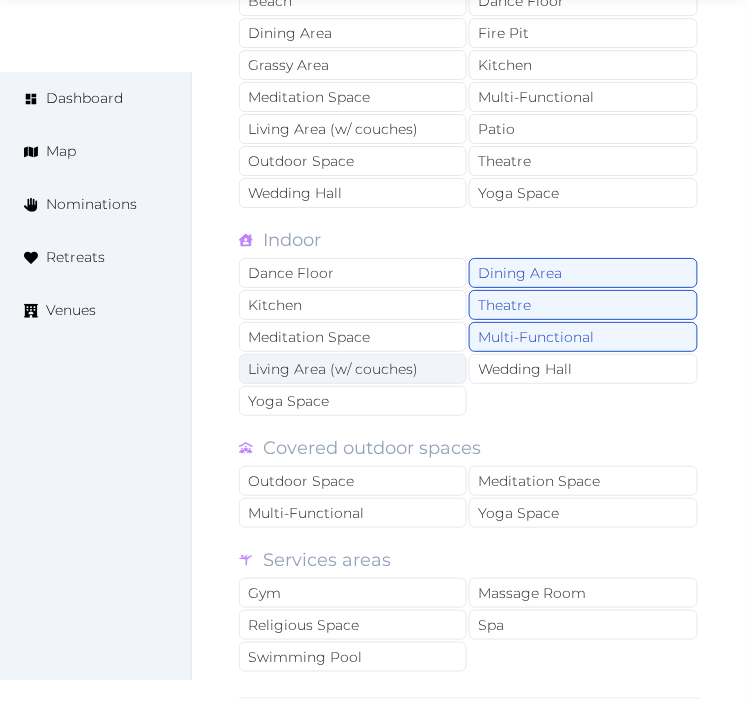 click on "Living Area (w/ couches)" at bounding box center (353, 369) 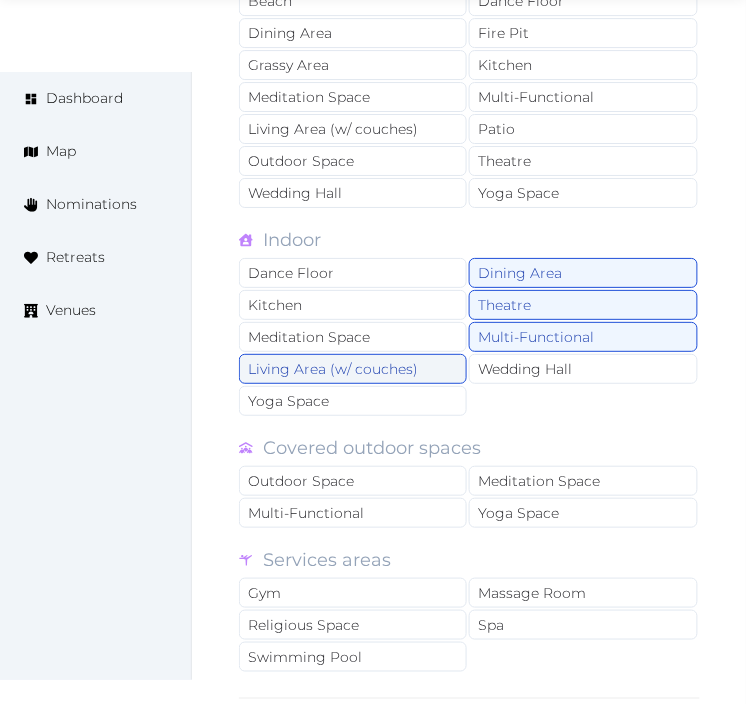 click on "Living Area (w/ couches)" at bounding box center (353, 369) 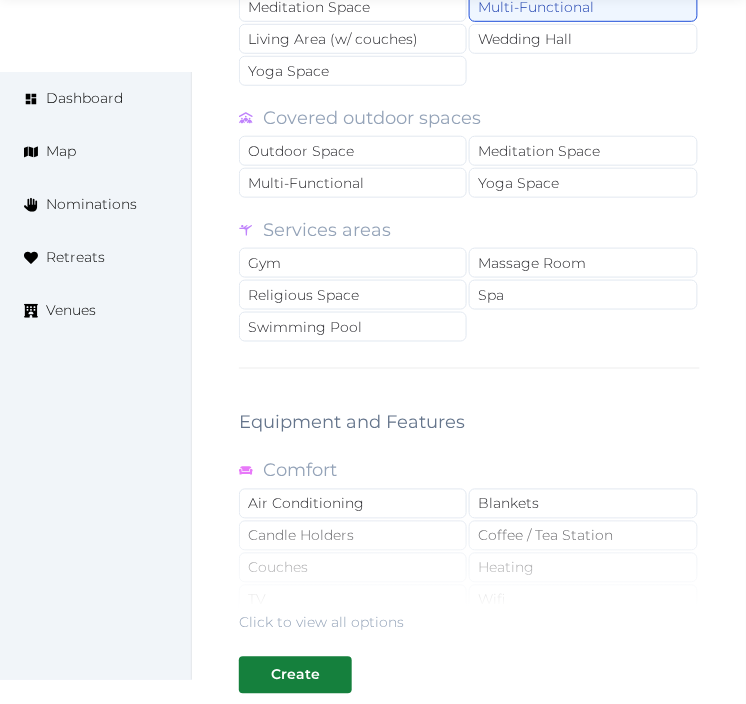 scroll, scrollTop: 3666, scrollLeft: 0, axis: vertical 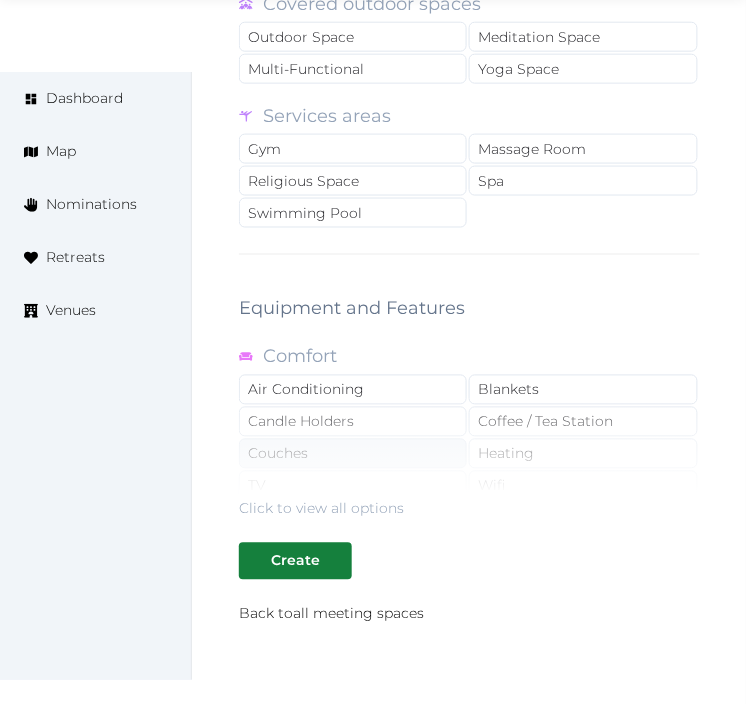 drag, startPoint x: 326, startPoint y: 385, endPoint x: 346, endPoint y: 433, distance: 52 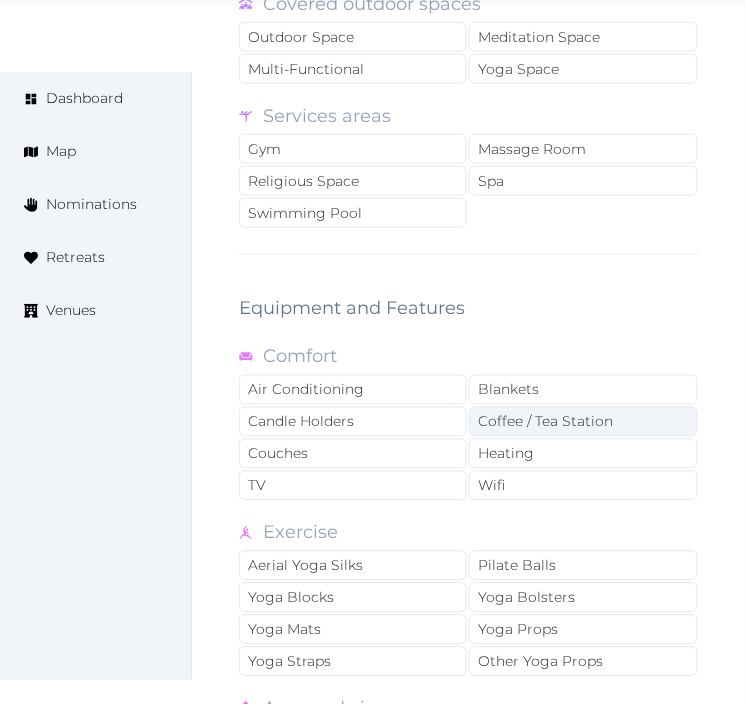 drag, startPoint x: 376, startPoint y: 365, endPoint x: 498, endPoint y: 417, distance: 132.61975 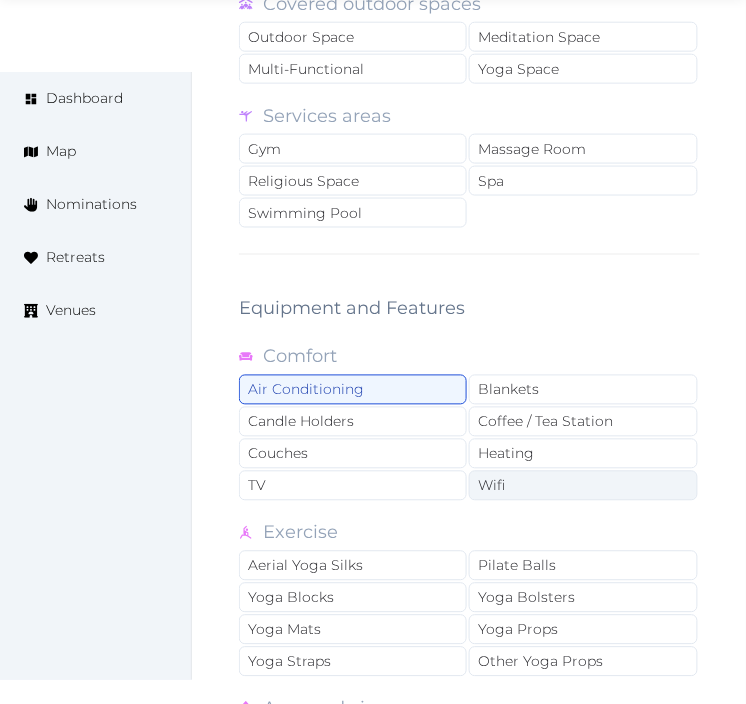 drag, startPoint x: 536, startPoint y: 468, endPoint x: 524, endPoint y: 431, distance: 38.8973 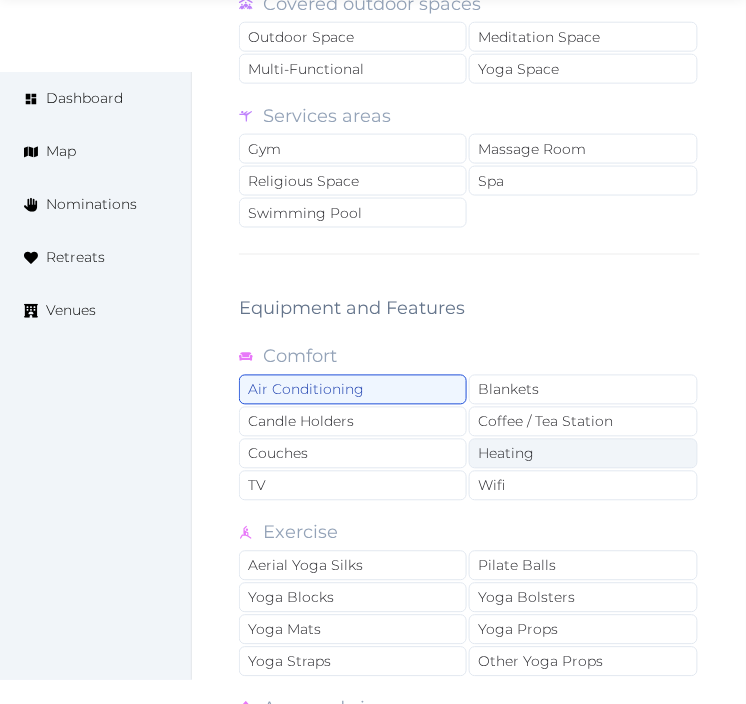 click on "Wifi" at bounding box center [583, 486] 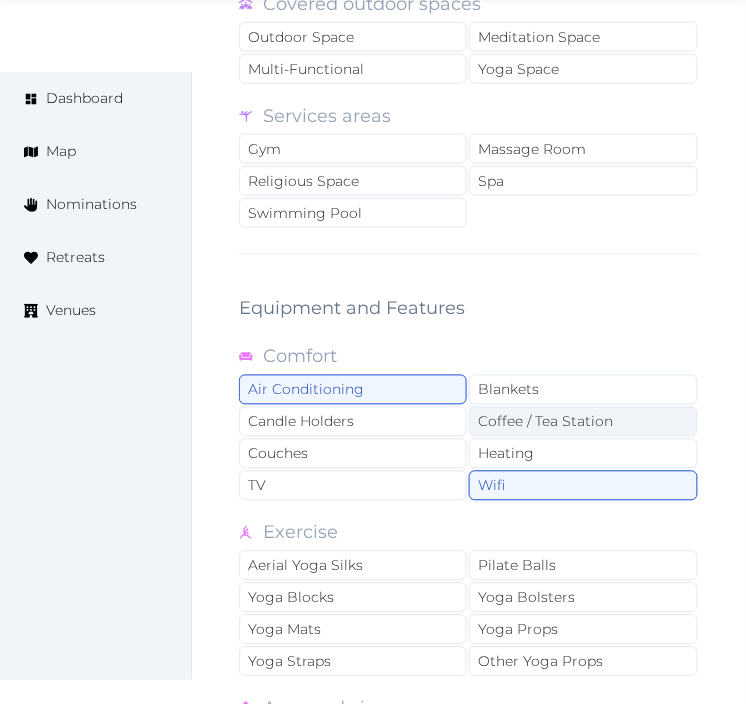 click on "Coffee / Tea Station" at bounding box center (583, 422) 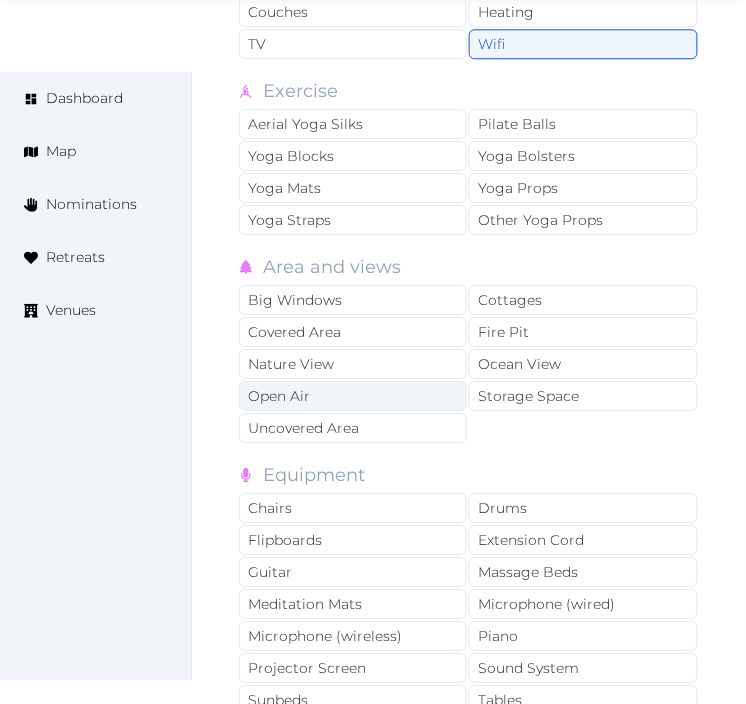 scroll, scrollTop: 4111, scrollLeft: 0, axis: vertical 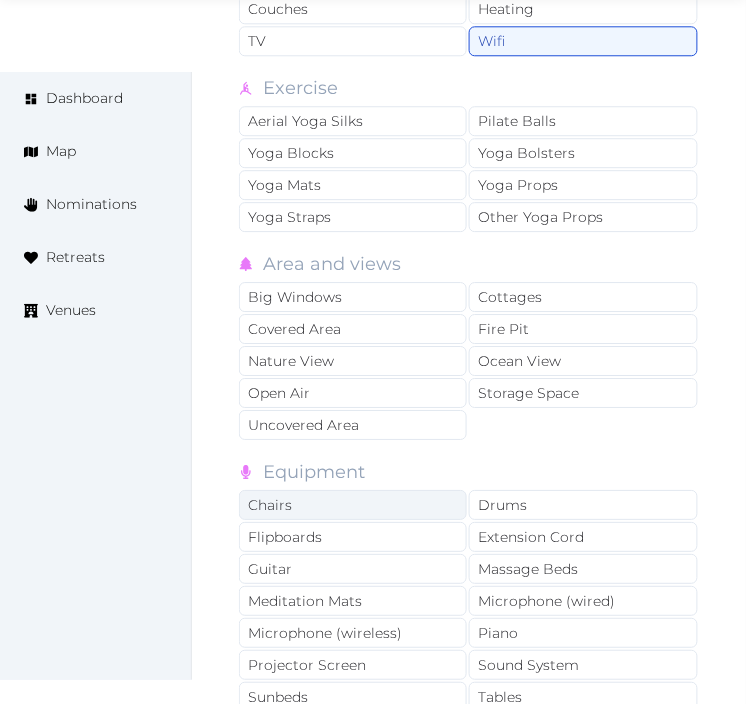 click on "Chairs" at bounding box center (353, 505) 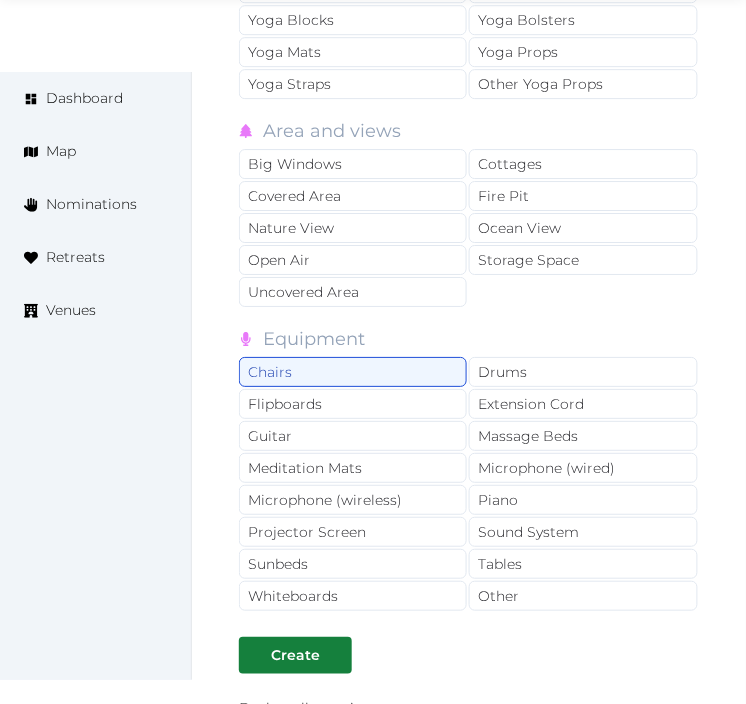 scroll, scrollTop: 4444, scrollLeft: 0, axis: vertical 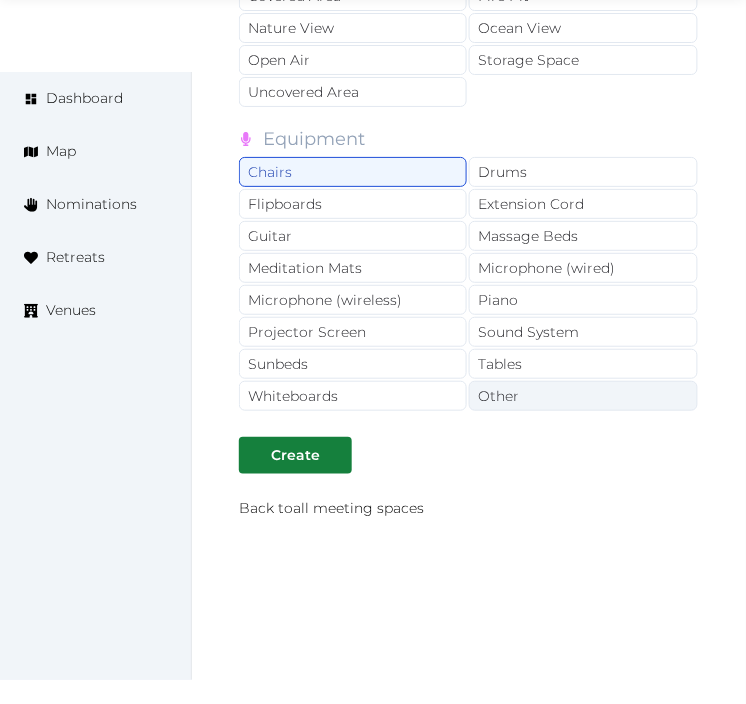 click on "Other" at bounding box center [583, 396] 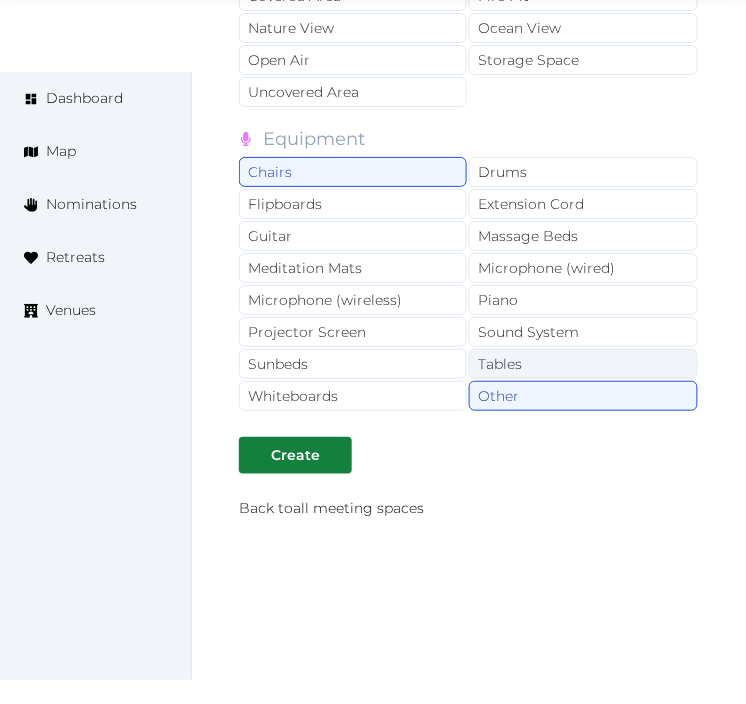 click on "Tables" at bounding box center (583, 364) 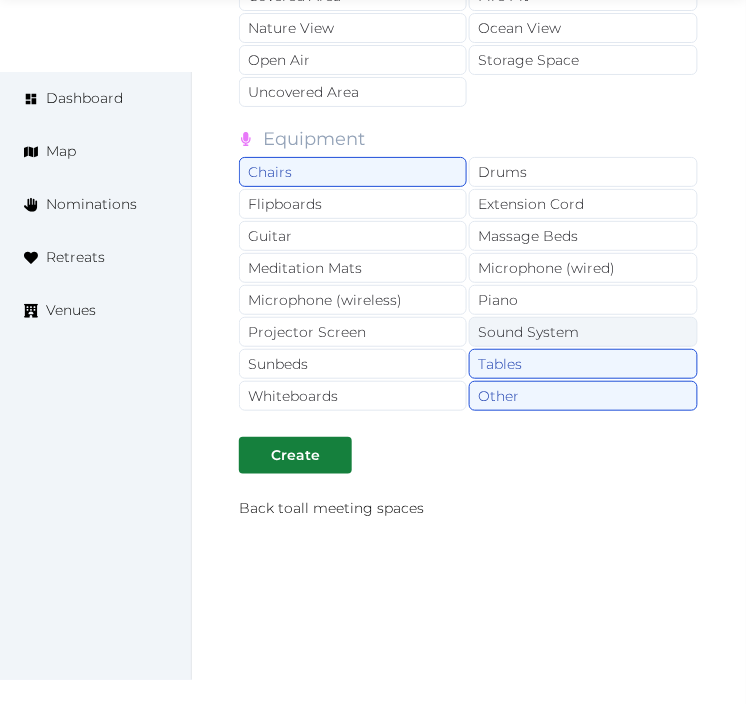 click on "Sound System" at bounding box center (583, 332) 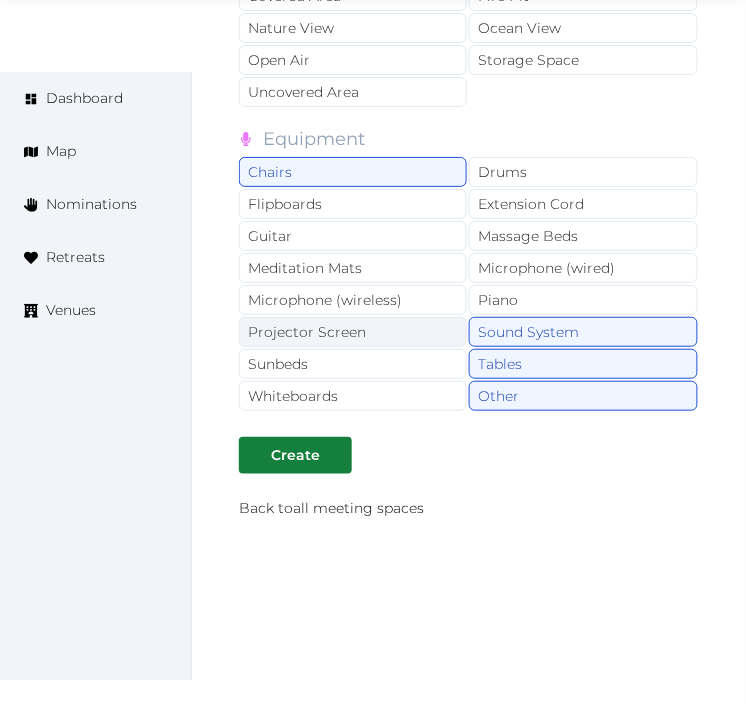 click on "Projector Screen" at bounding box center [353, 332] 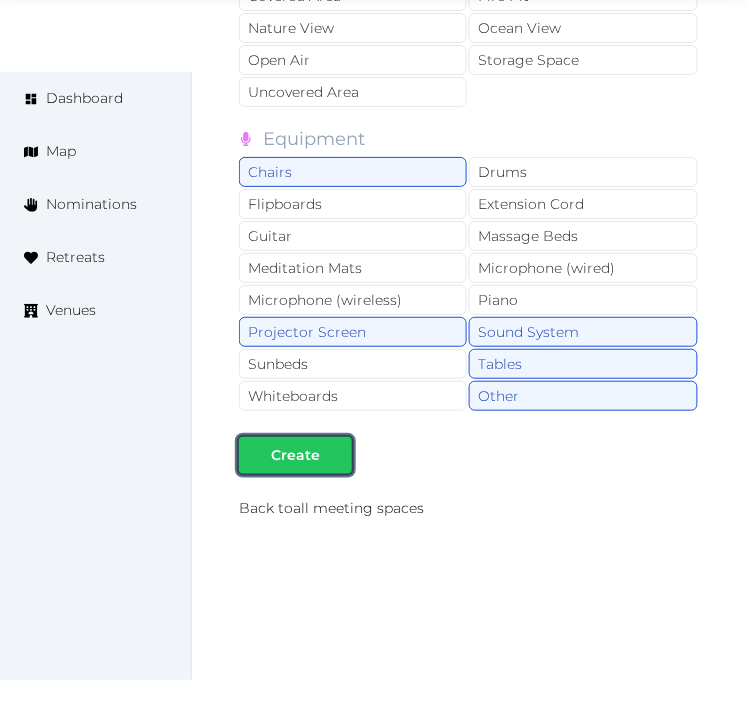 click on "Create" at bounding box center [295, 455] 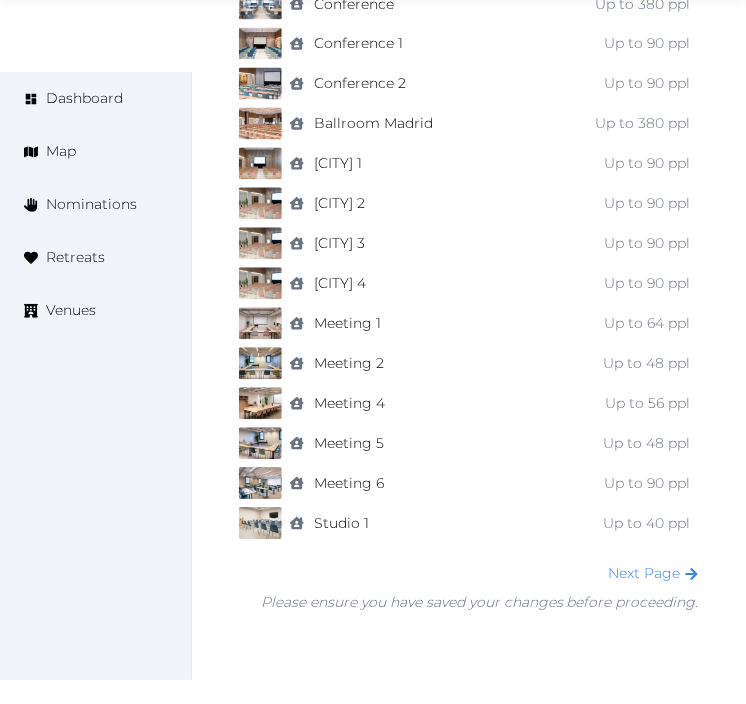 scroll, scrollTop: 1792, scrollLeft: 0, axis: vertical 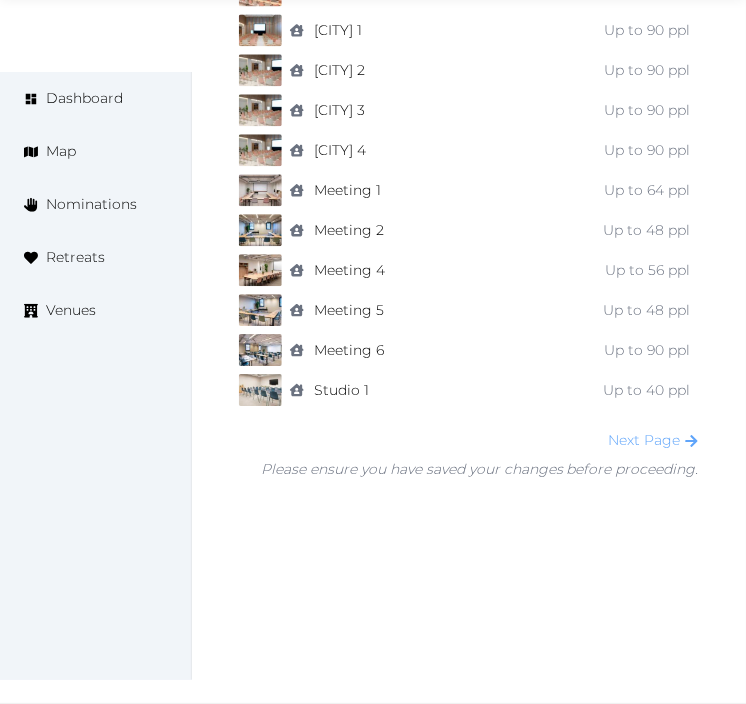 click on "Next Page" at bounding box center [654, 440] 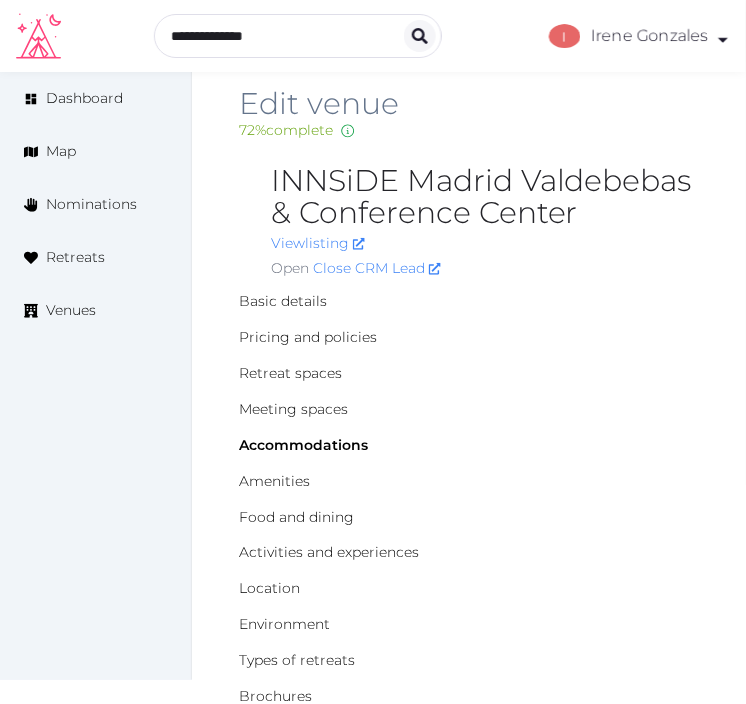 scroll, scrollTop: 0, scrollLeft: 0, axis: both 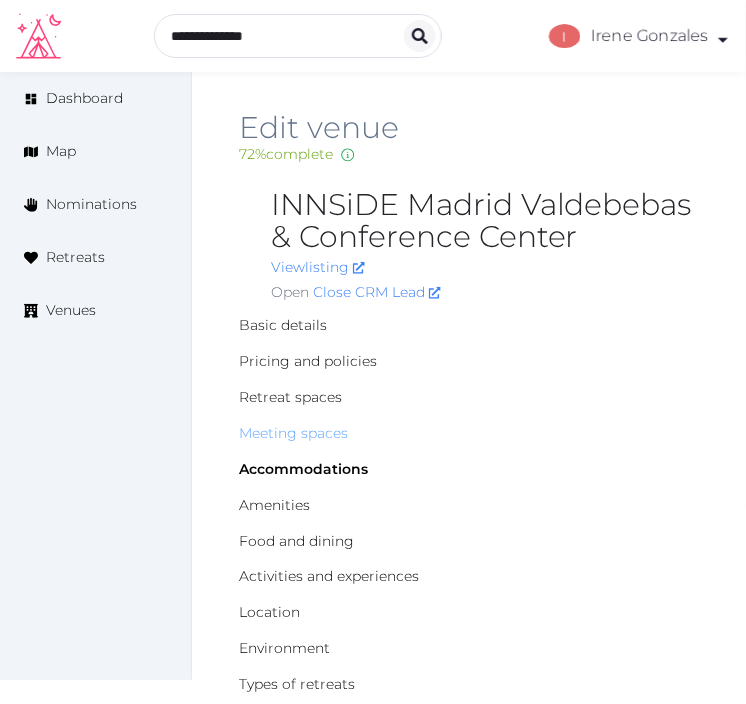 click on "Meeting spaces" at bounding box center [293, 433] 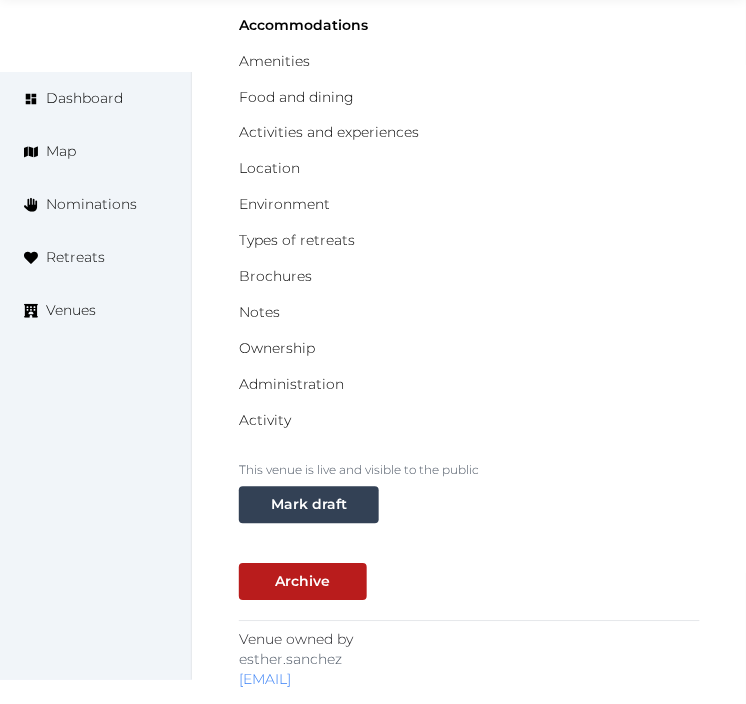 scroll, scrollTop: 680, scrollLeft: 0, axis: vertical 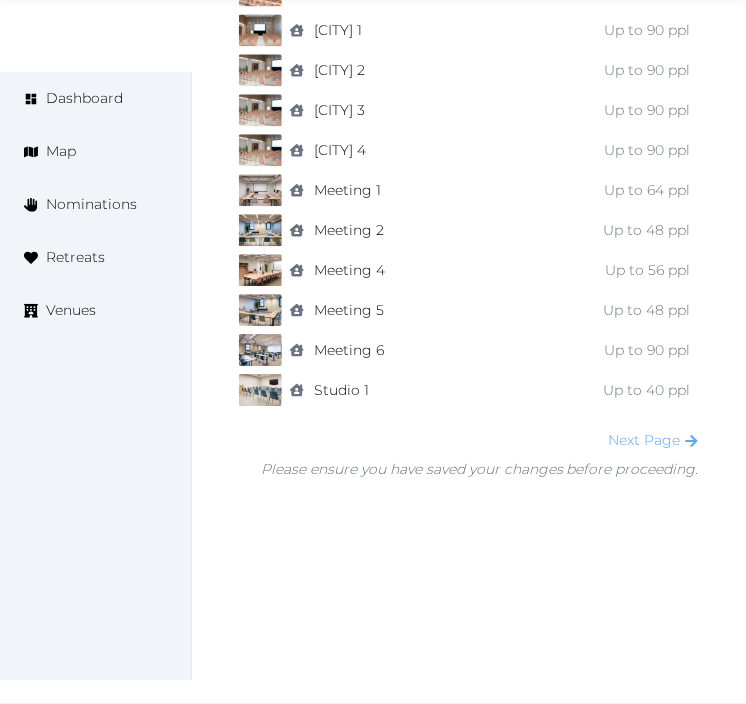 click on "Next Page" at bounding box center [654, 440] 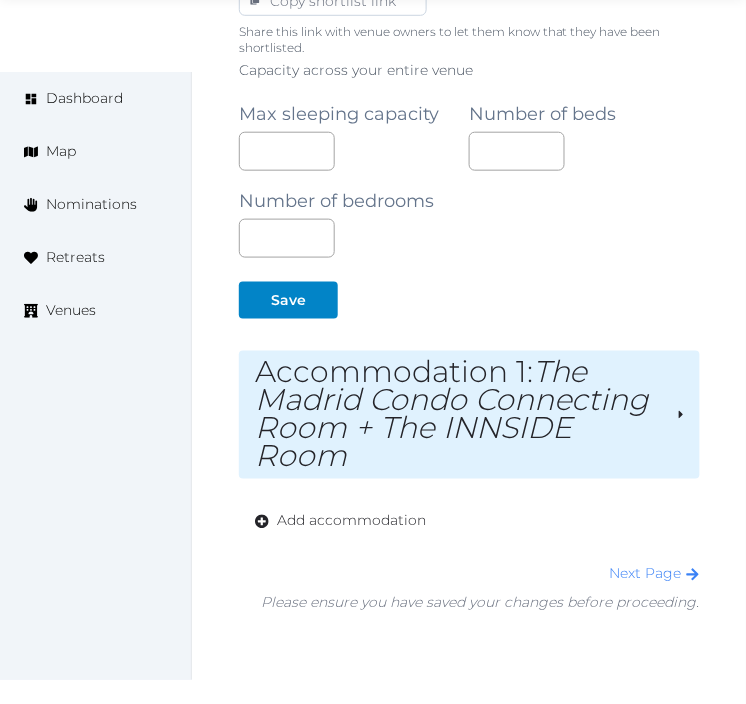 scroll, scrollTop: 1466, scrollLeft: 0, axis: vertical 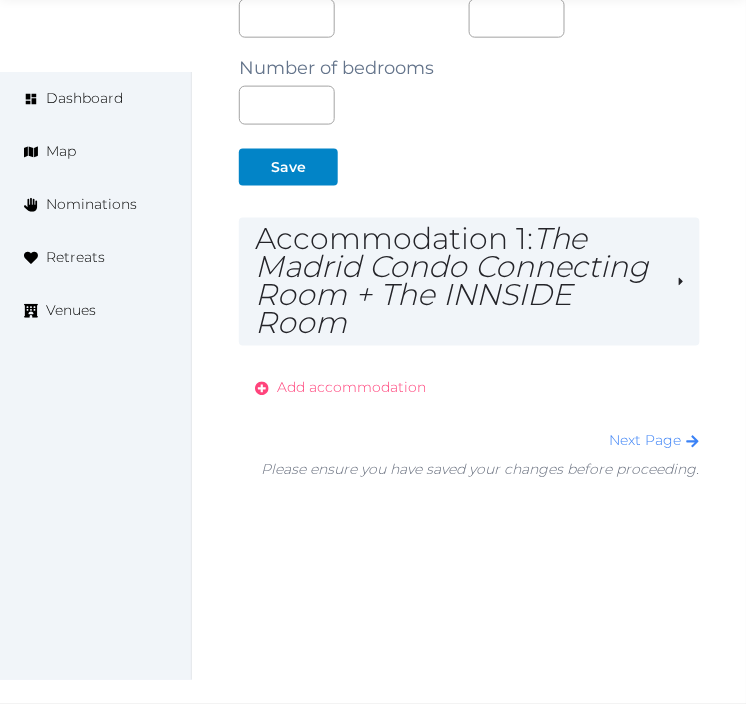 click on "Add accommodation" at bounding box center (340, 388) 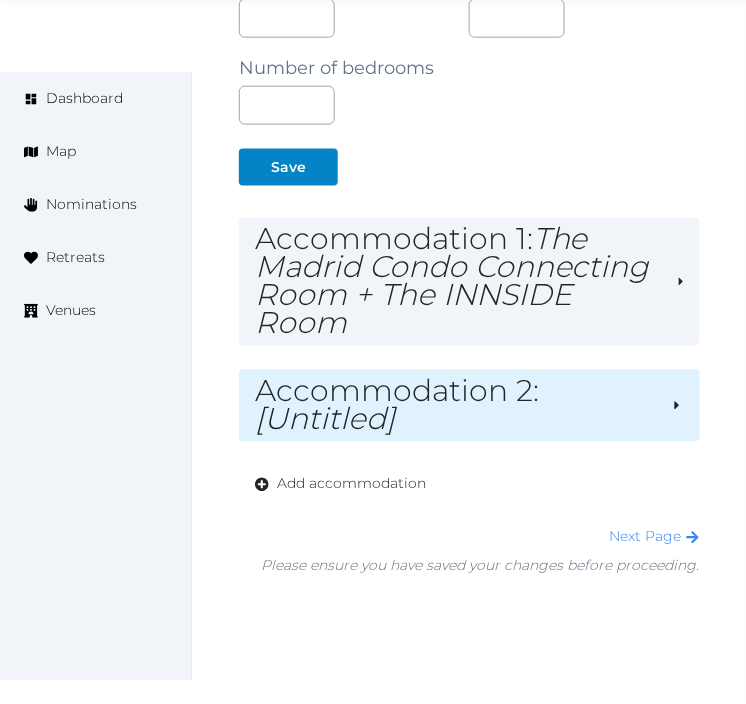 click on "Accommodation 2 :  [Untitled]" at bounding box center (455, 406) 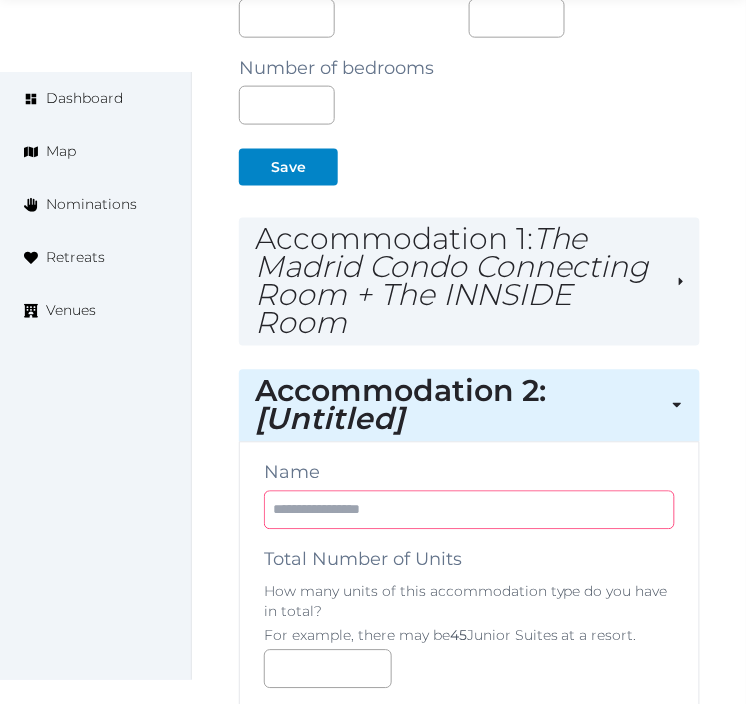 click at bounding box center (469, 510) 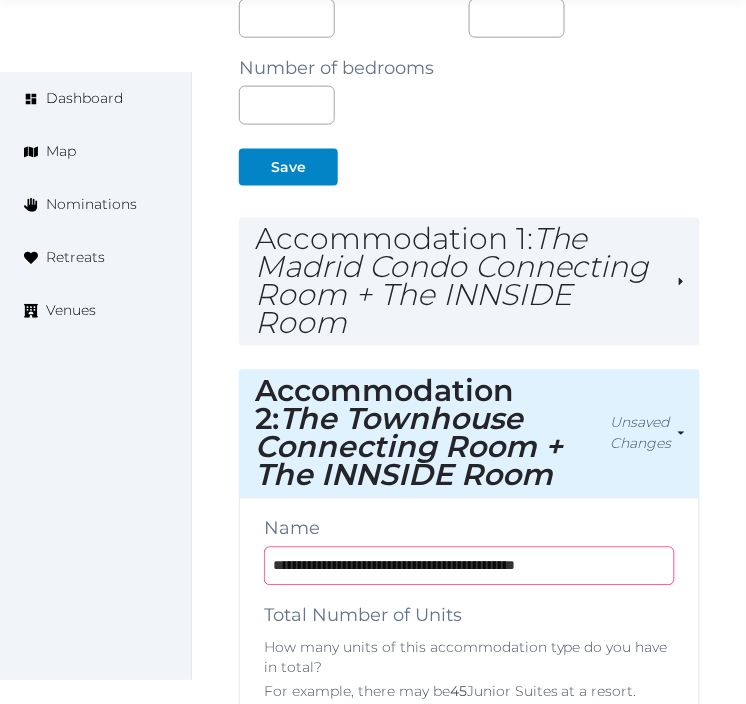 type on "**********" 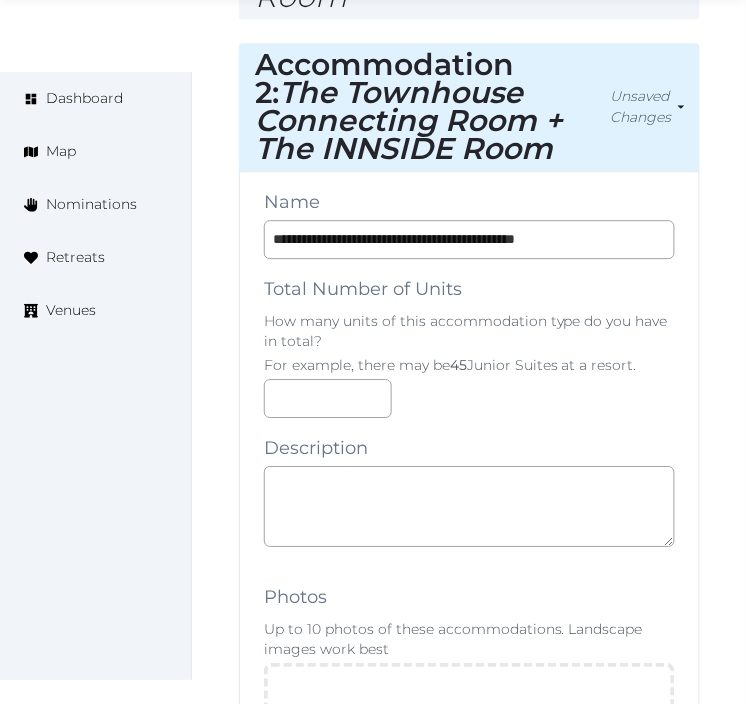 scroll, scrollTop: 1800, scrollLeft: 0, axis: vertical 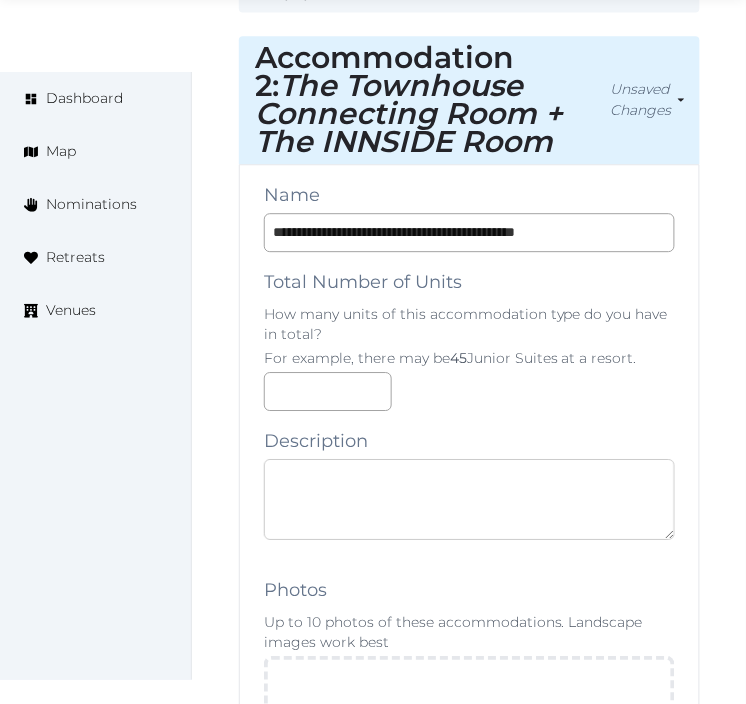 click at bounding box center [469, 499] 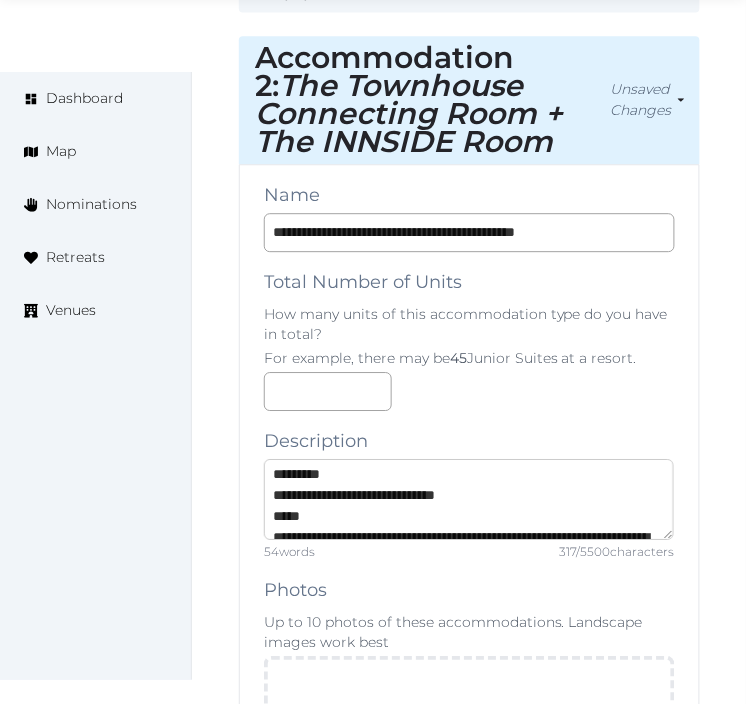 scroll, scrollTop: 136, scrollLeft: 0, axis: vertical 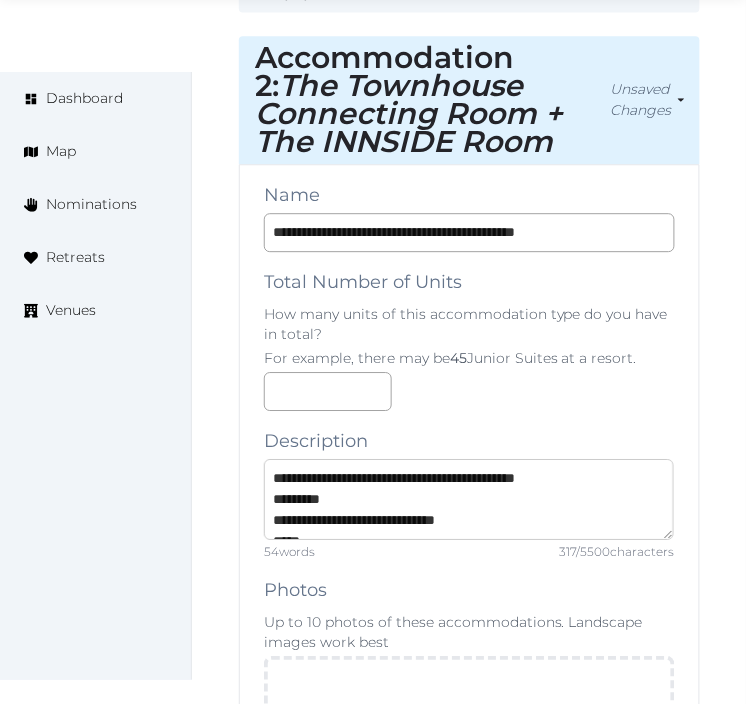 drag, startPoint x: 271, startPoint y: 471, endPoint x: 281, endPoint y: 456, distance: 18.027756 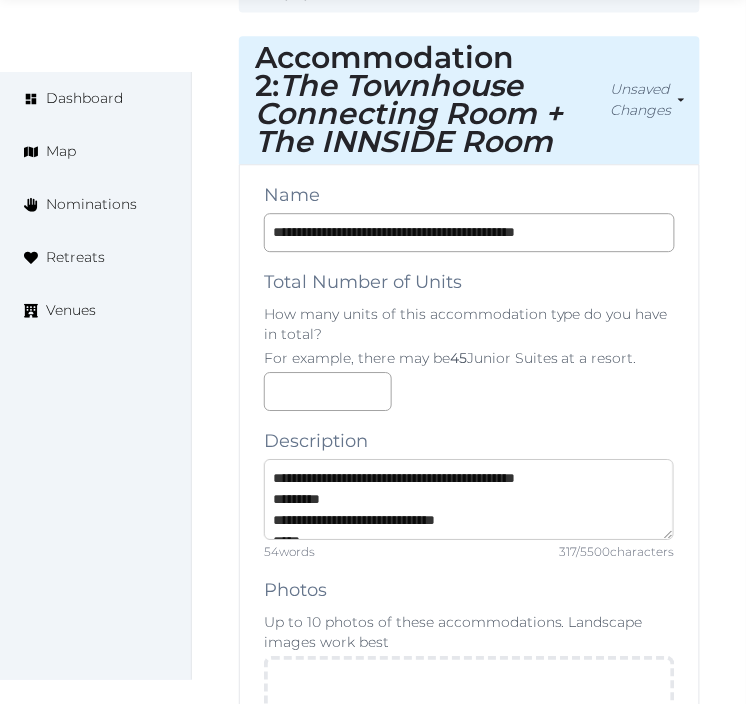 click on "**********" at bounding box center (469, 499) 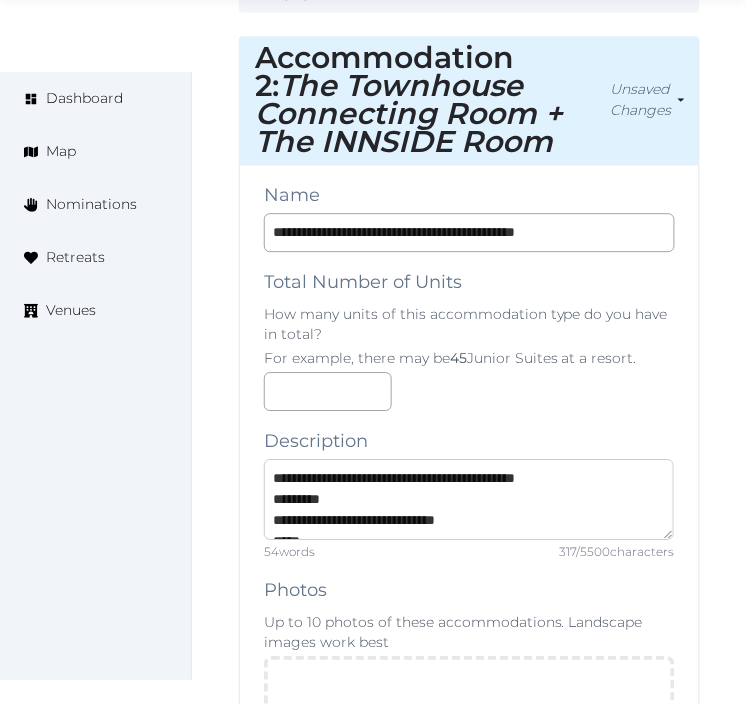 click on "**********" at bounding box center (469, 499) 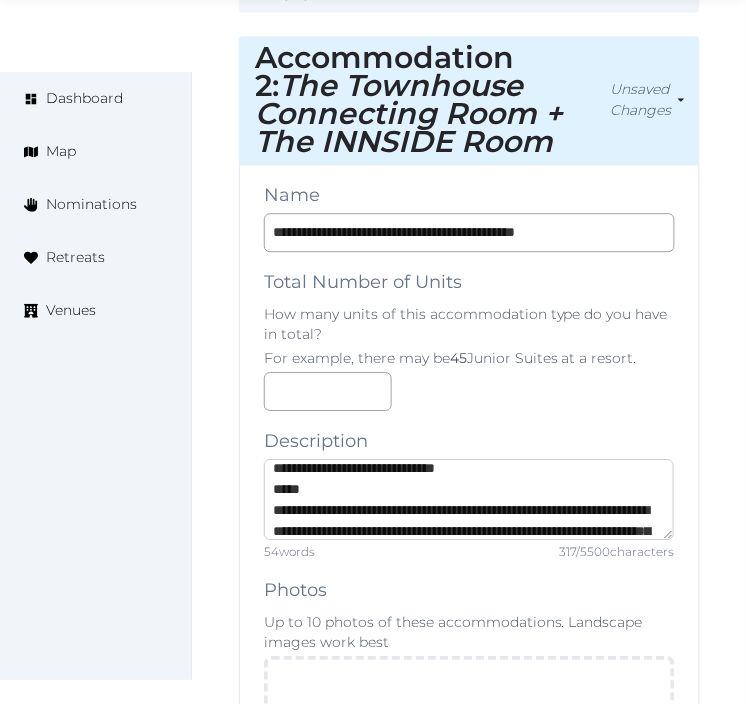 scroll, scrollTop: 8, scrollLeft: 0, axis: vertical 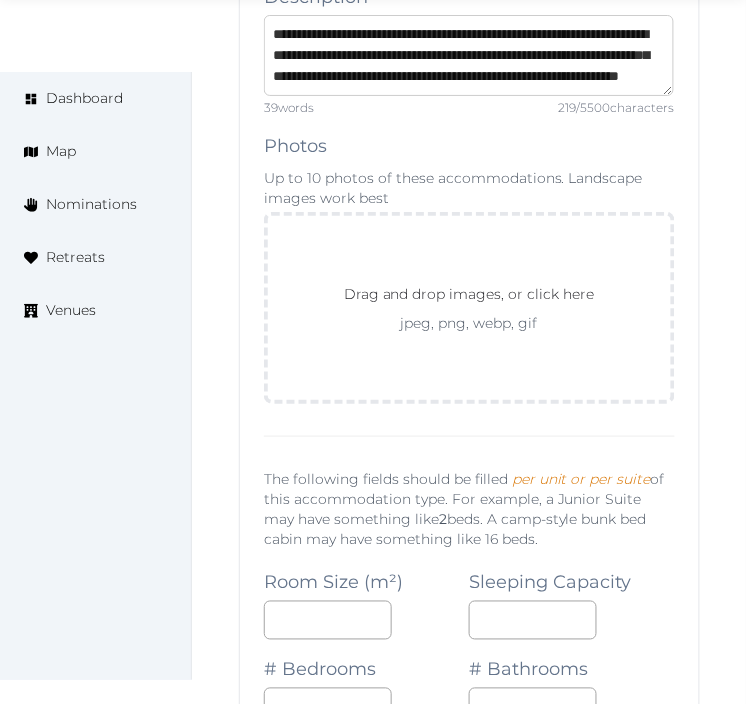type on "**********" 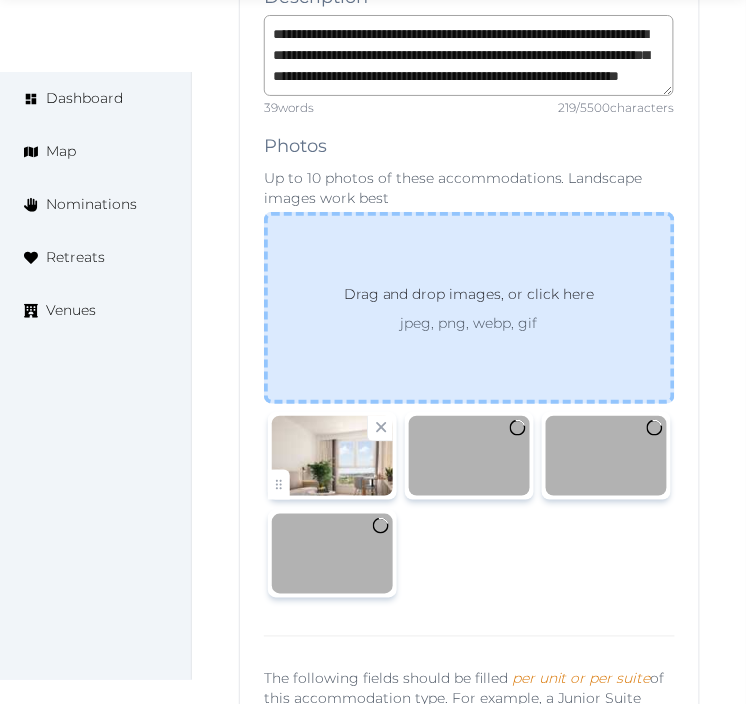 click on "jpeg, png, webp, gif" at bounding box center (469, 323) 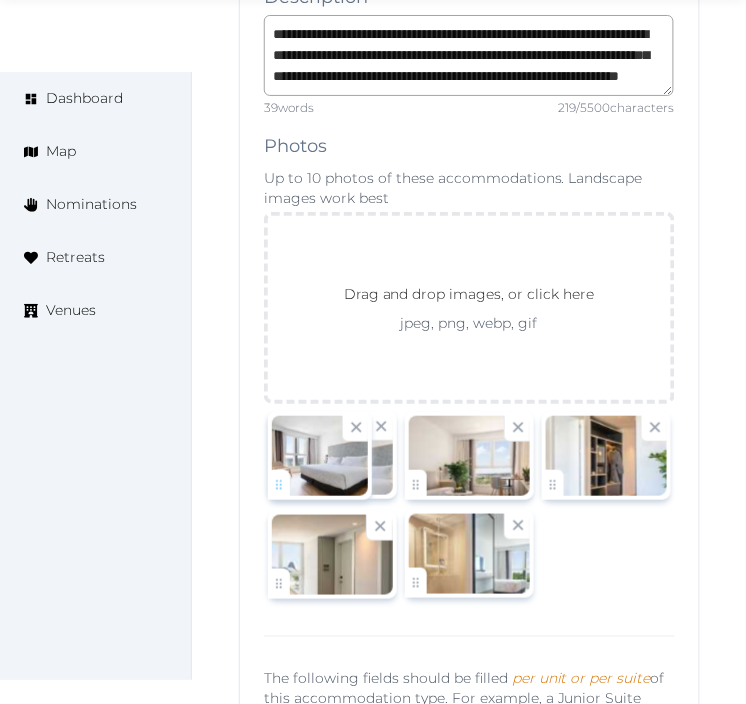 drag, startPoint x: 423, startPoint y: 588, endPoint x: 330, endPoint y: 492, distance: 133.66002 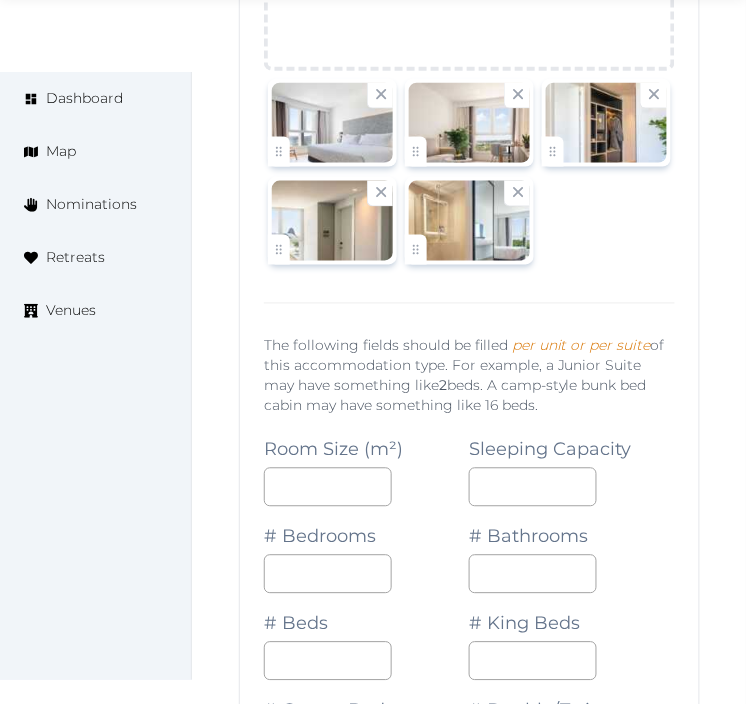 scroll, scrollTop: 2688, scrollLeft: 0, axis: vertical 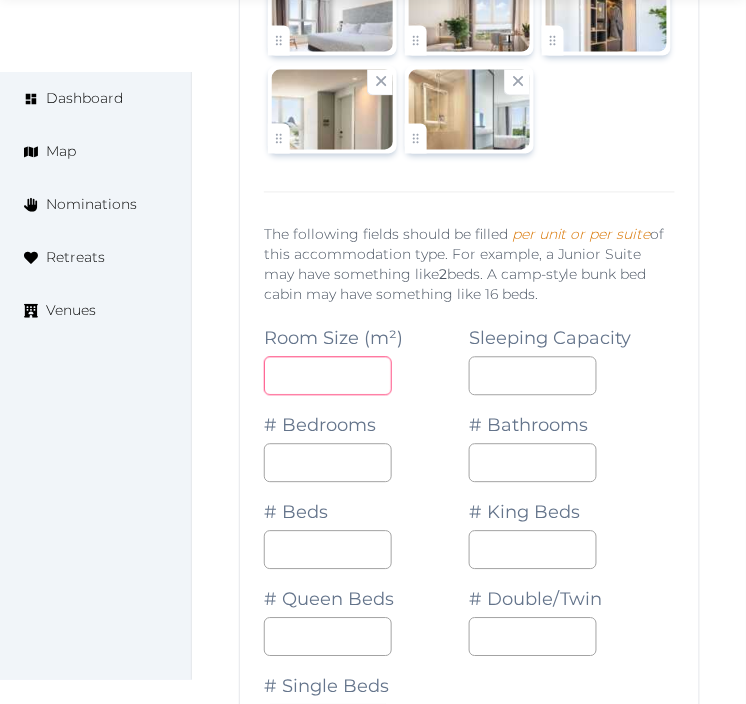 click at bounding box center [328, 376] 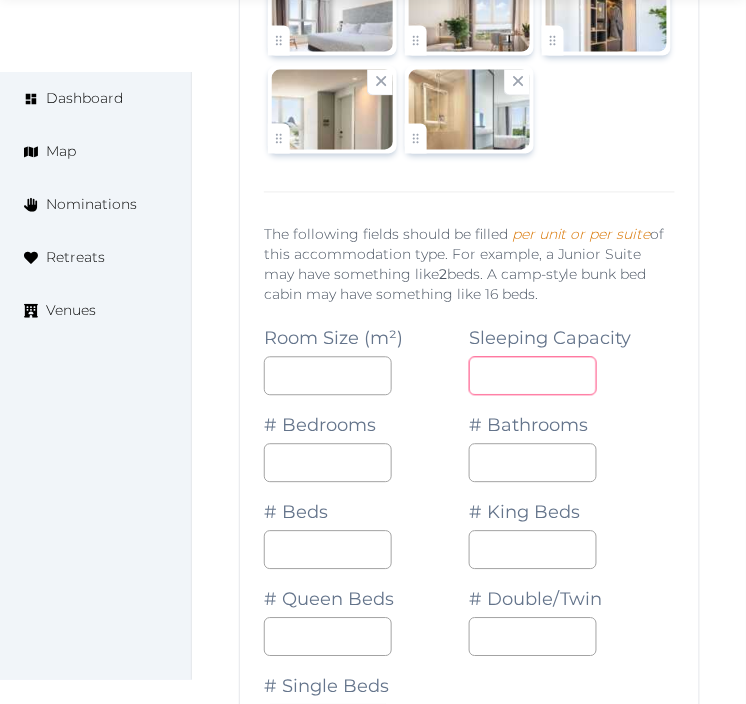 click at bounding box center (533, 376) 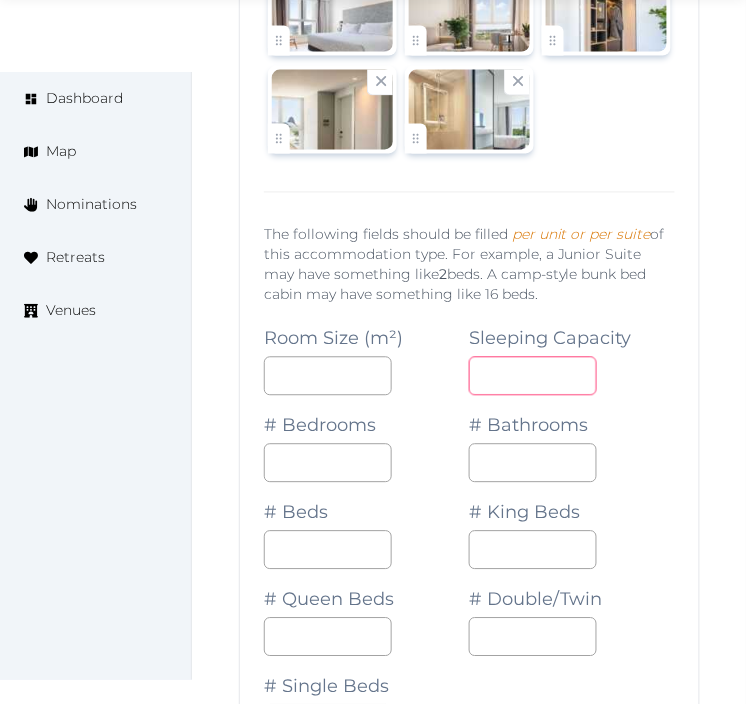 type on "*" 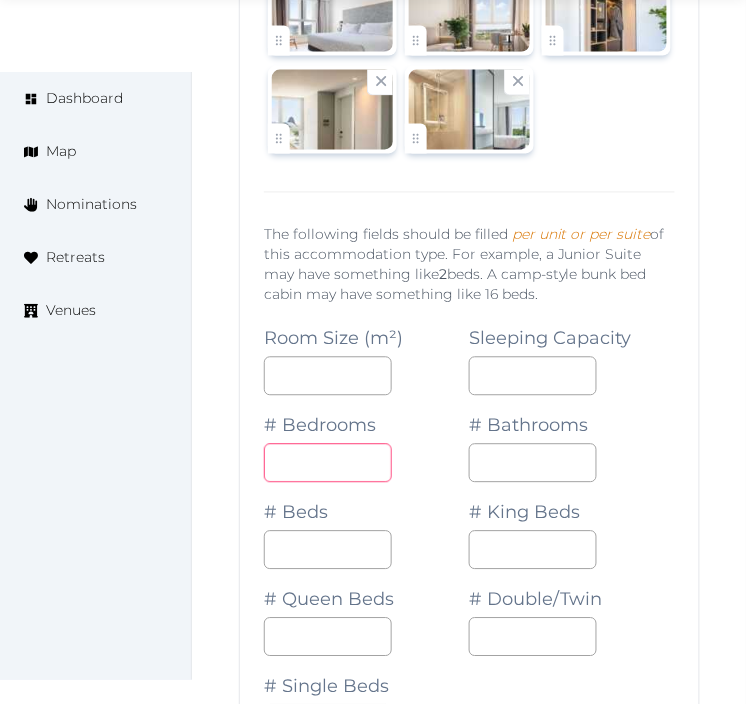 click on "*" at bounding box center (328, 463) 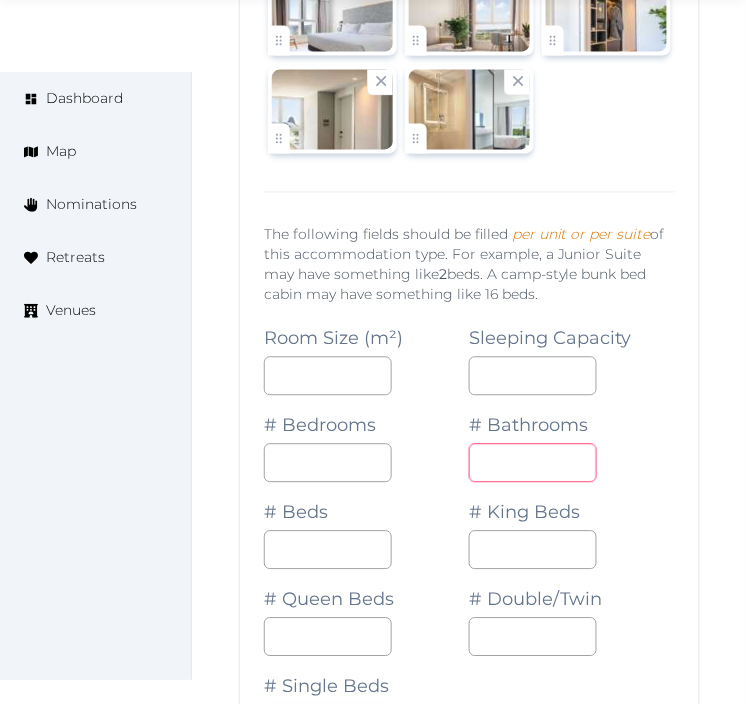 click on "*" at bounding box center (533, 463) 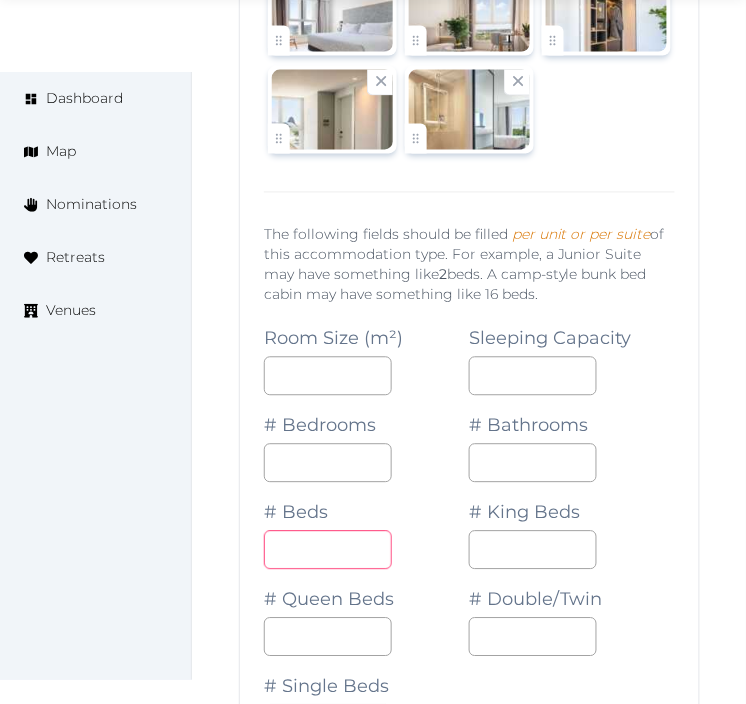 click at bounding box center [328, 550] 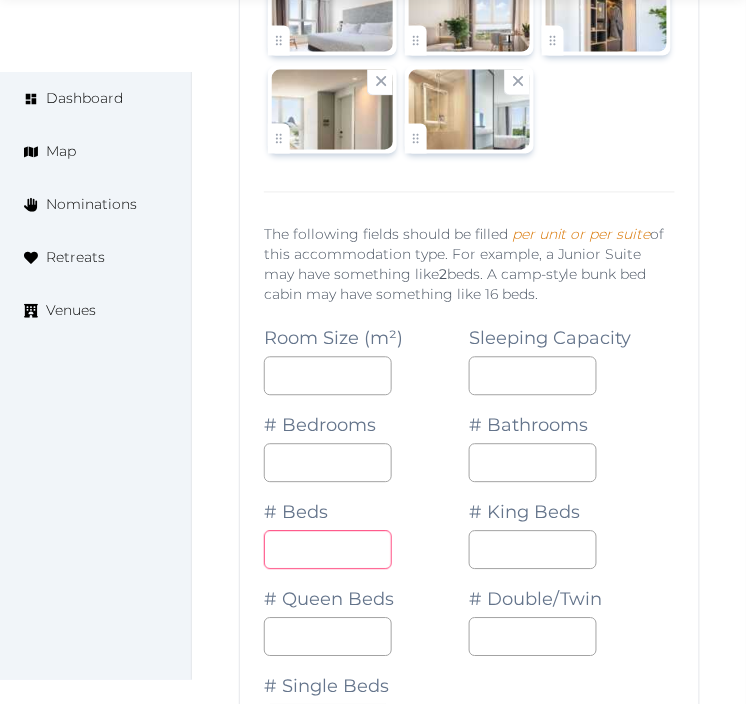 type on "*" 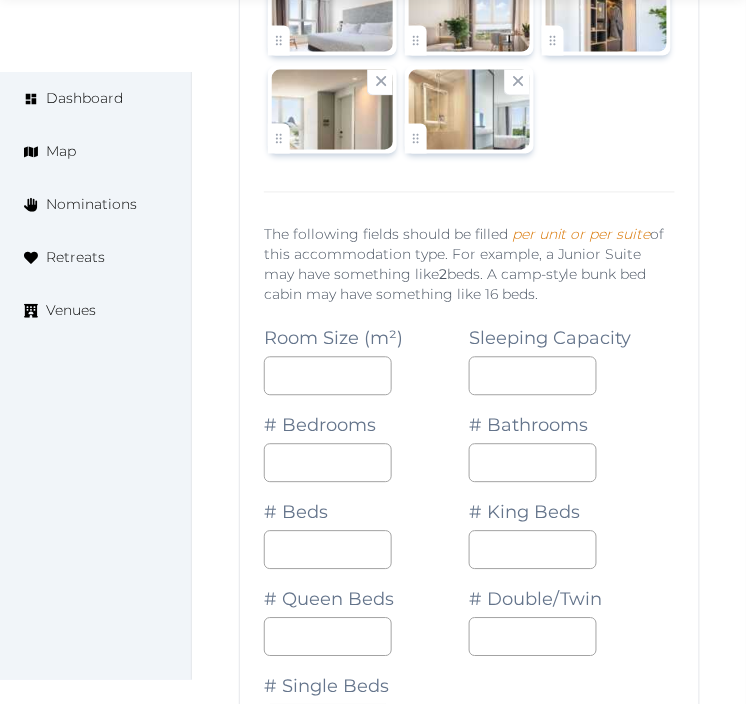 click at bounding box center (366, 637) 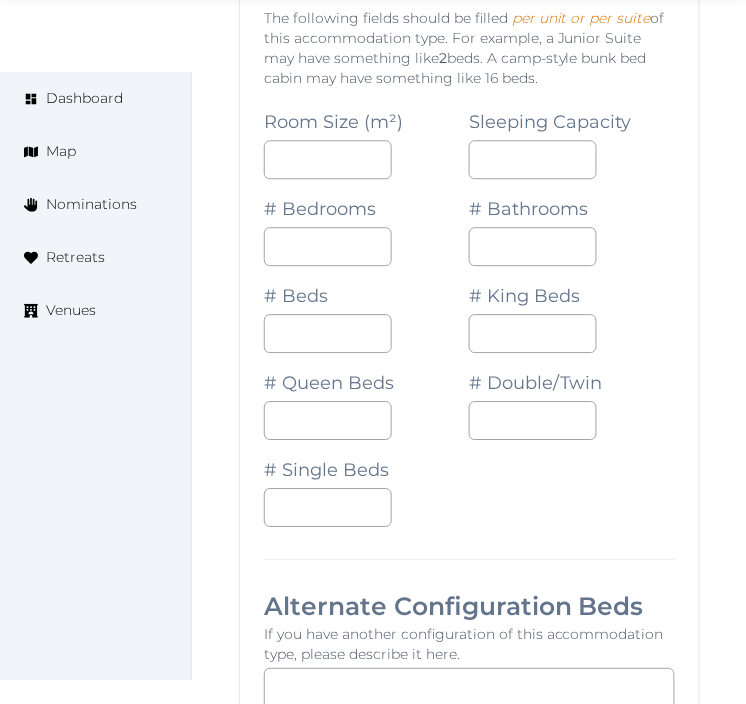 scroll, scrollTop: 2911, scrollLeft: 0, axis: vertical 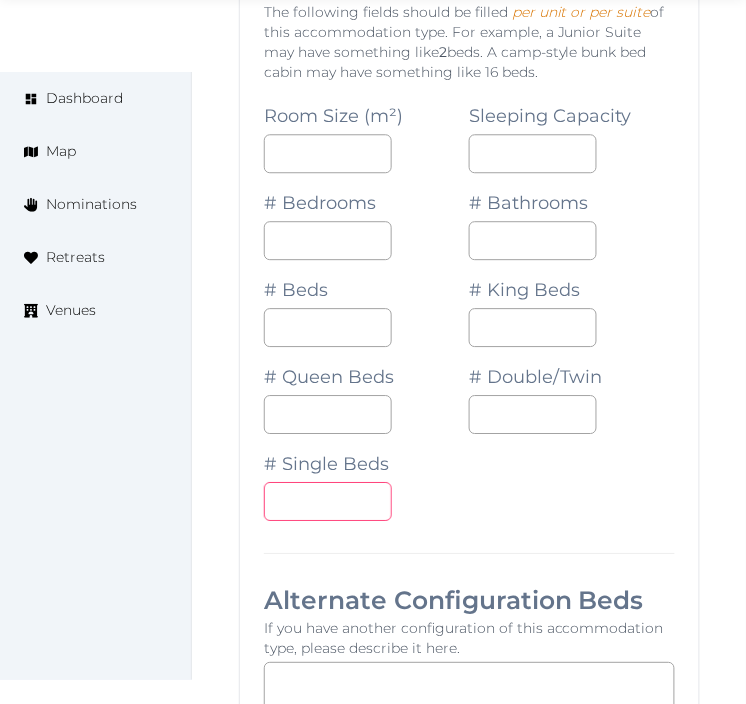 click on "*" at bounding box center [328, 501] 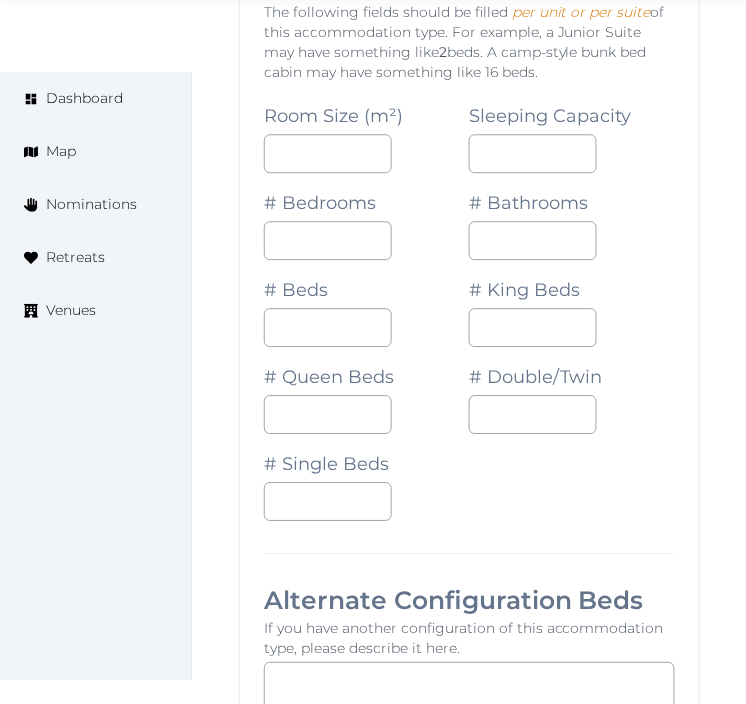 click on "*" at bounding box center [366, 501] 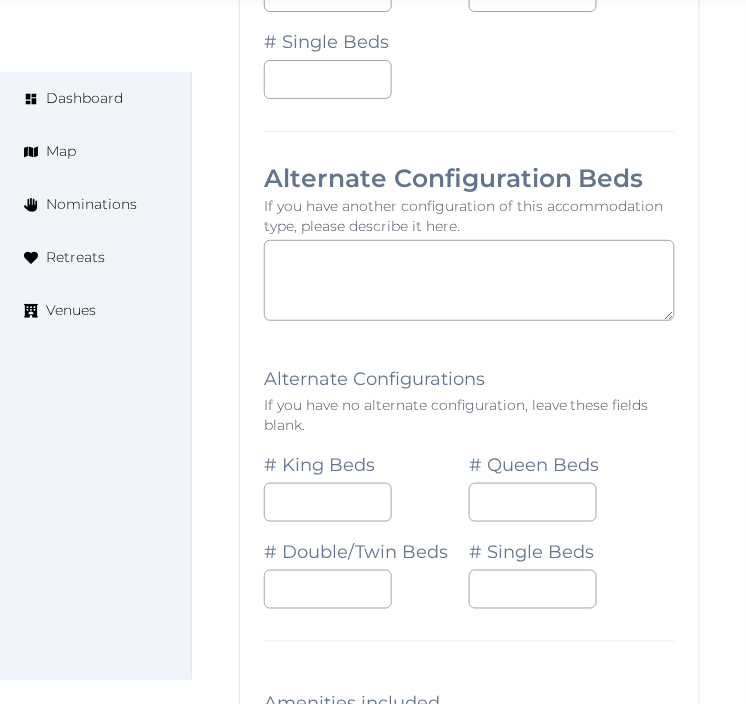 scroll, scrollTop: 3466, scrollLeft: 0, axis: vertical 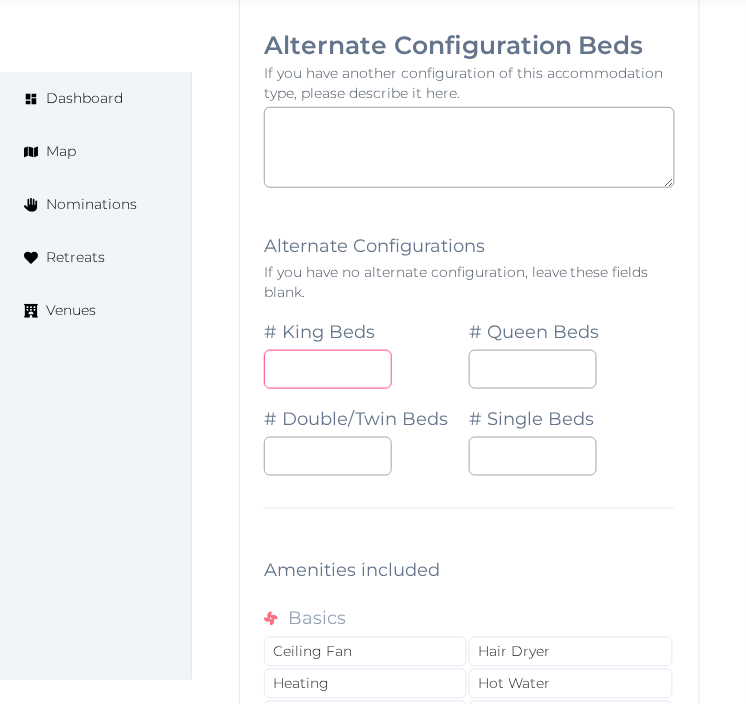 click at bounding box center [328, 369] 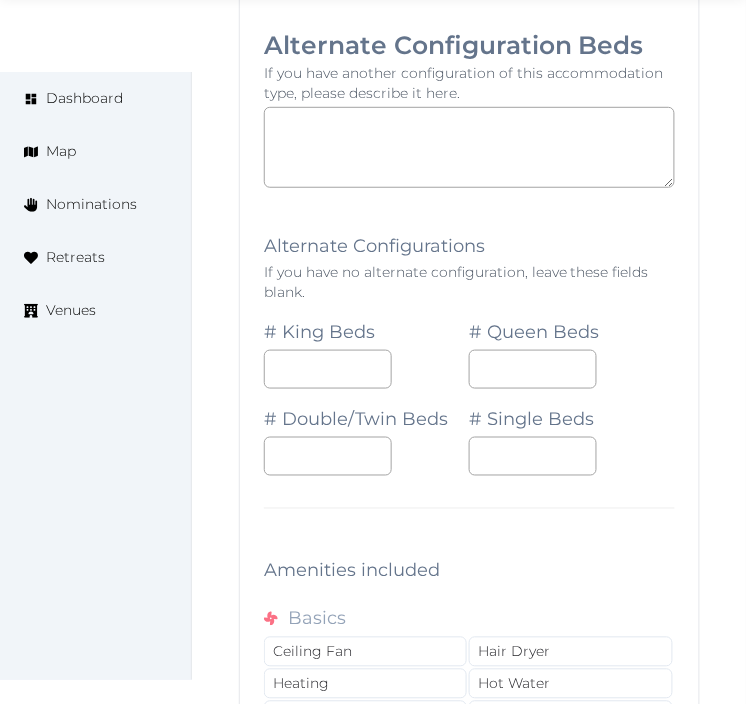 click on "**********" at bounding box center [469, 141] 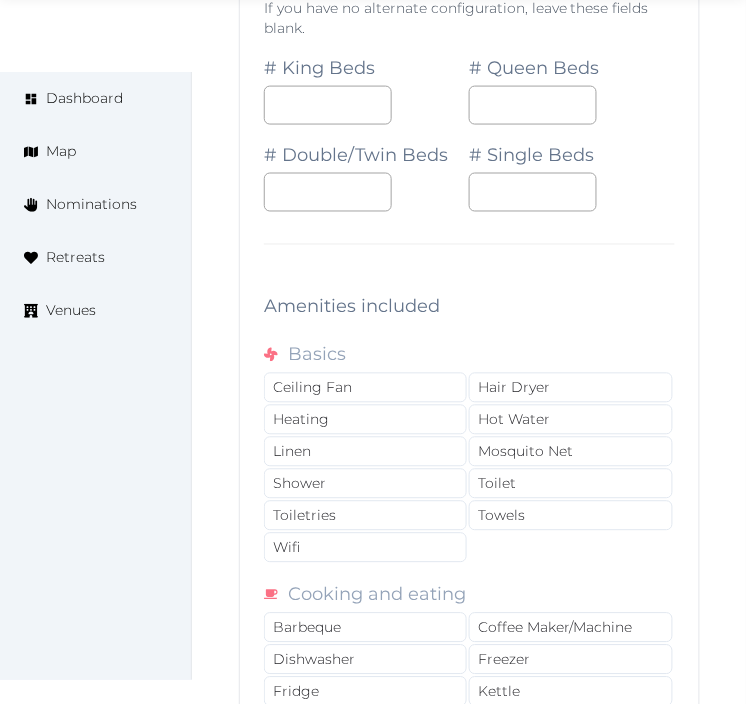 scroll, scrollTop: 3800, scrollLeft: 0, axis: vertical 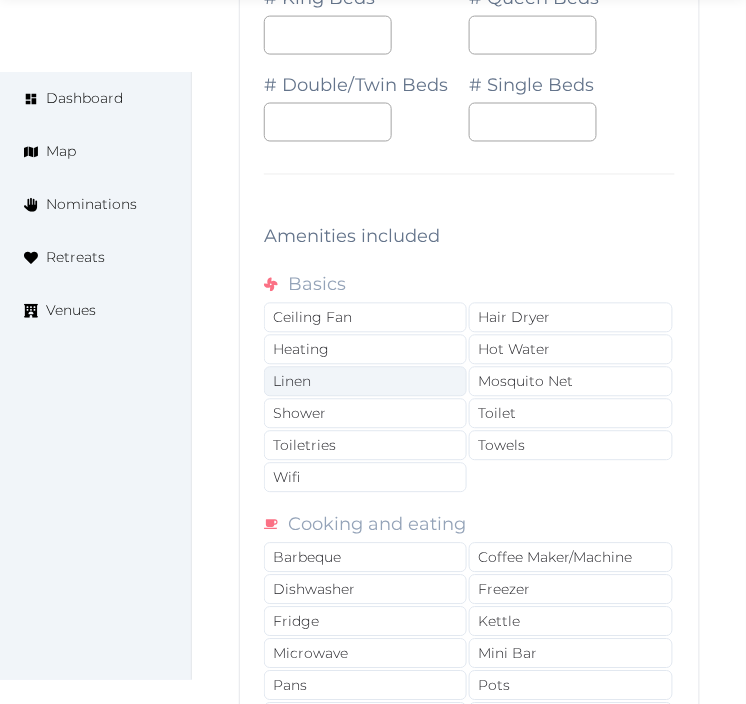click on "Linen" at bounding box center [365, 382] 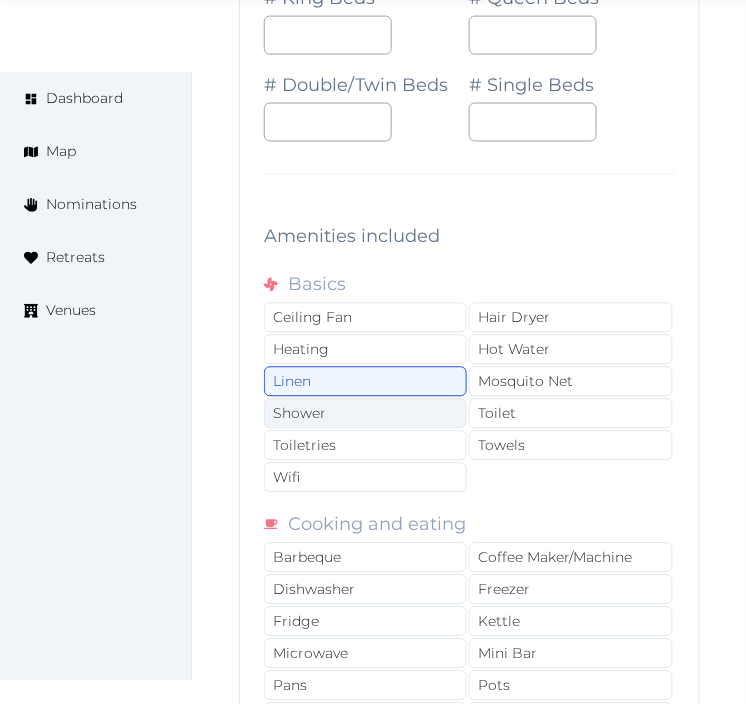 drag, startPoint x: 377, startPoint y: 405, endPoint x: 390, endPoint y: 422, distance: 21.400934 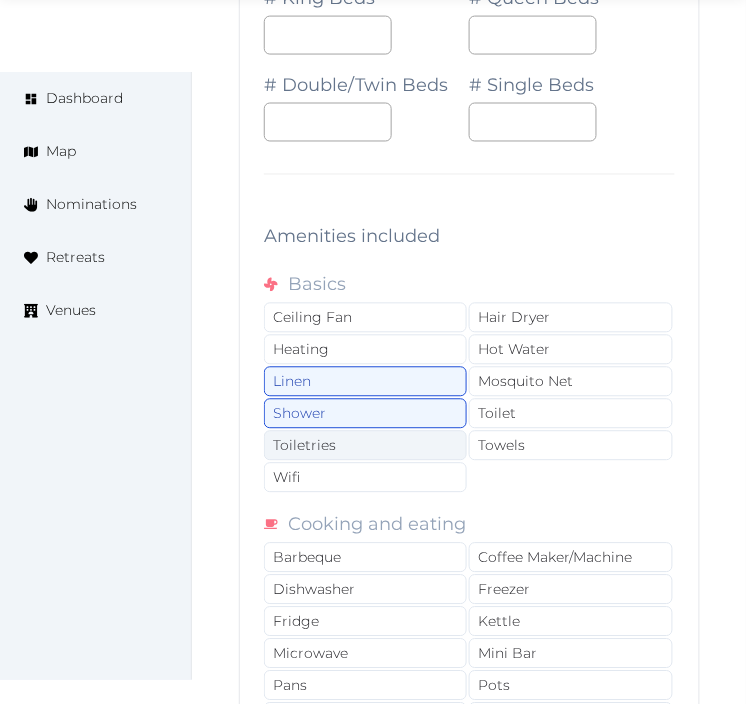 click on "Toiletries" at bounding box center [365, 446] 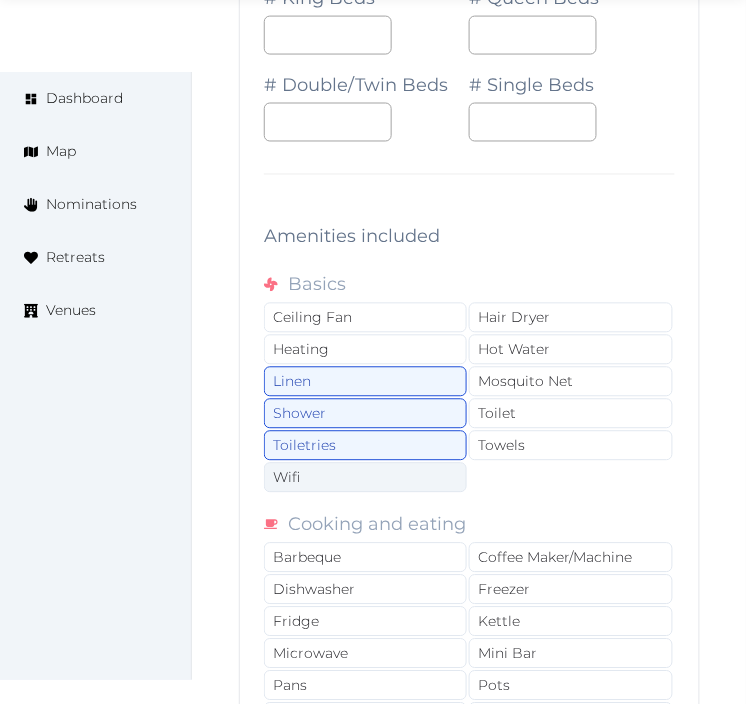 click on "Wifi" at bounding box center (365, 478) 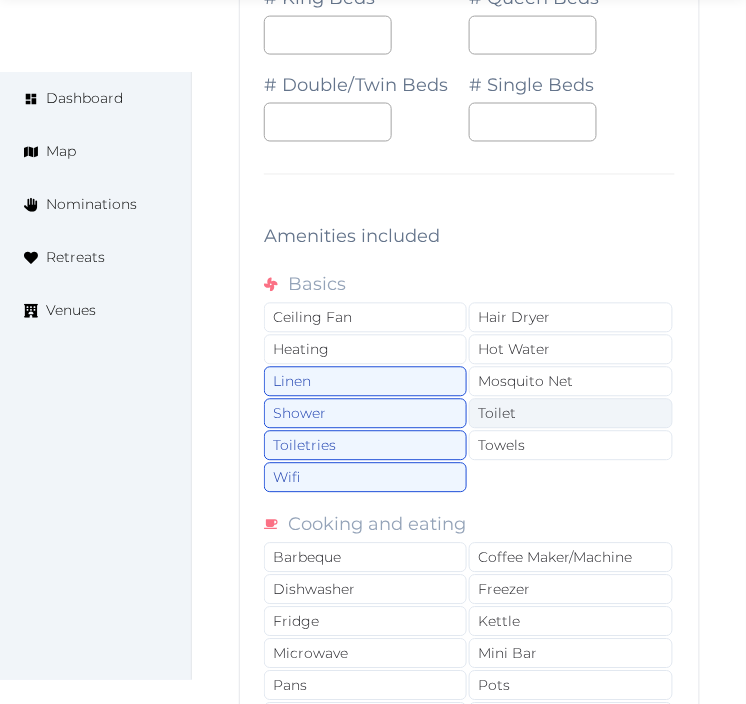 drag, startPoint x: 613, startPoint y: 442, endPoint x: 594, endPoint y: 431, distance: 21.954498 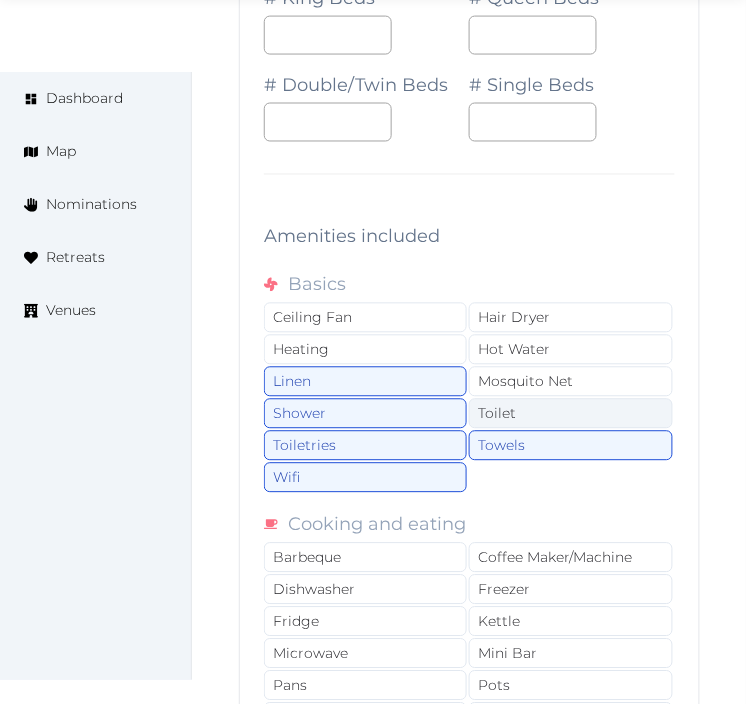 click on "Toilet" at bounding box center [570, 414] 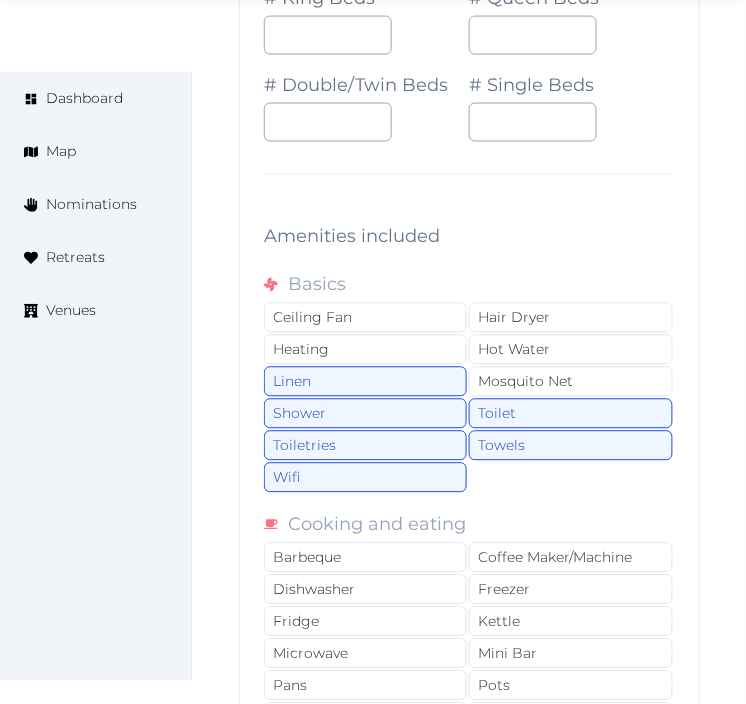scroll, scrollTop: 4022, scrollLeft: 0, axis: vertical 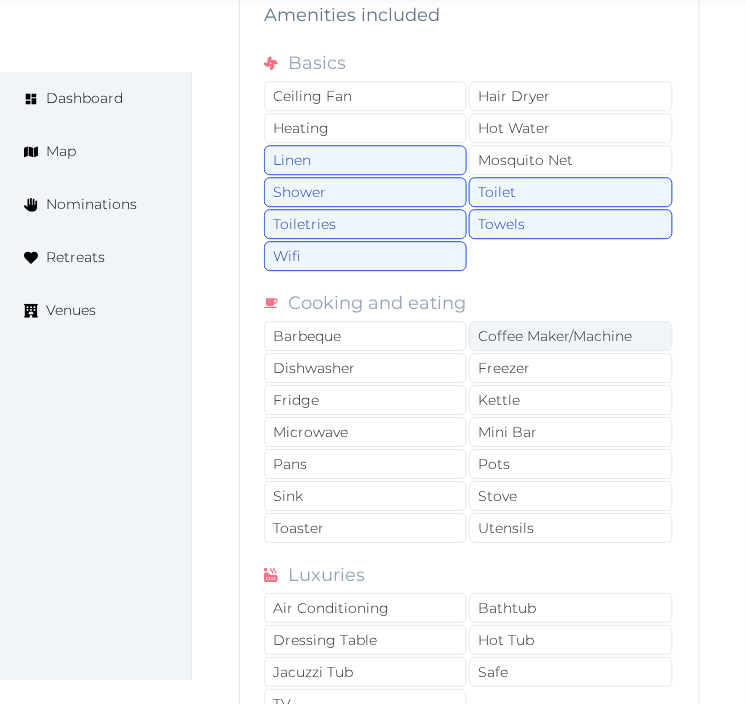 click on "Coffee Maker/Machine" at bounding box center [570, 336] 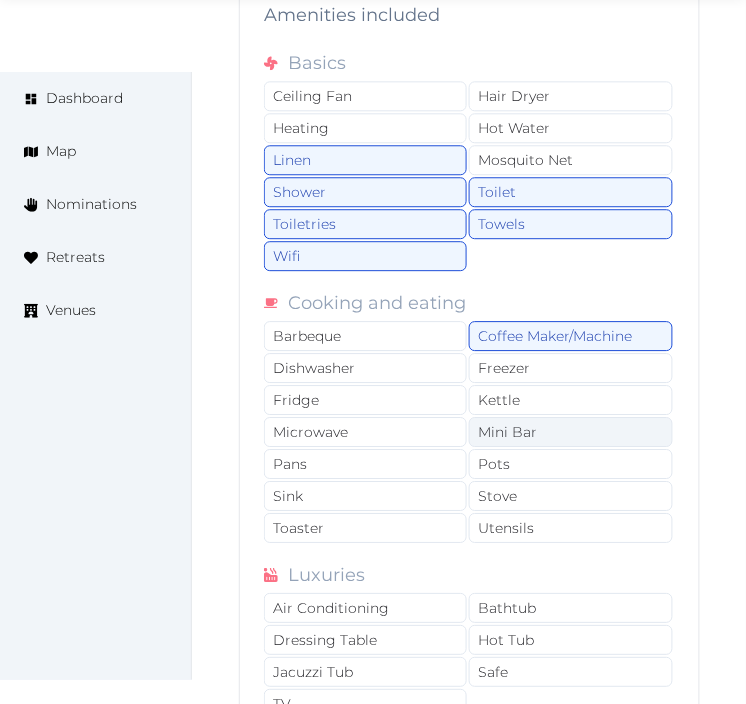 click on "Mini Bar" at bounding box center (570, 432) 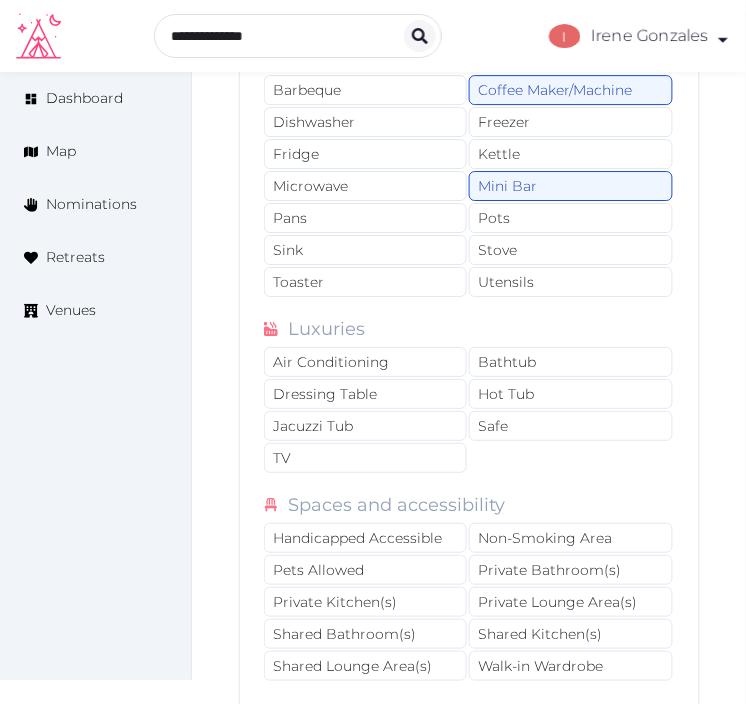scroll, scrollTop: 4244, scrollLeft: 0, axis: vertical 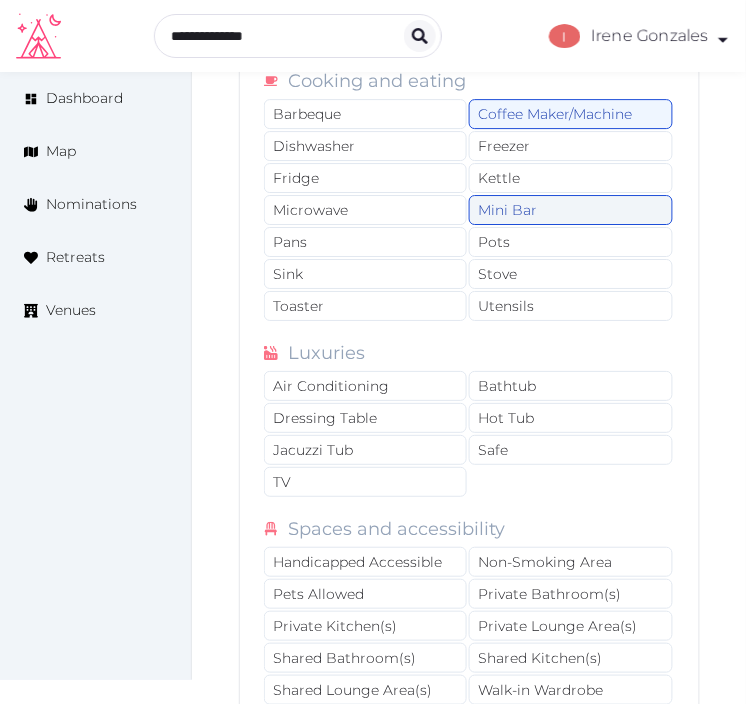click on "Mini Bar" at bounding box center (570, 210) 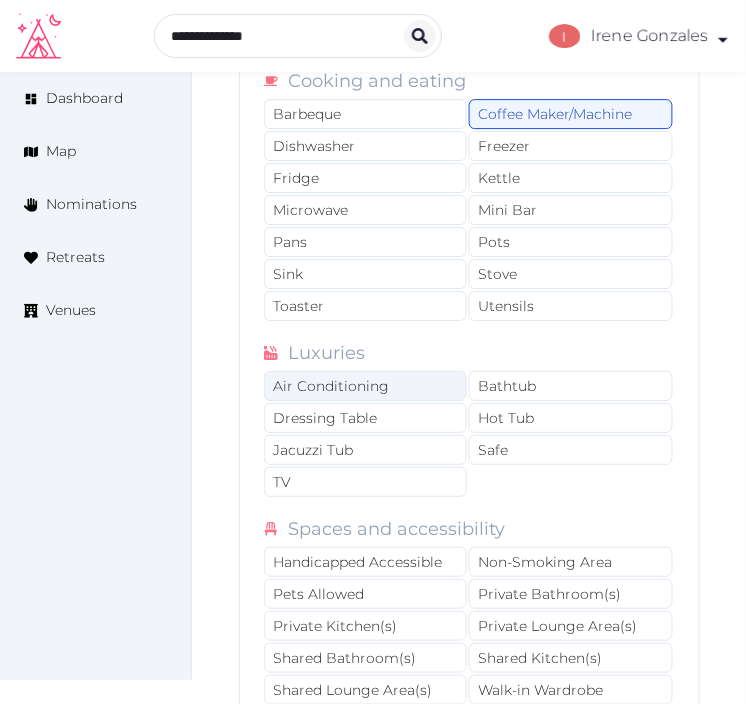 click on "Air Conditioning" at bounding box center [365, 386] 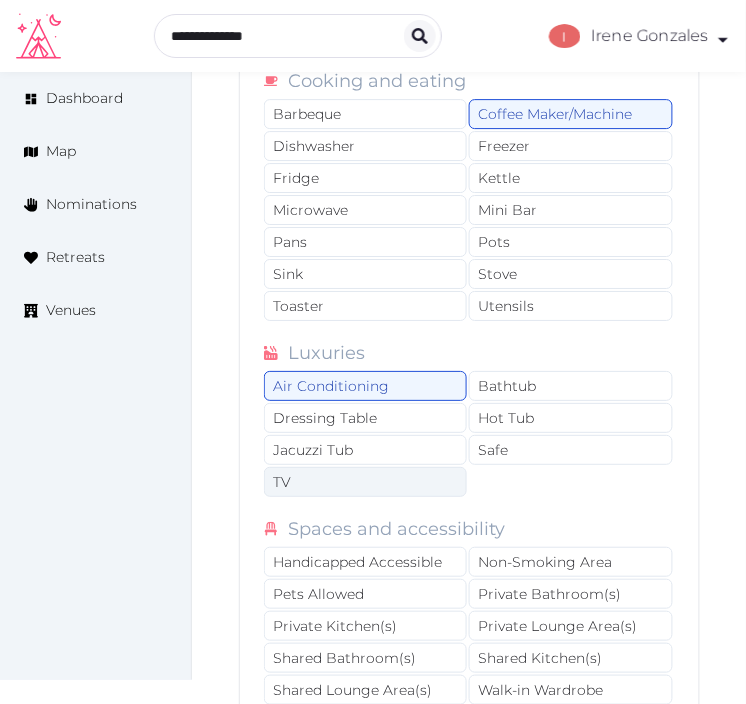 click on "TV" at bounding box center (365, 482) 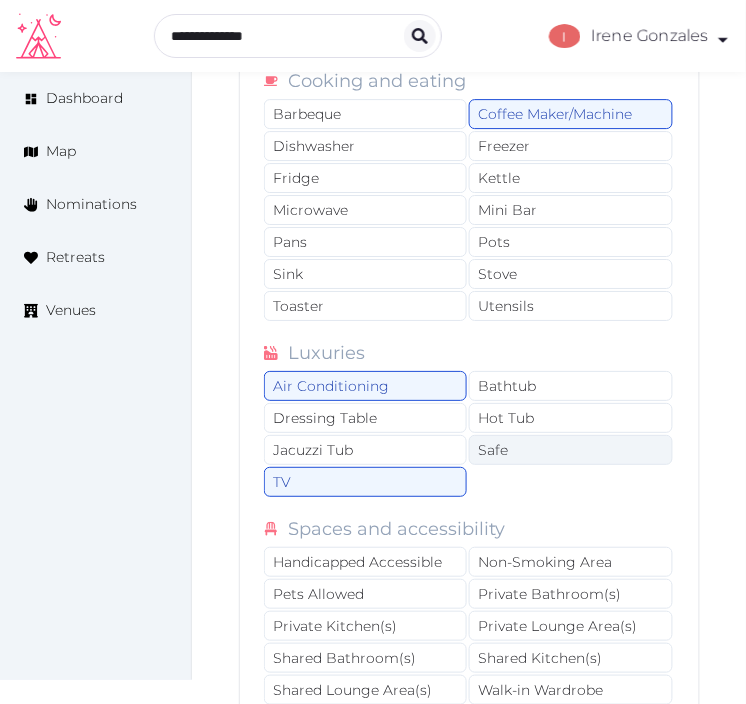 click on "Safe" at bounding box center [570, 450] 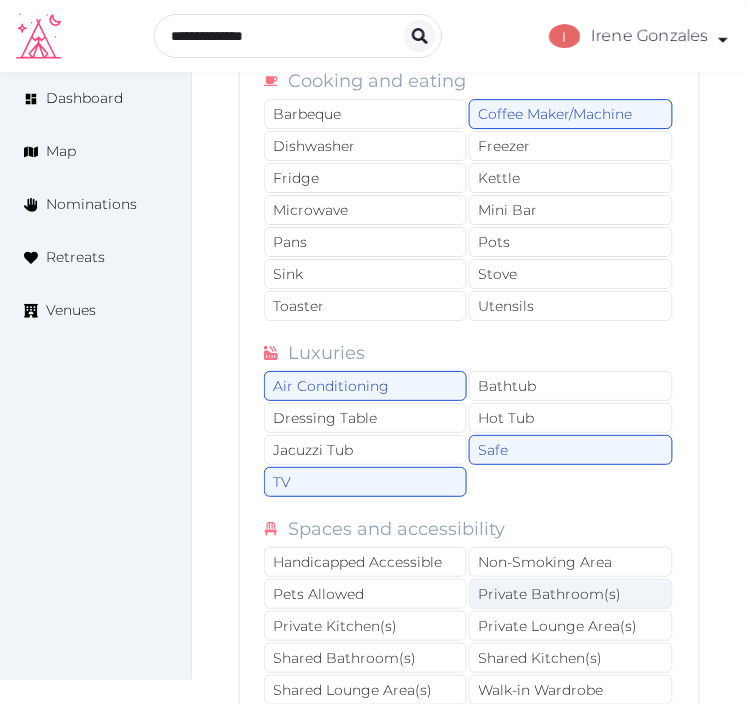 drag, startPoint x: 532, startPoint y: 634, endPoint x: 526, endPoint y: 615, distance: 19.924858 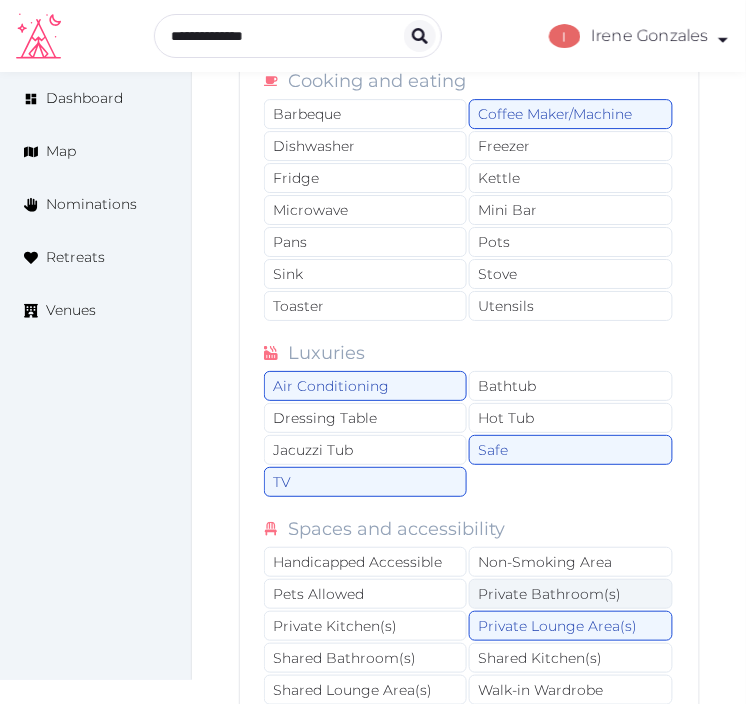 click on "Private Bathroom(s)" at bounding box center (570, 594) 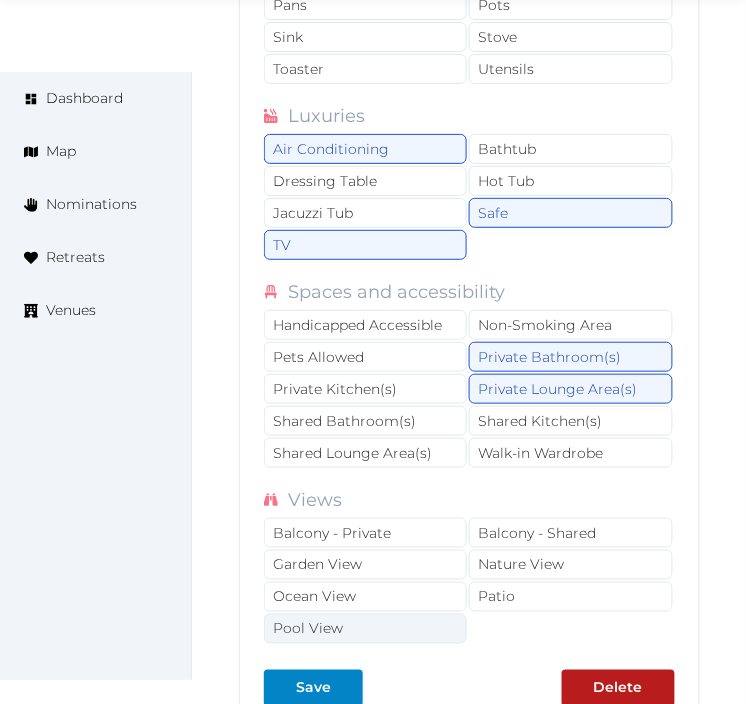 scroll, scrollTop: 4577, scrollLeft: 0, axis: vertical 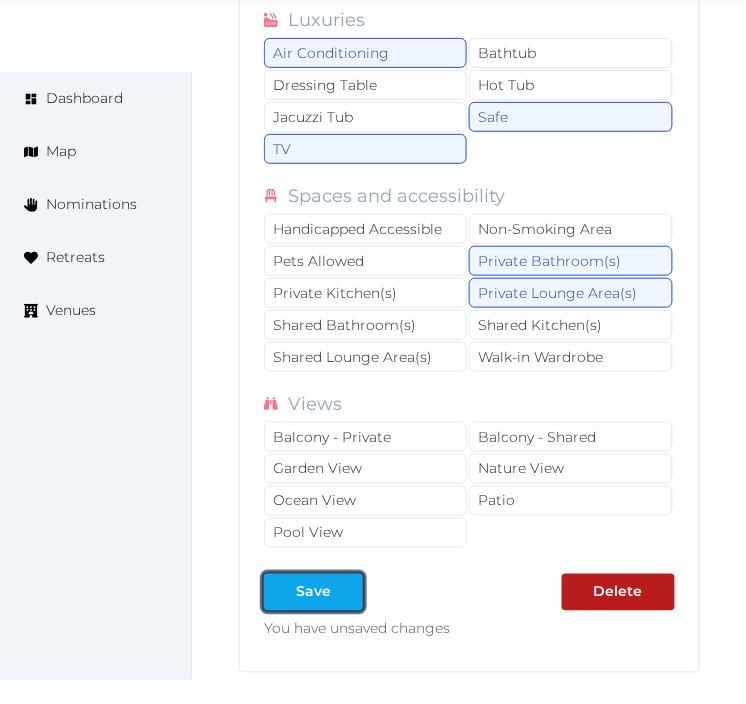 click on "Save" at bounding box center (313, 592) 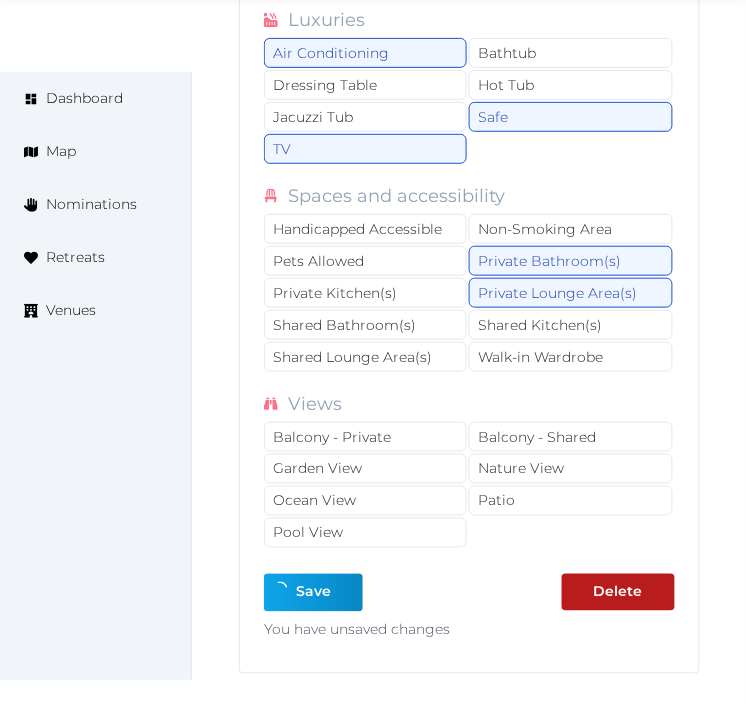 type on "*" 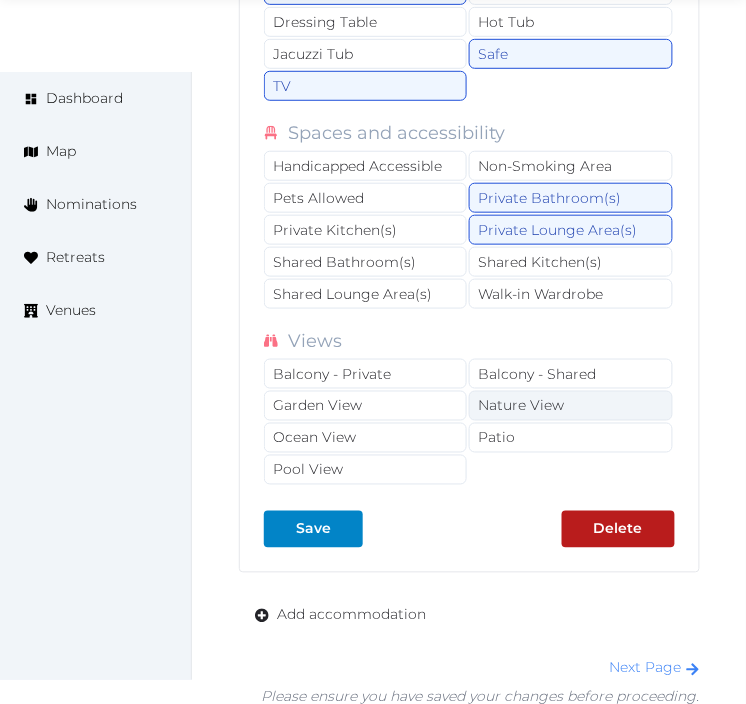 scroll, scrollTop: 4688, scrollLeft: 0, axis: vertical 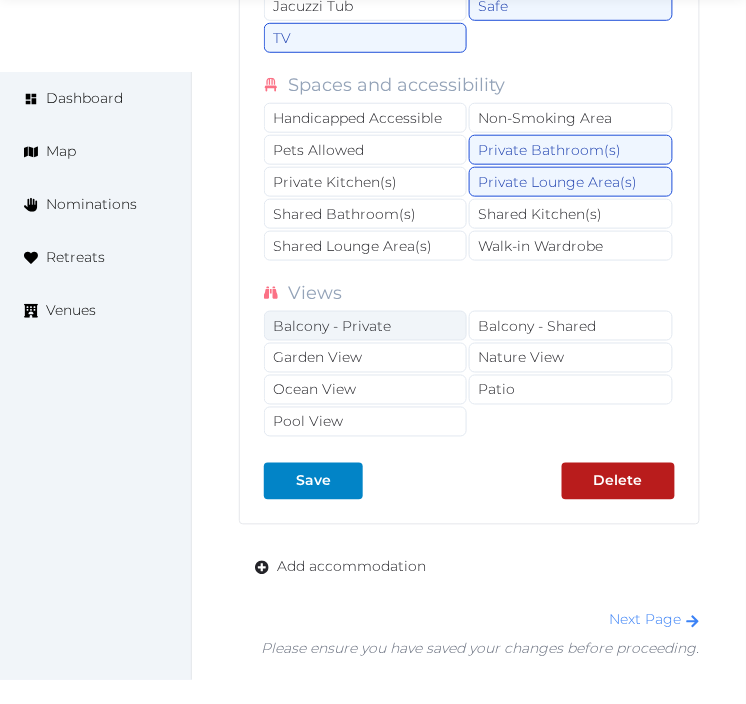 click on "Balcony - Private" at bounding box center (365, 326) 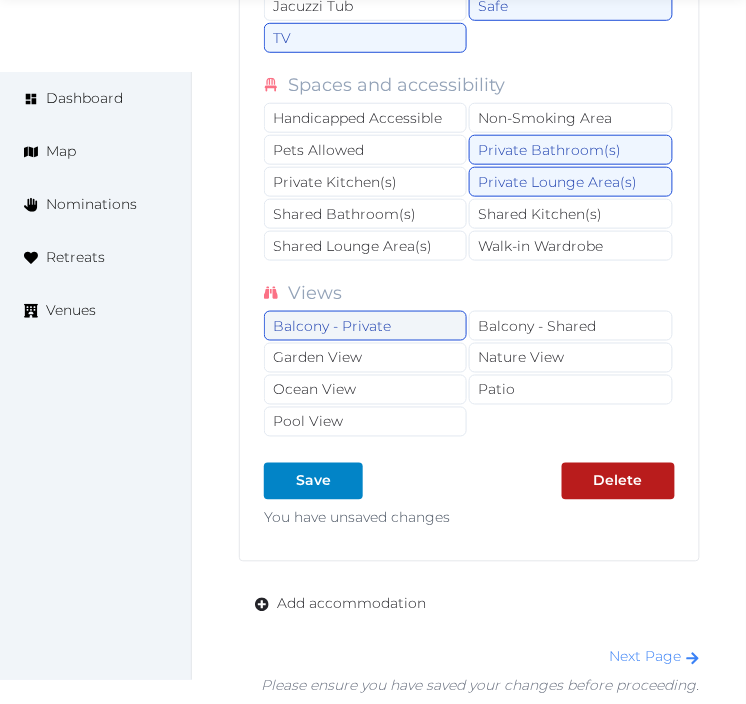 click on "Balcony - Private" at bounding box center [365, 326] 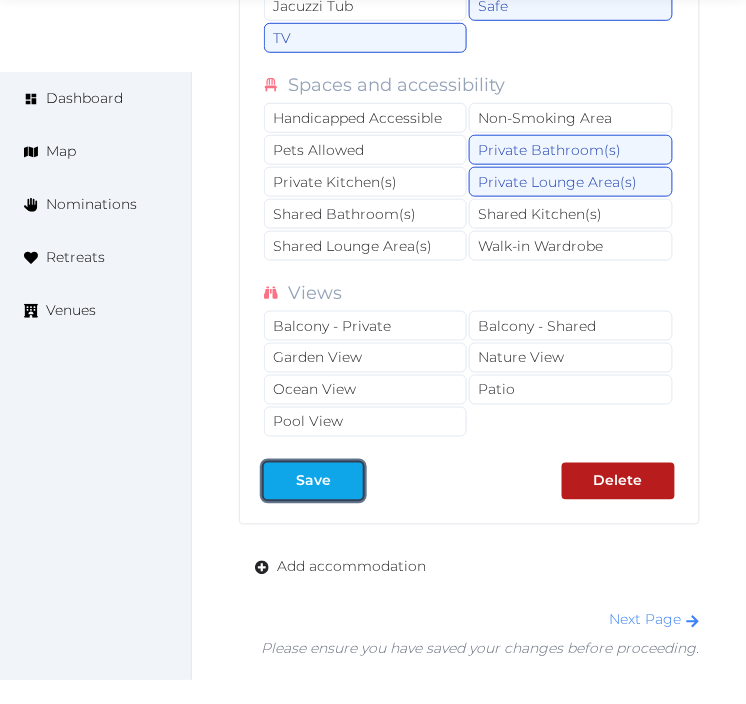 click at bounding box center [347, 481] 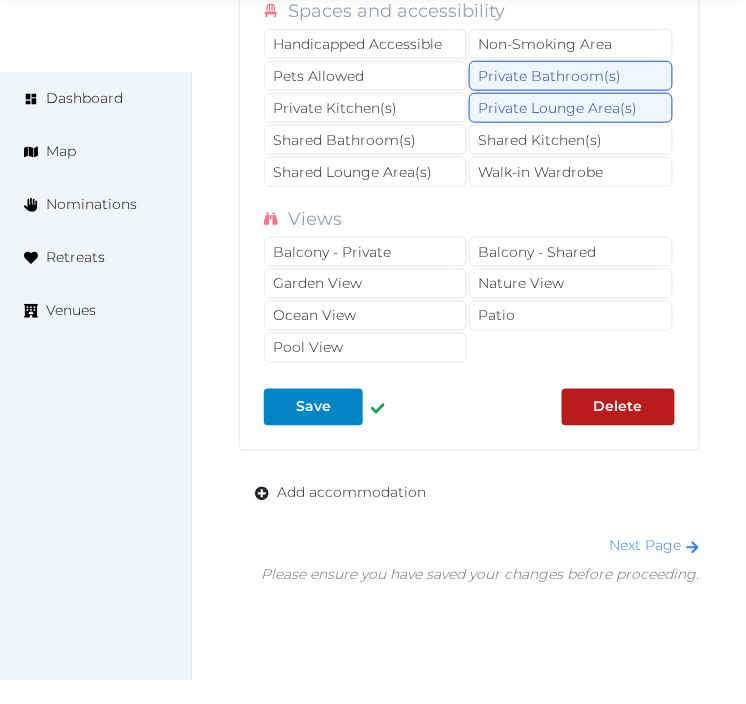scroll, scrollTop: 4800, scrollLeft: 0, axis: vertical 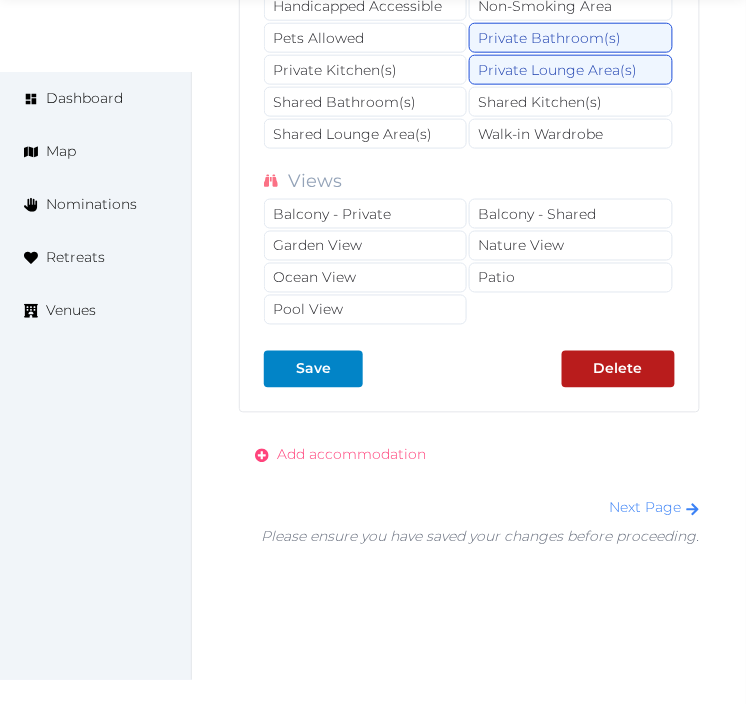 click on "Add accommodation" at bounding box center [351, 455] 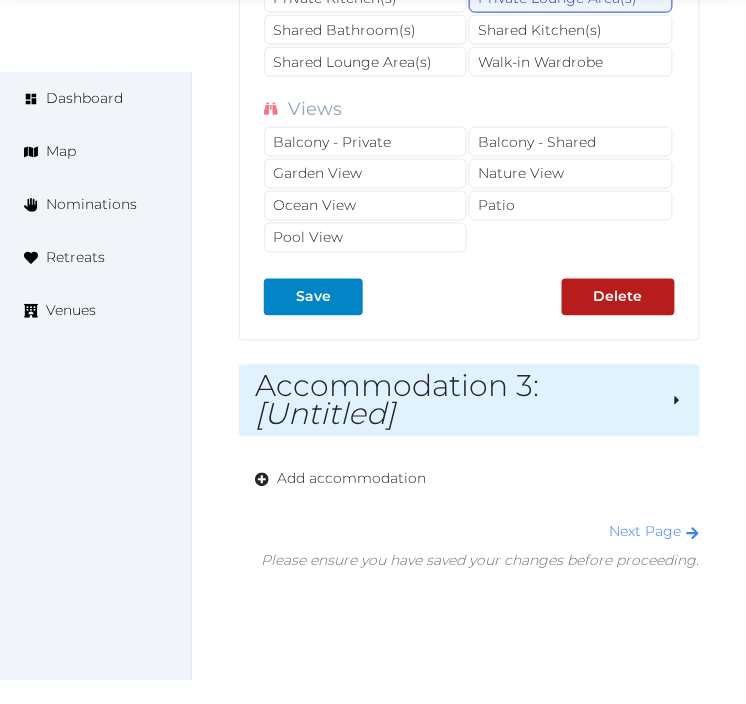 scroll, scrollTop: 4911, scrollLeft: 0, axis: vertical 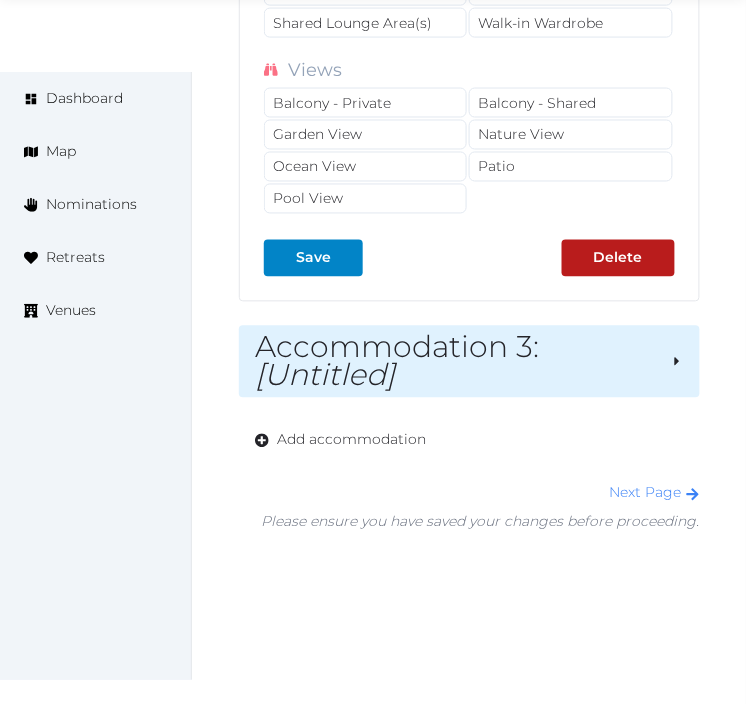 click on "Accommodation 3 :  [Untitled]" at bounding box center [455, 362] 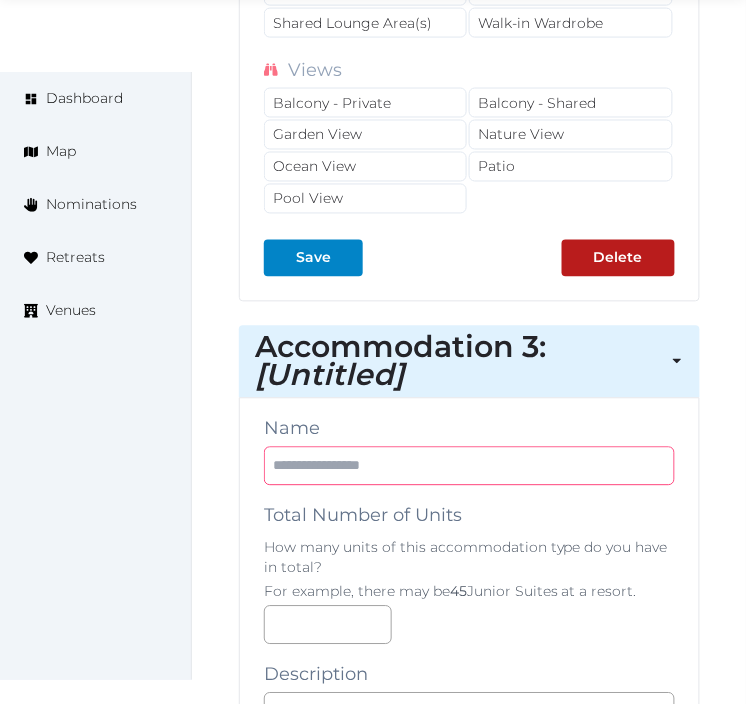 click at bounding box center [469, 466] 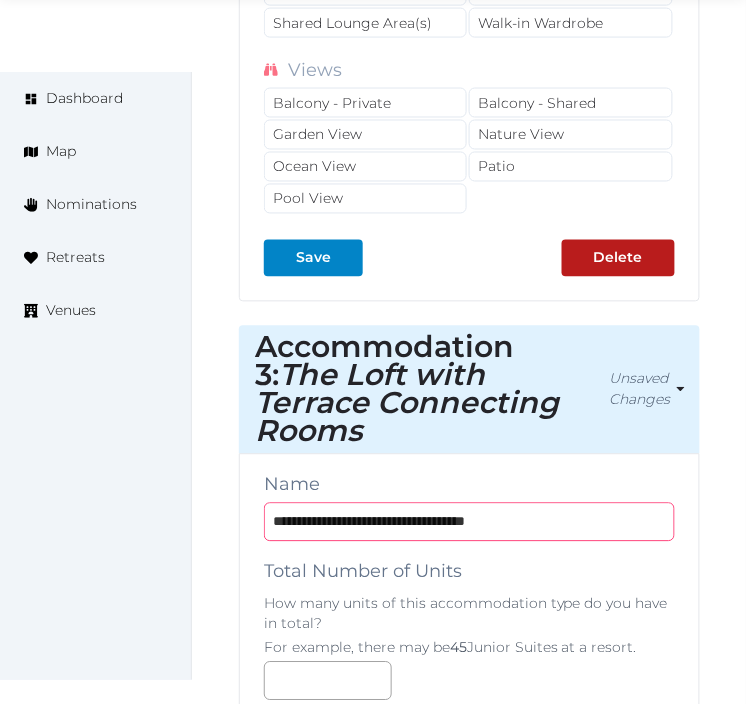 type on "**********" 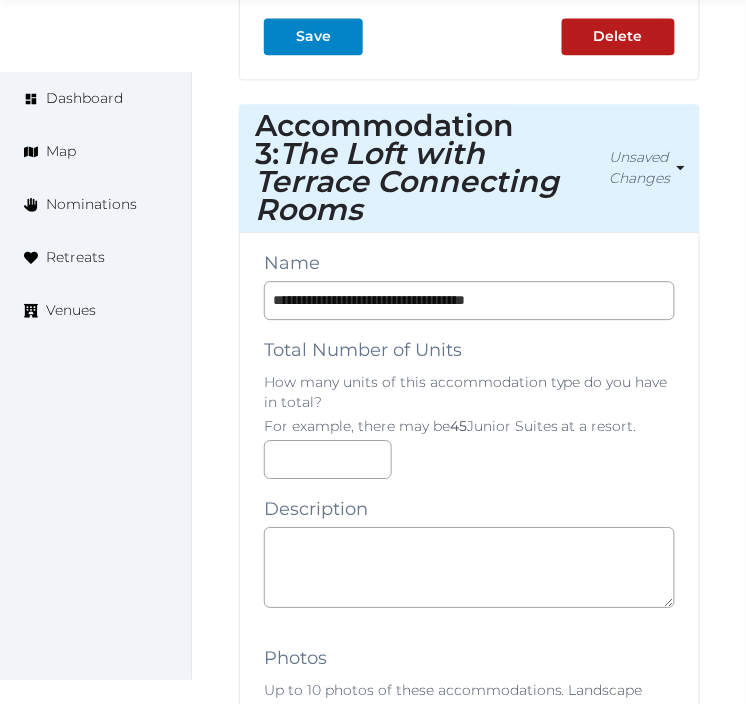 scroll, scrollTop: 5355, scrollLeft: 0, axis: vertical 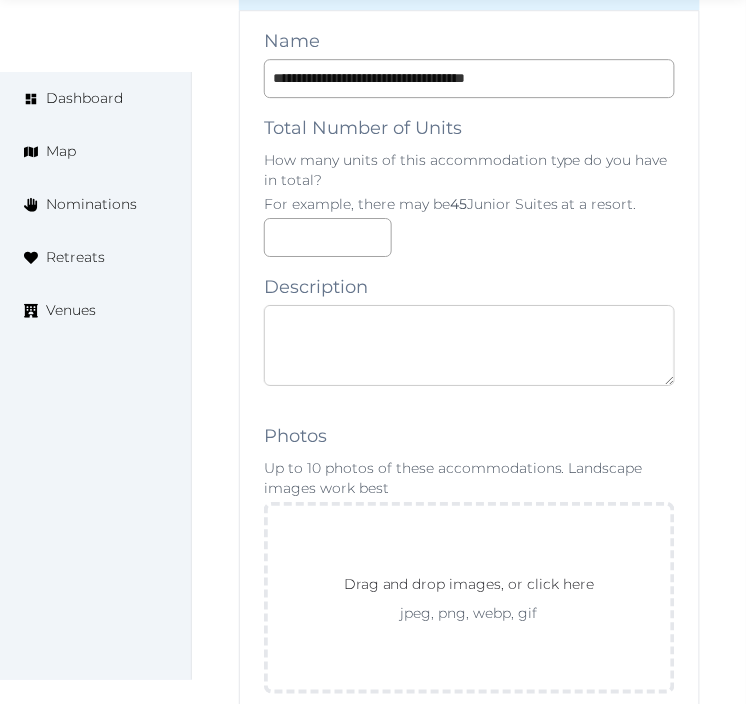 click at bounding box center (469, 345) 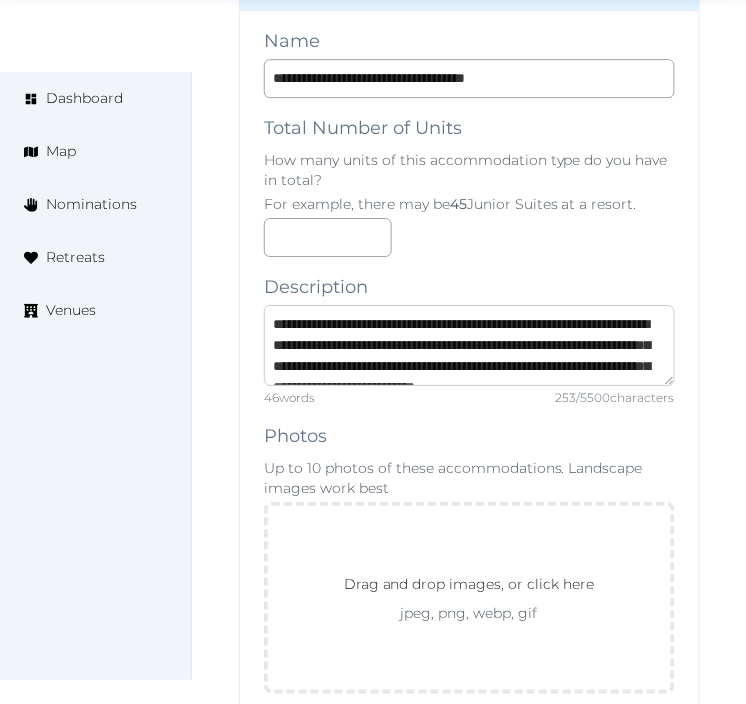 scroll, scrollTop: 5466, scrollLeft: 0, axis: vertical 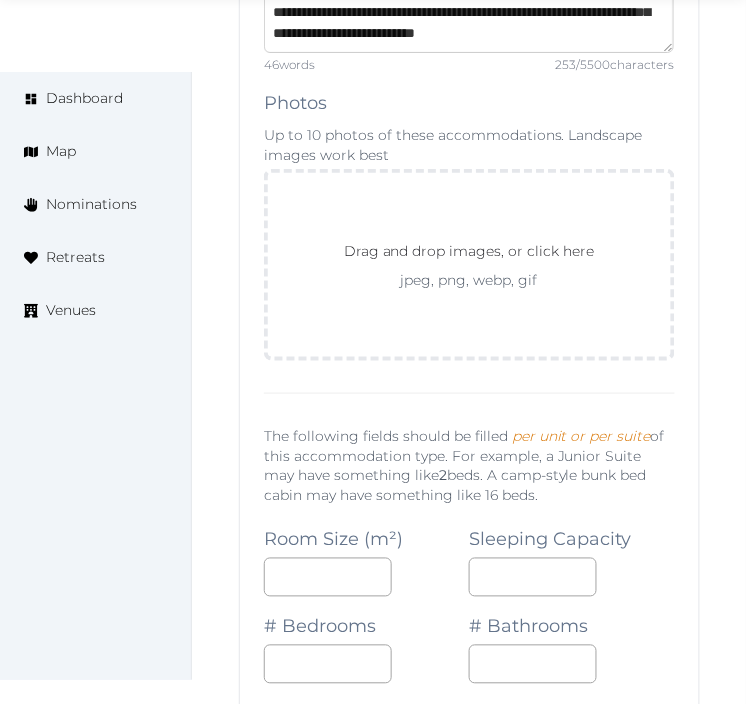 type on "**********" 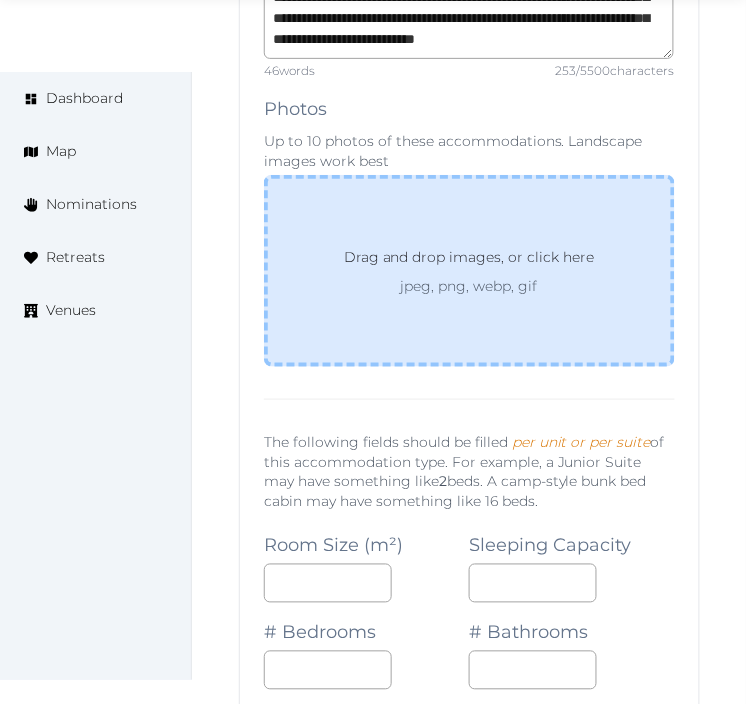 scroll, scrollTop: 5800, scrollLeft: 0, axis: vertical 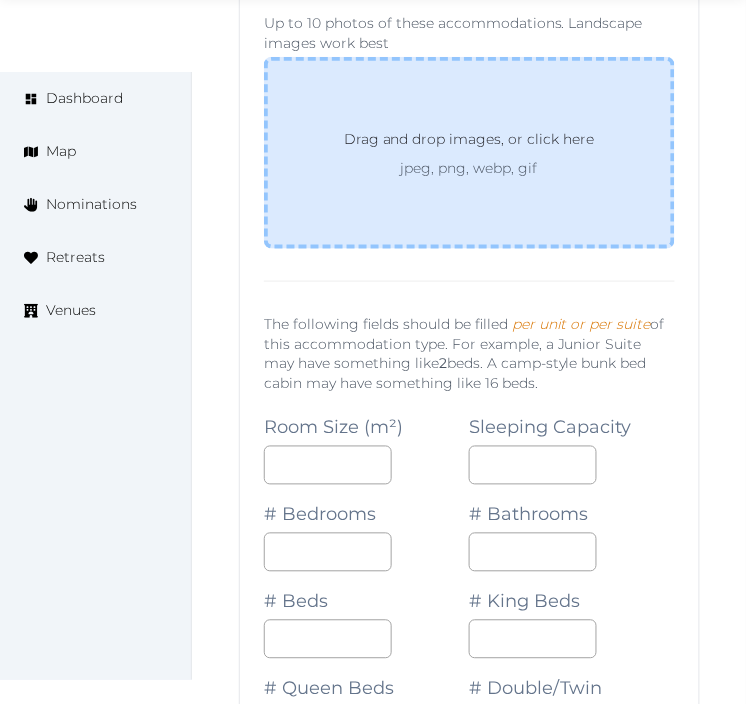 click on "Drag and drop images, or click here" at bounding box center (469, 143) 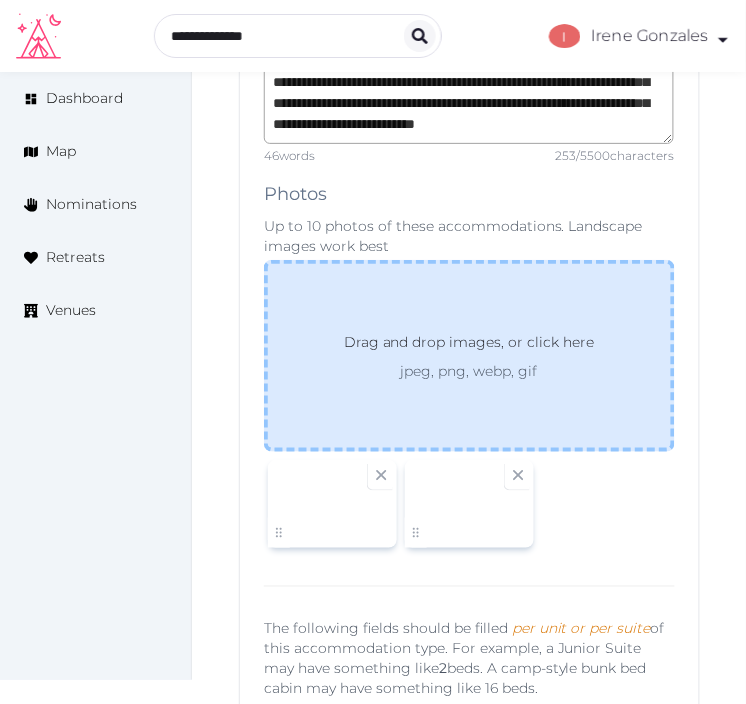 scroll, scrollTop: 5355, scrollLeft: 0, axis: vertical 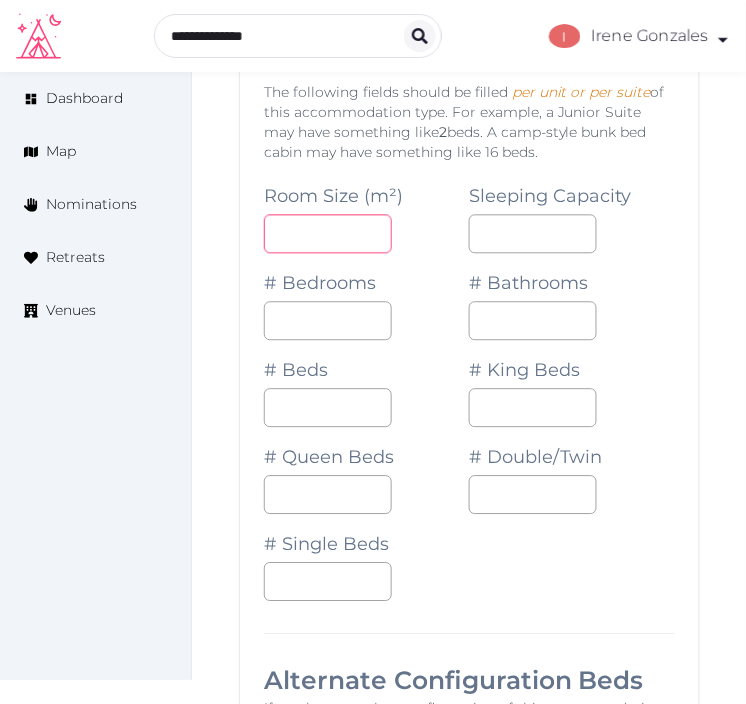 click at bounding box center (328, 234) 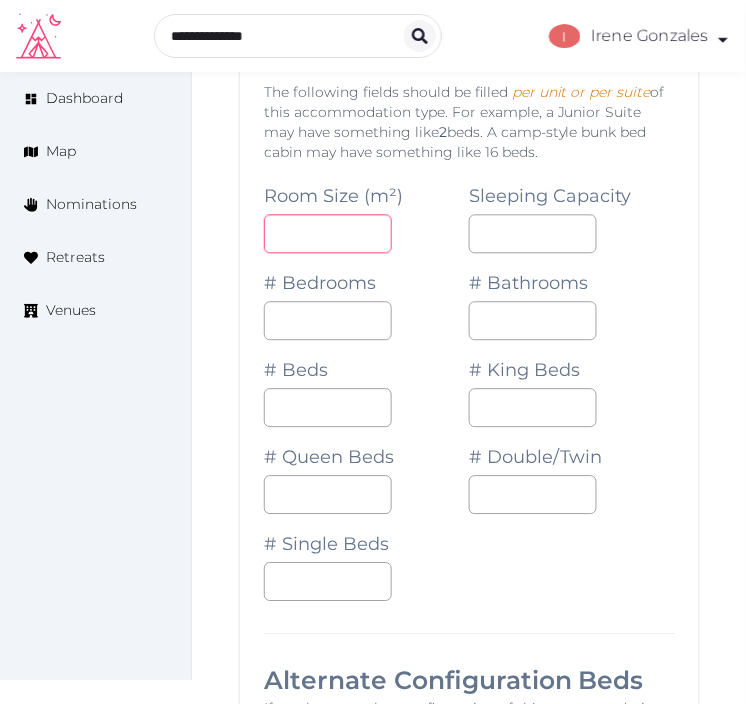 type on "**" 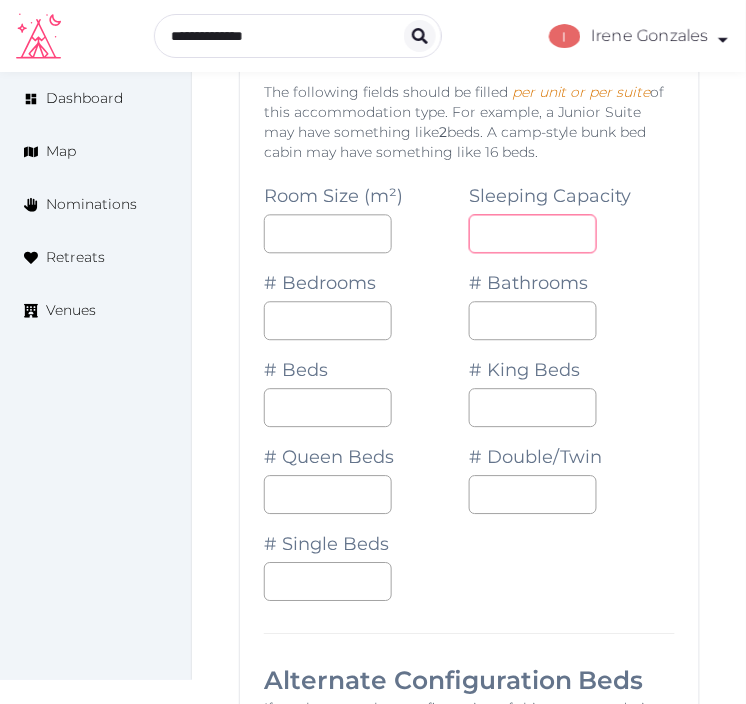 click at bounding box center [533, 234] 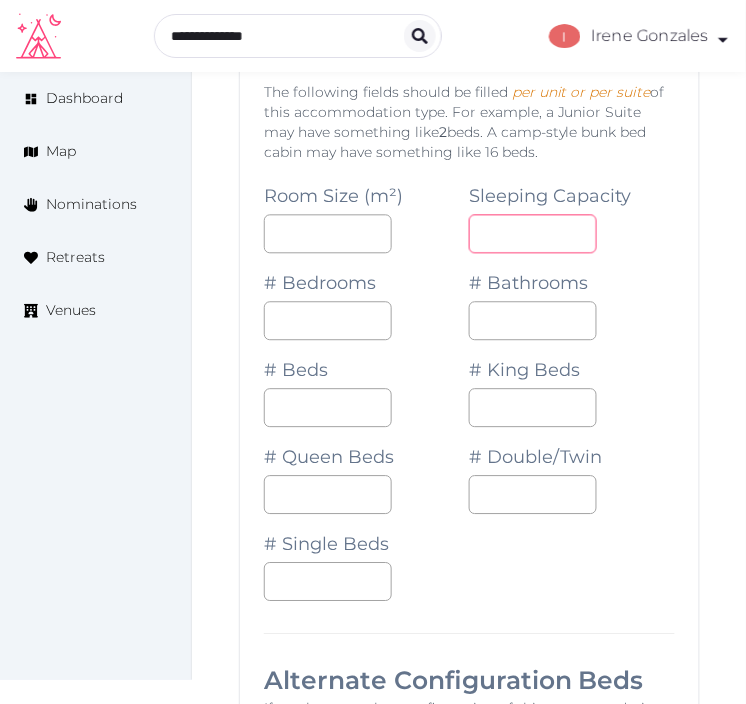 type on "*" 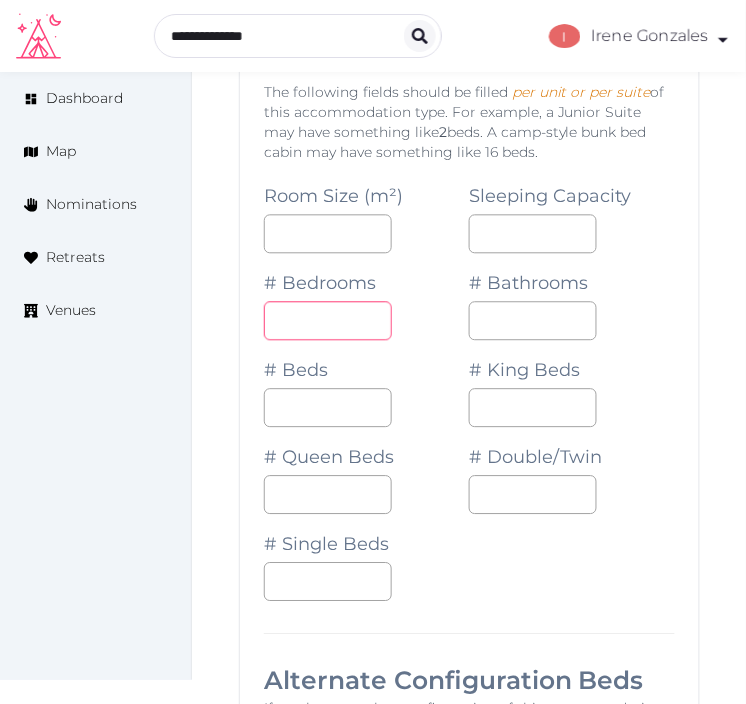 click at bounding box center [328, 321] 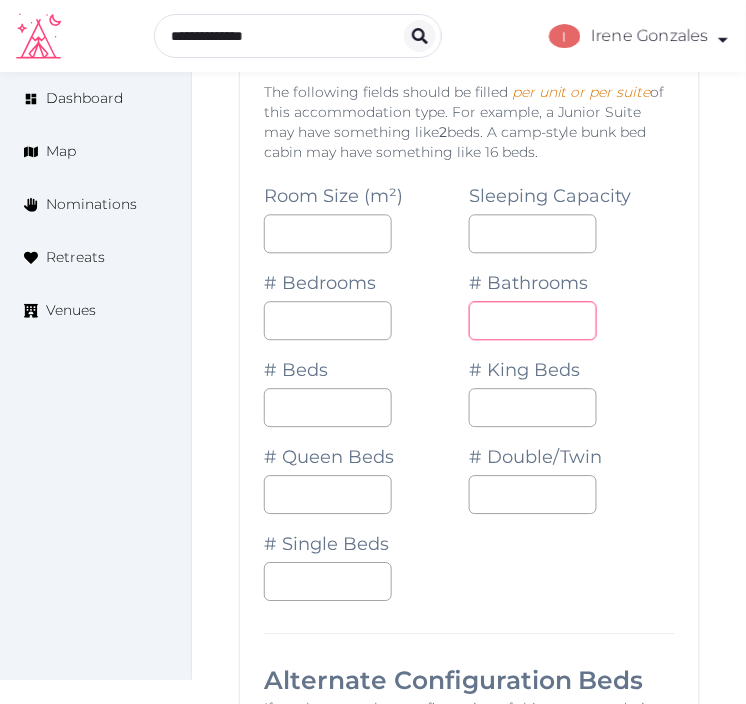 click at bounding box center [533, 321] 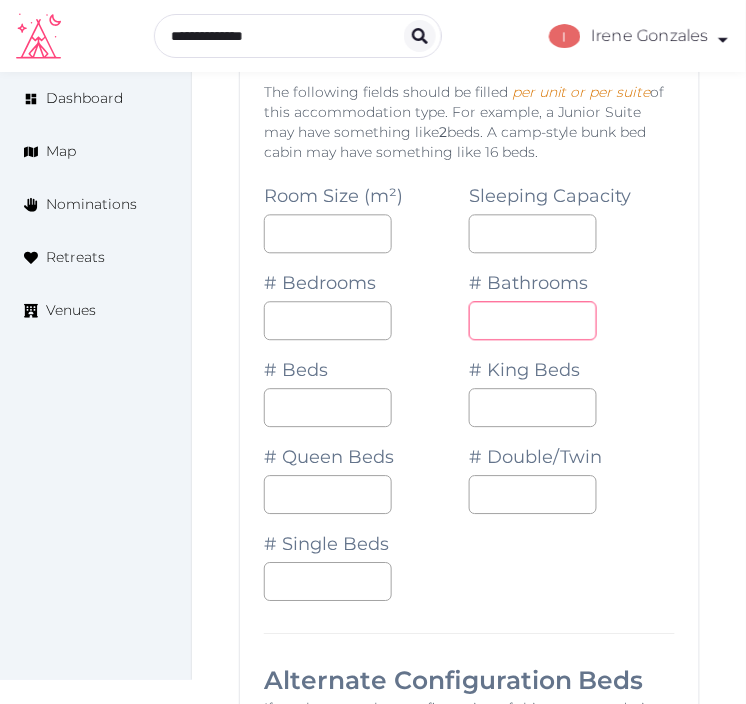 type on "*" 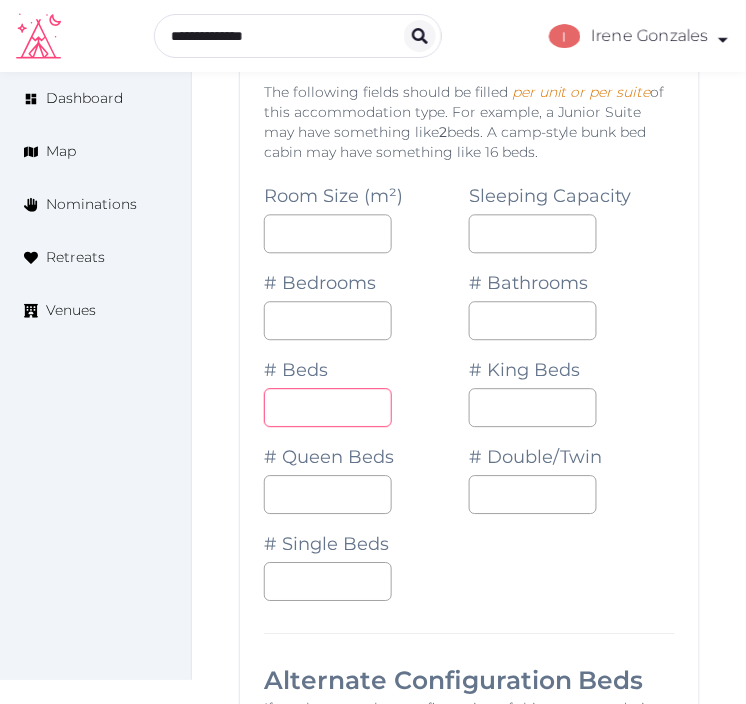 click at bounding box center (328, 408) 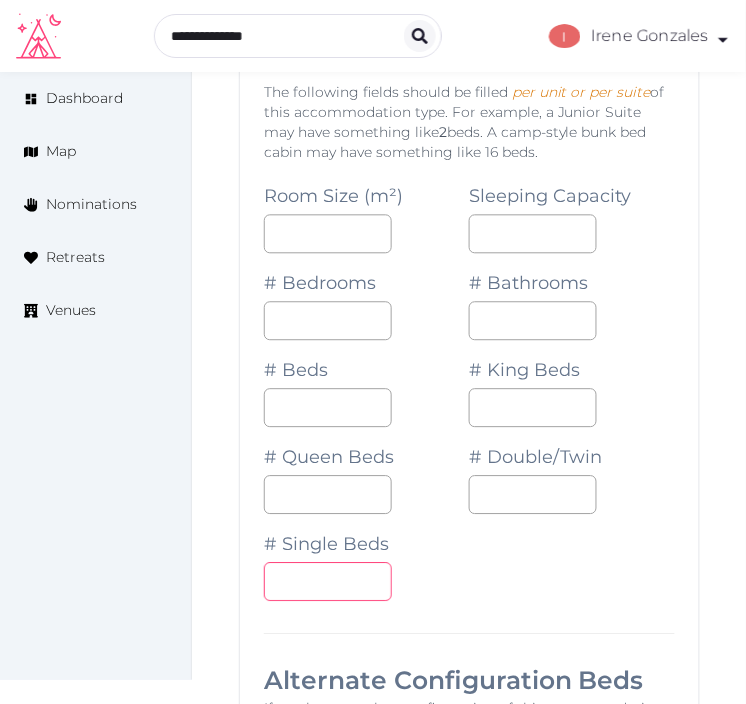 click at bounding box center [328, 582] 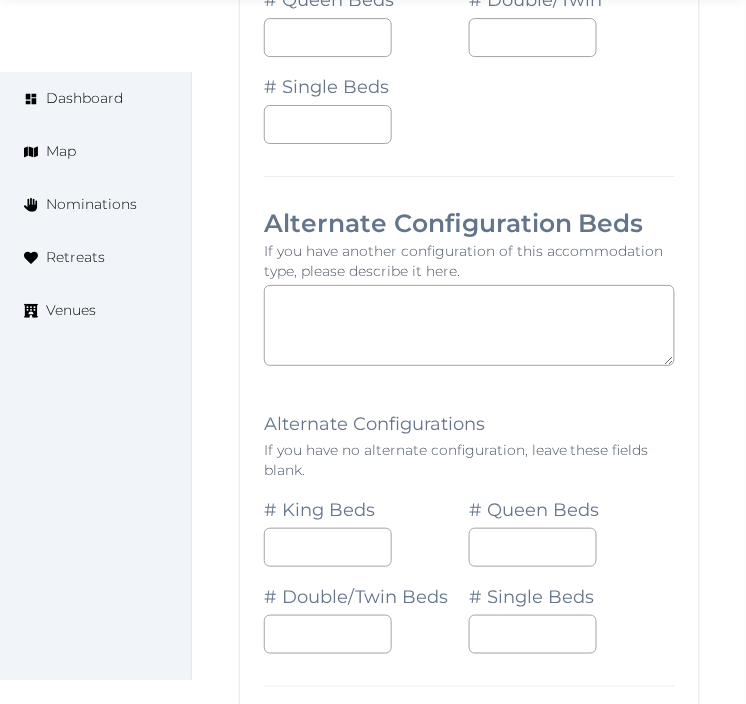 scroll, scrollTop: 6800, scrollLeft: 0, axis: vertical 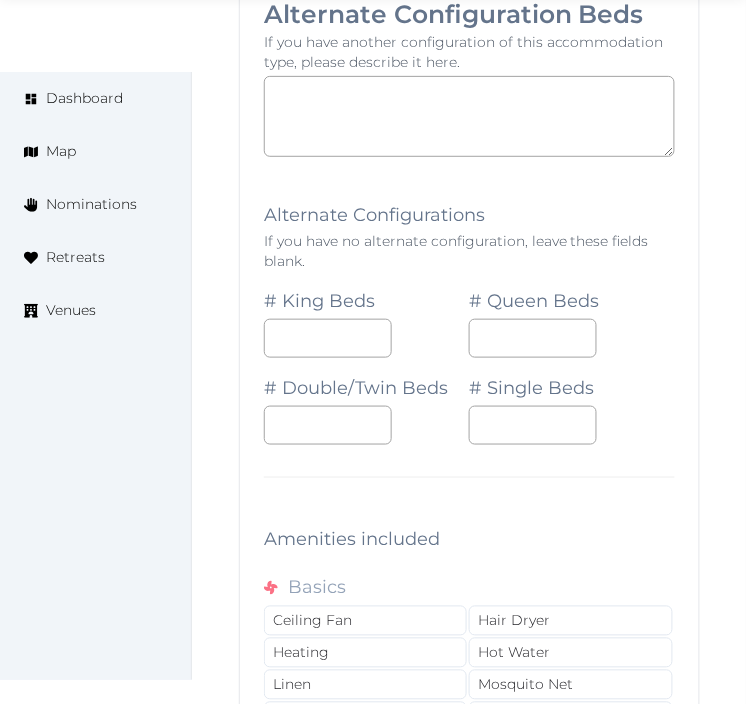 click on "# Double/Twin Beds" at bounding box center [366, 401] 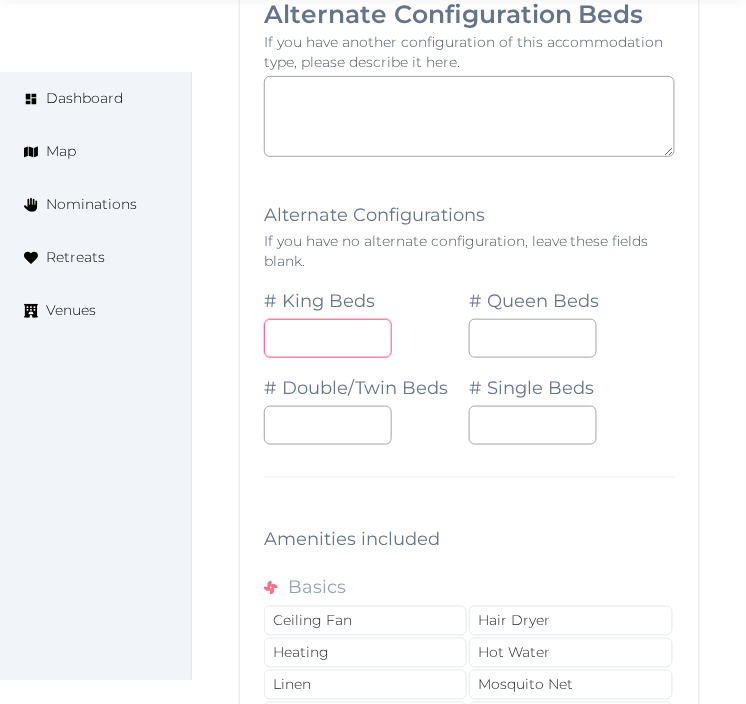 click at bounding box center (328, 338) 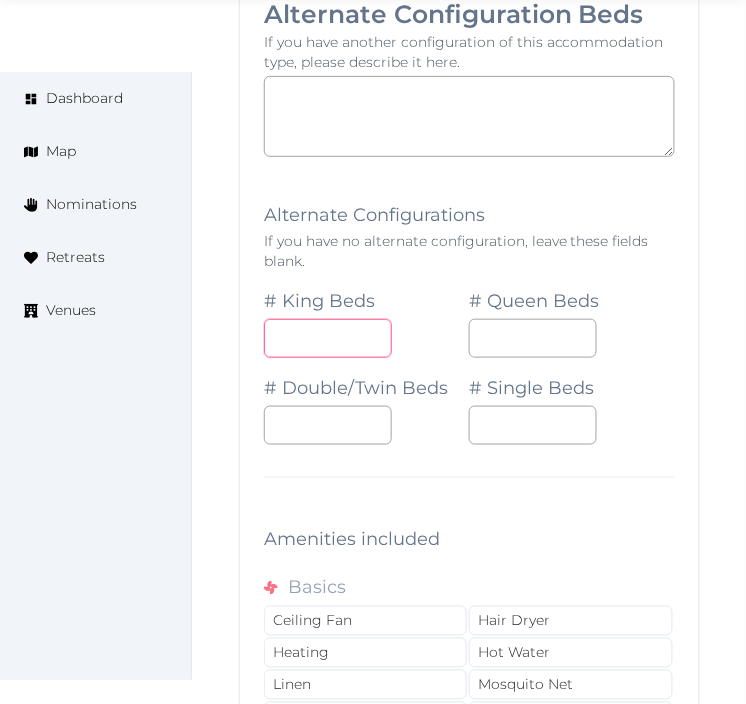 type on "*" 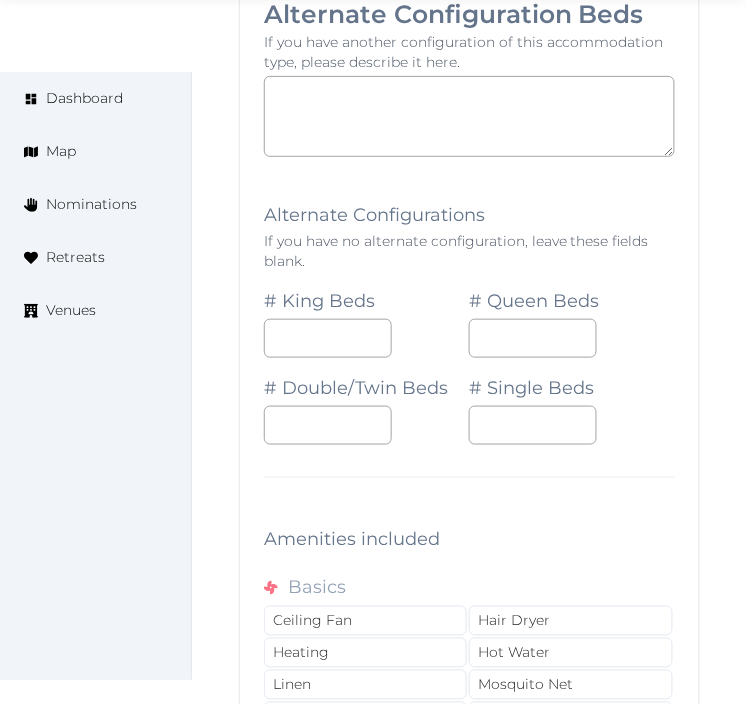 click at bounding box center [469, 169] 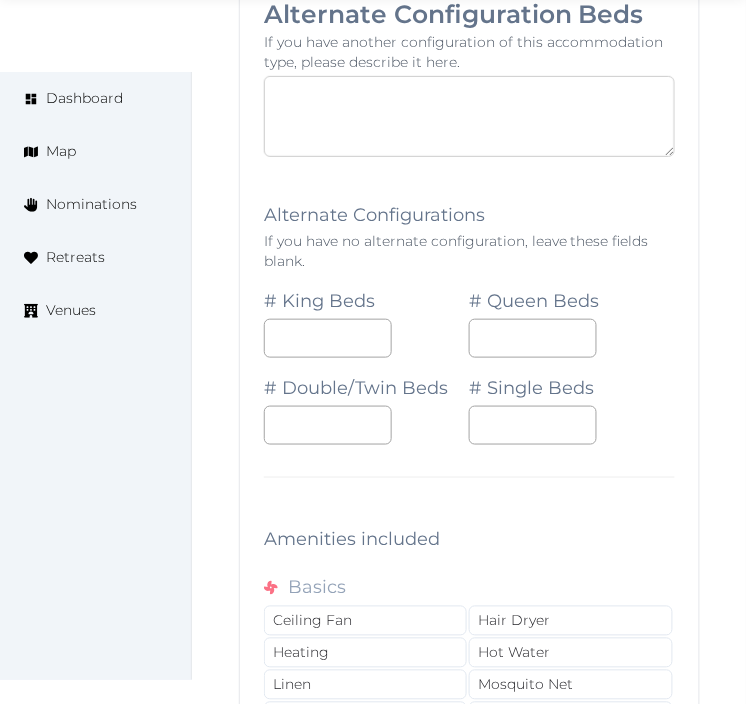 click at bounding box center (469, 116) 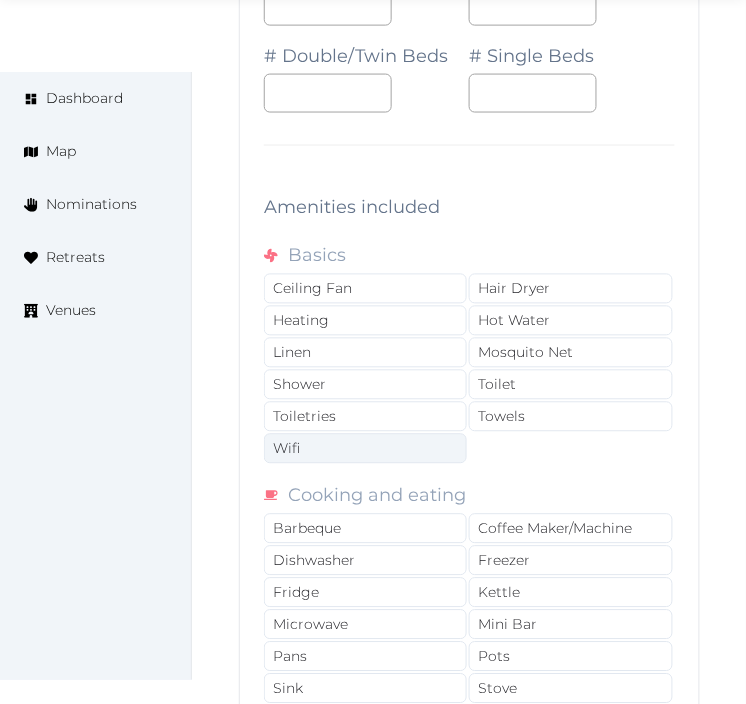 scroll, scrollTop: 7133, scrollLeft: 0, axis: vertical 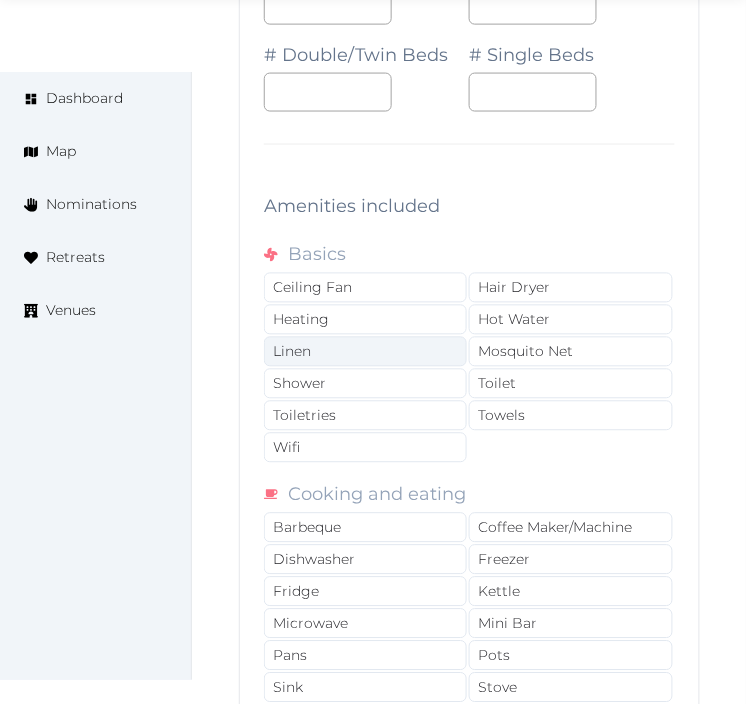 type on "********" 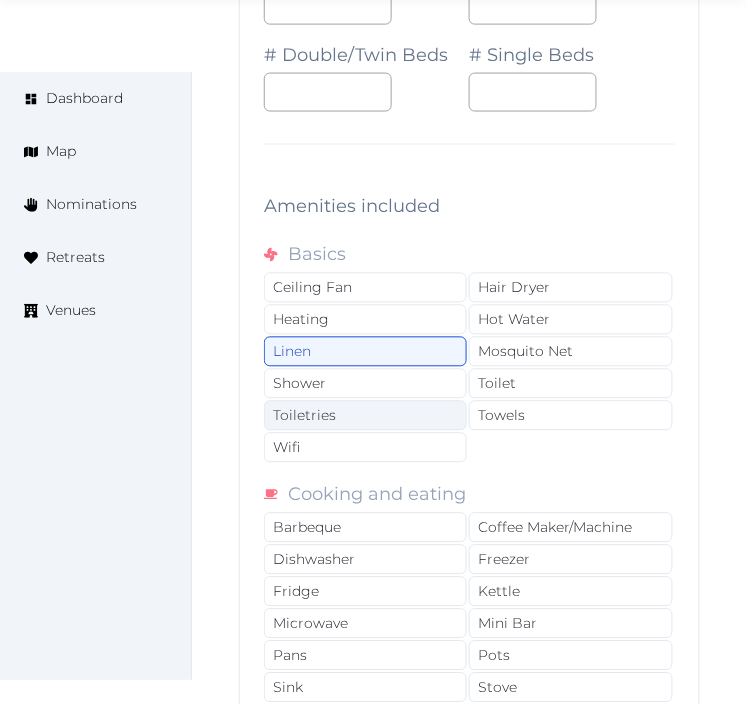 drag, startPoint x: 374, startPoint y: 361, endPoint x: 387, endPoint y: 411, distance: 51.662365 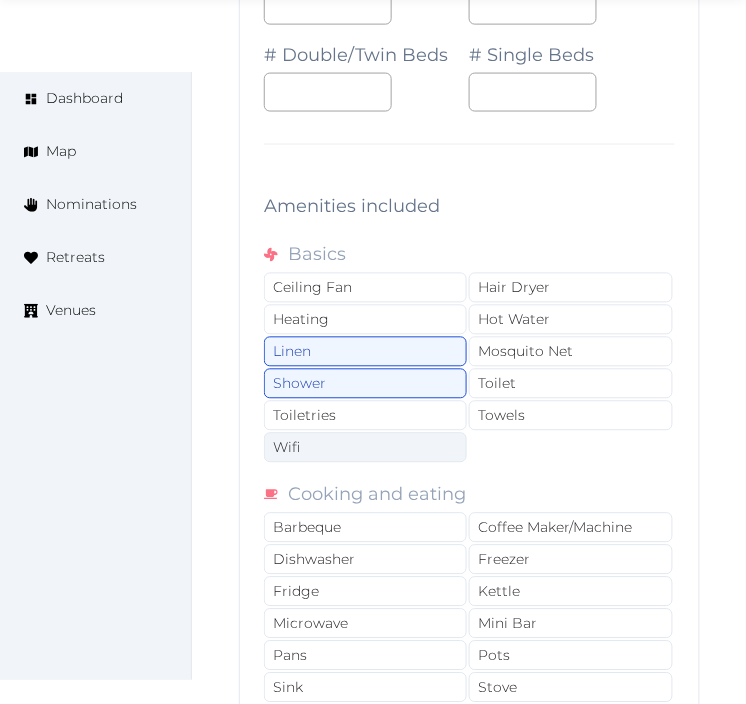 click on "Wifi" at bounding box center [365, 448] 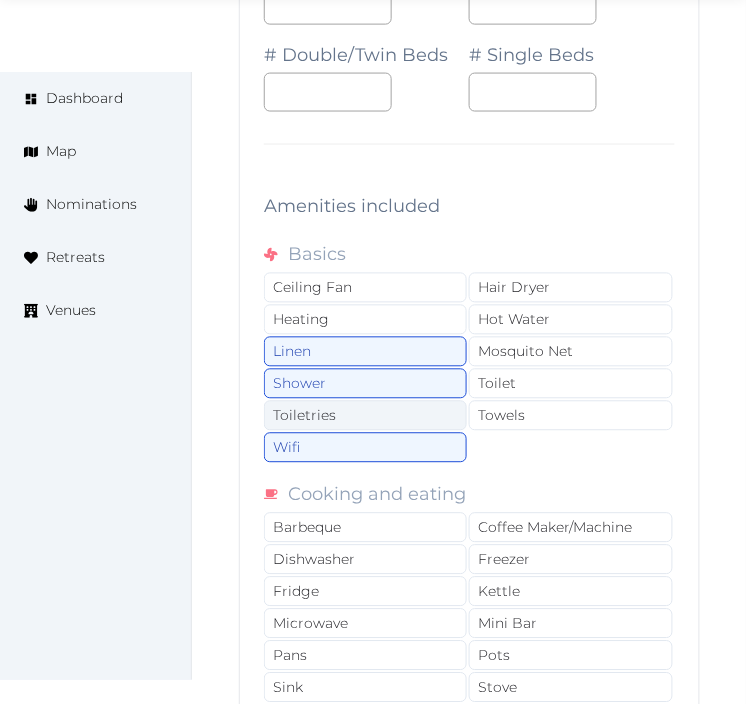 click on "Toiletries" at bounding box center [365, 416] 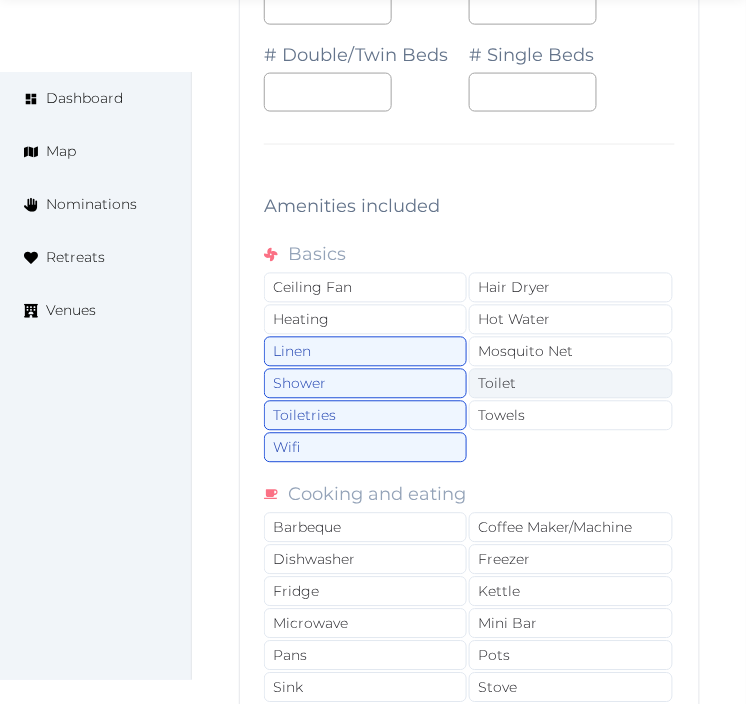 click on "Toilet" at bounding box center [570, 384] 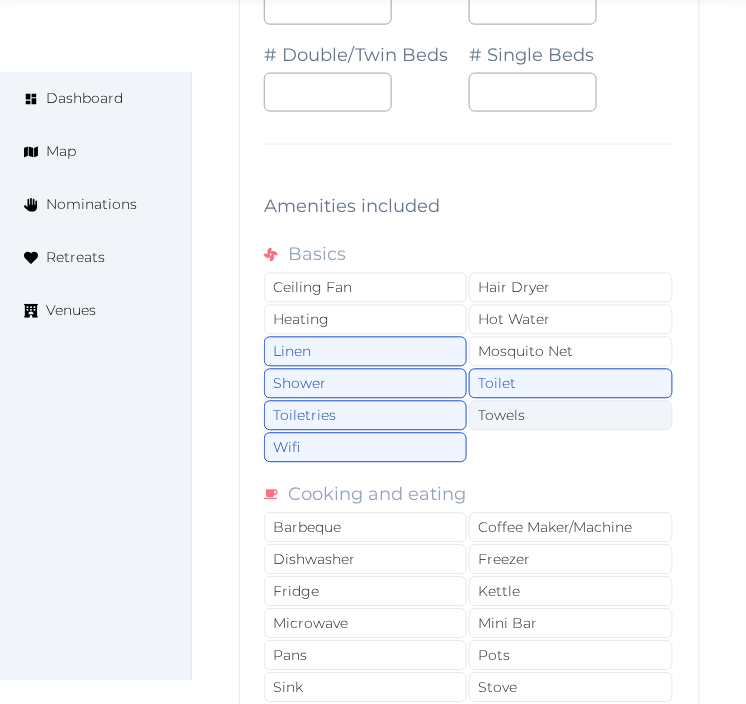 click on "Towels" at bounding box center [570, 416] 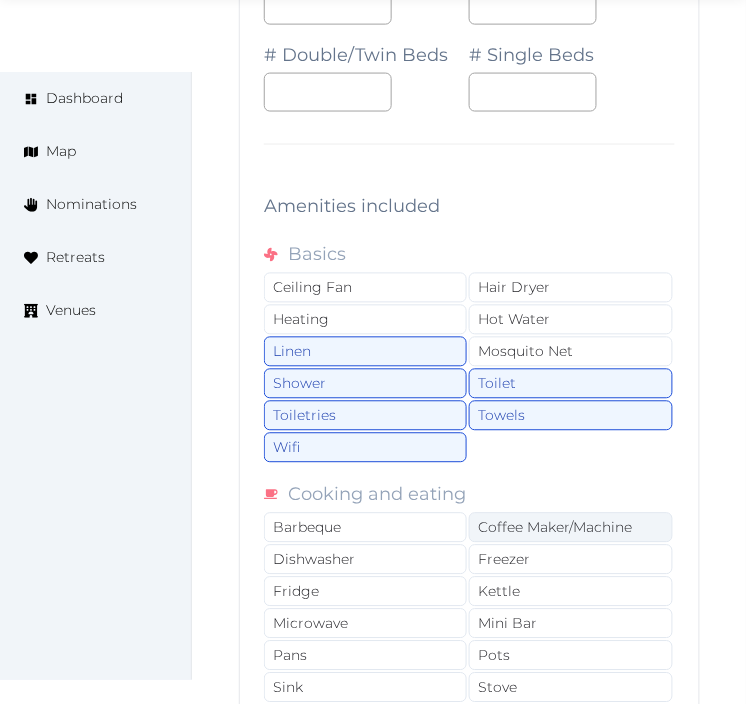 click on "Coffee Maker/Machine" at bounding box center (570, 528) 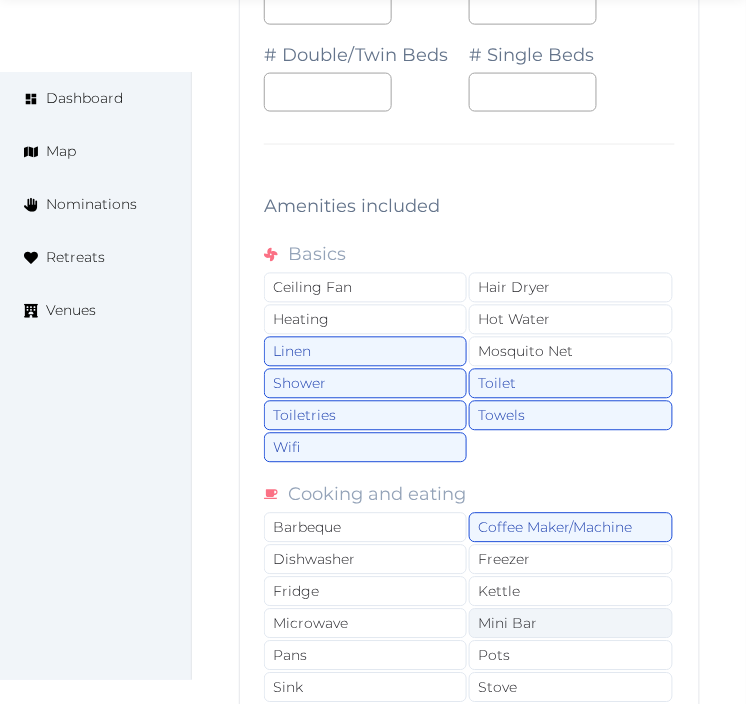 click on "Mini Bar" at bounding box center (570, 624) 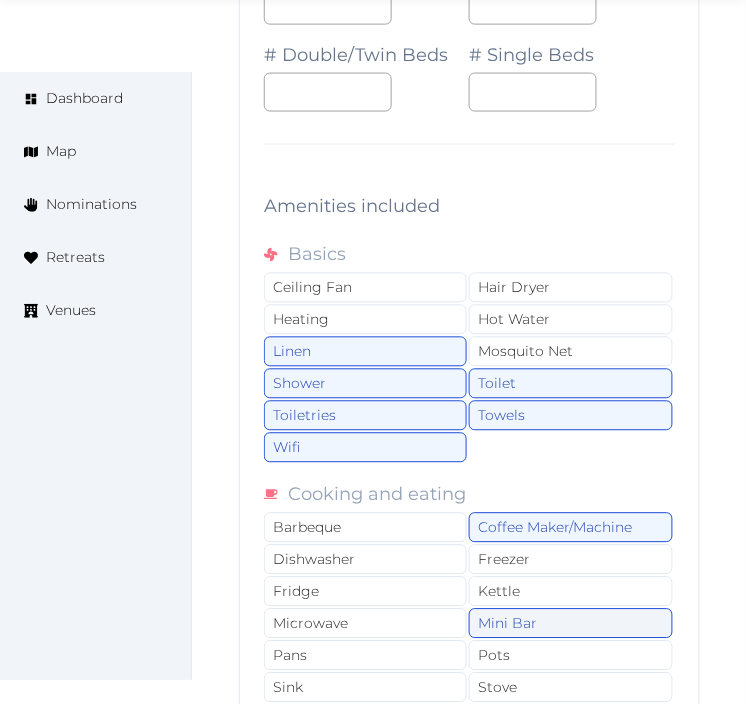 click on "Mini Bar" at bounding box center (570, 624) 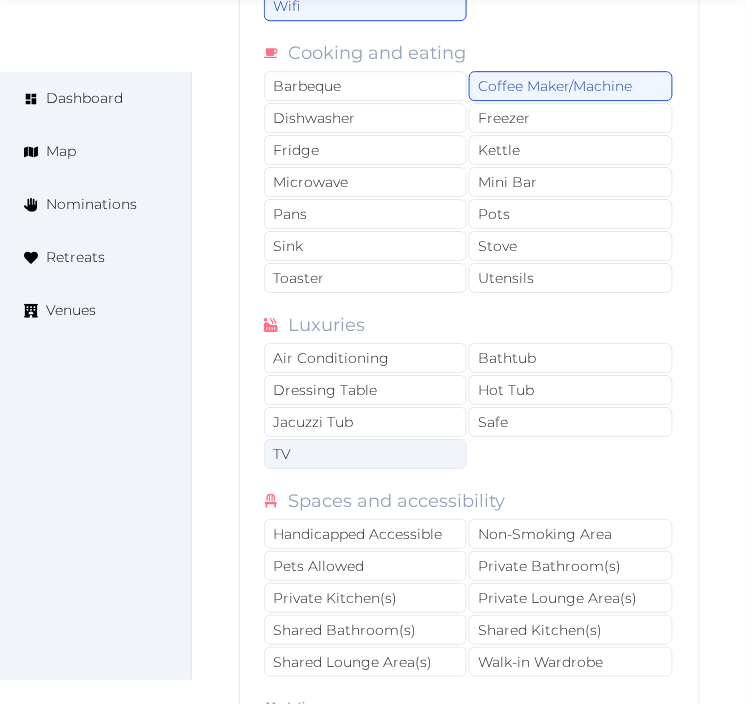 scroll, scrollTop: 7577, scrollLeft: 0, axis: vertical 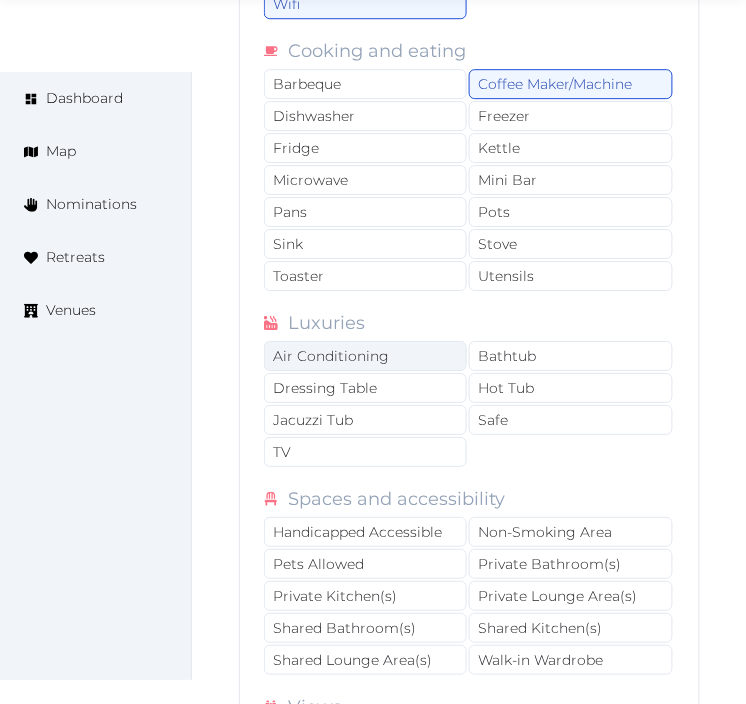 click on "Air Conditioning" at bounding box center [365, 356] 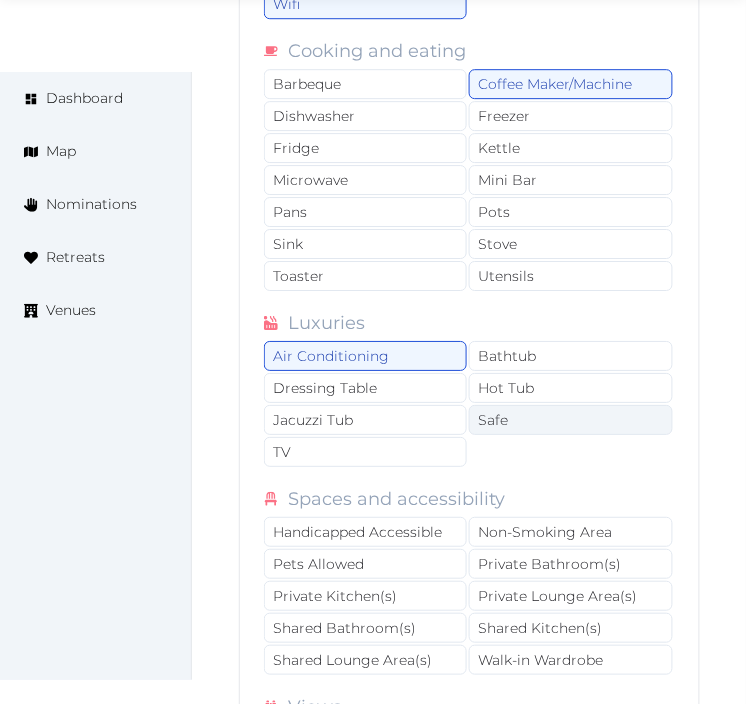 drag, startPoint x: 505, startPoint y: 404, endPoint x: 444, endPoint y: 416, distance: 62.169125 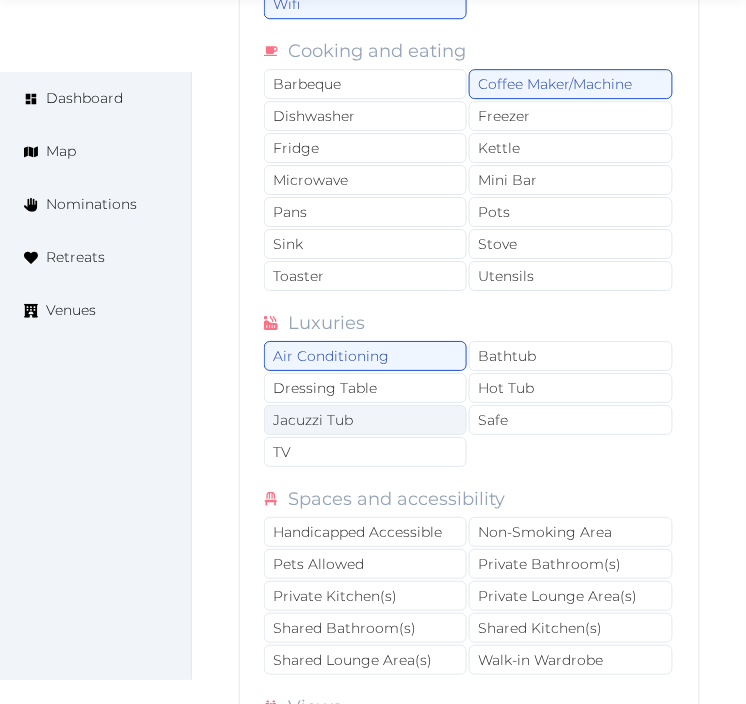 click on "Safe" at bounding box center [570, 420] 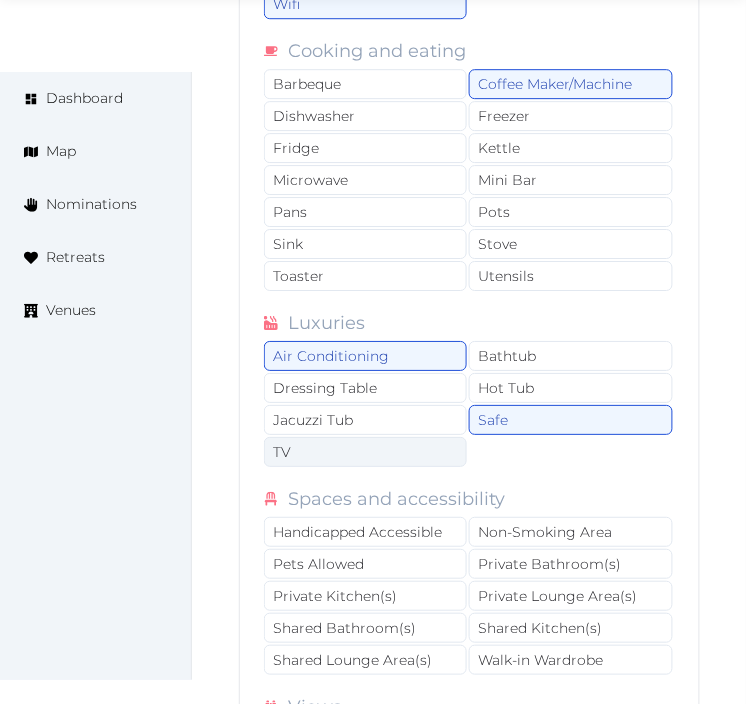 click on "TV" at bounding box center (365, 452) 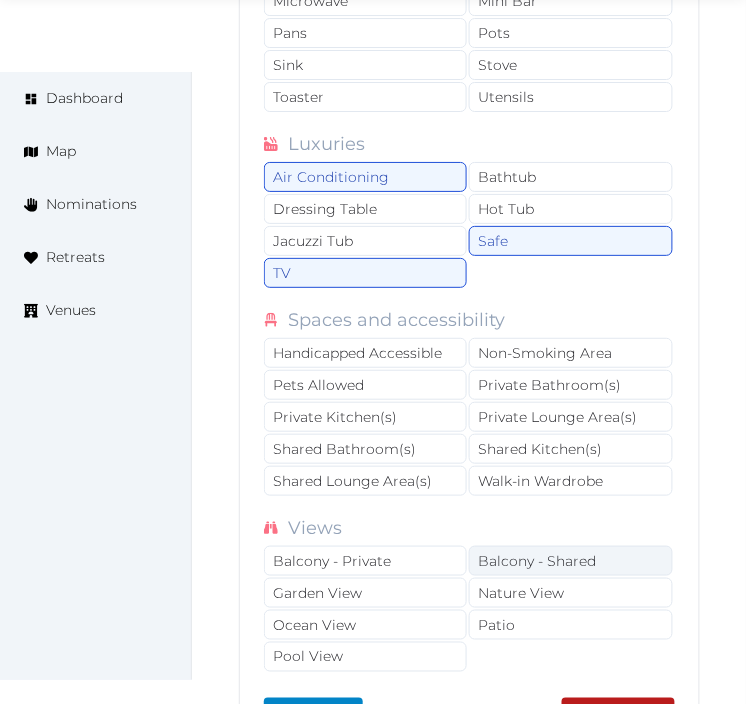 scroll, scrollTop: 7800, scrollLeft: 0, axis: vertical 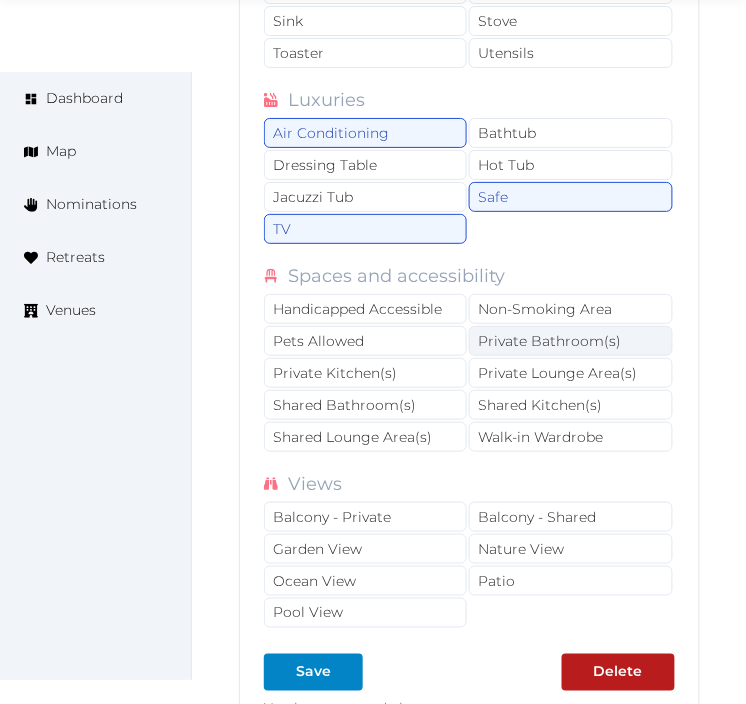 click on "Private Bathroom(s)" at bounding box center (570, 341) 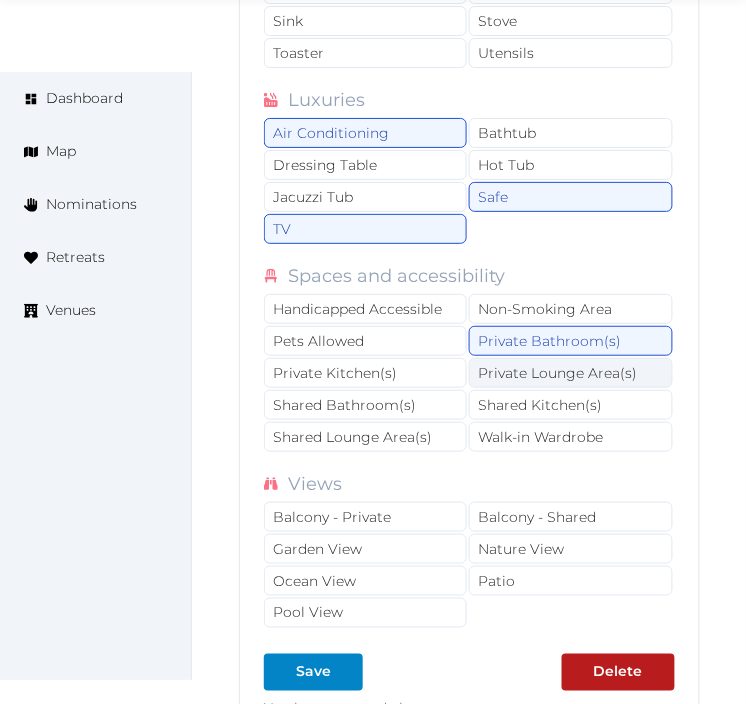 click on "Private Lounge Area(s)" at bounding box center (570, 373) 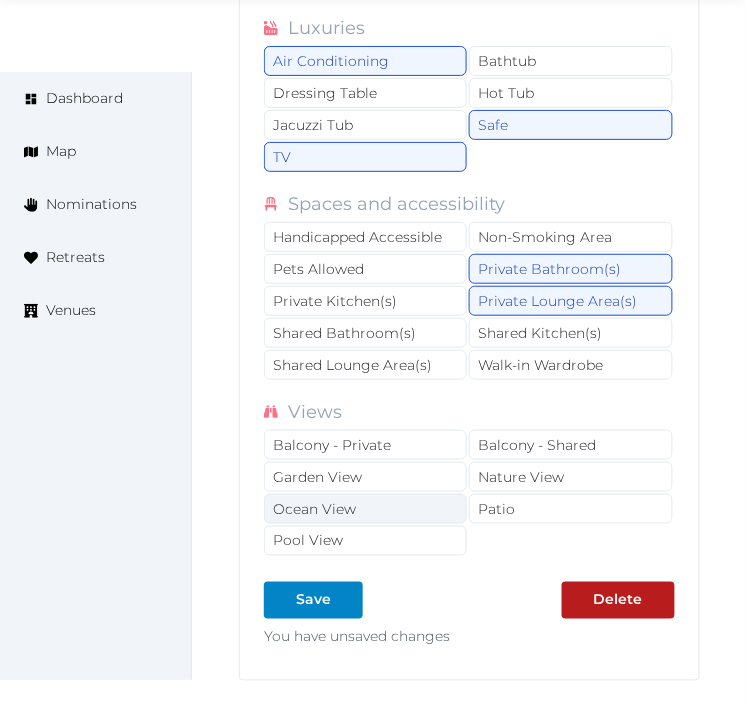 scroll, scrollTop: 7911, scrollLeft: 0, axis: vertical 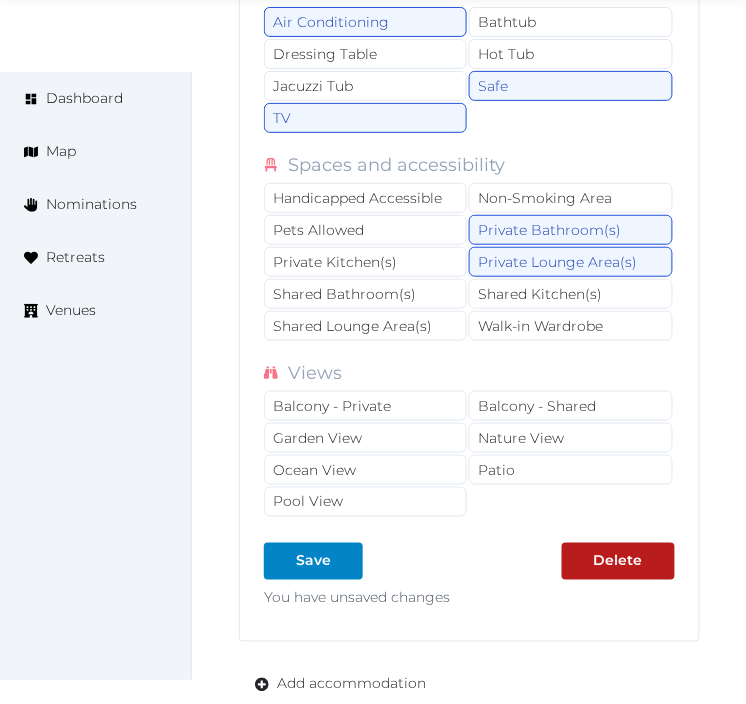 click on "**********" at bounding box center [469, -952] 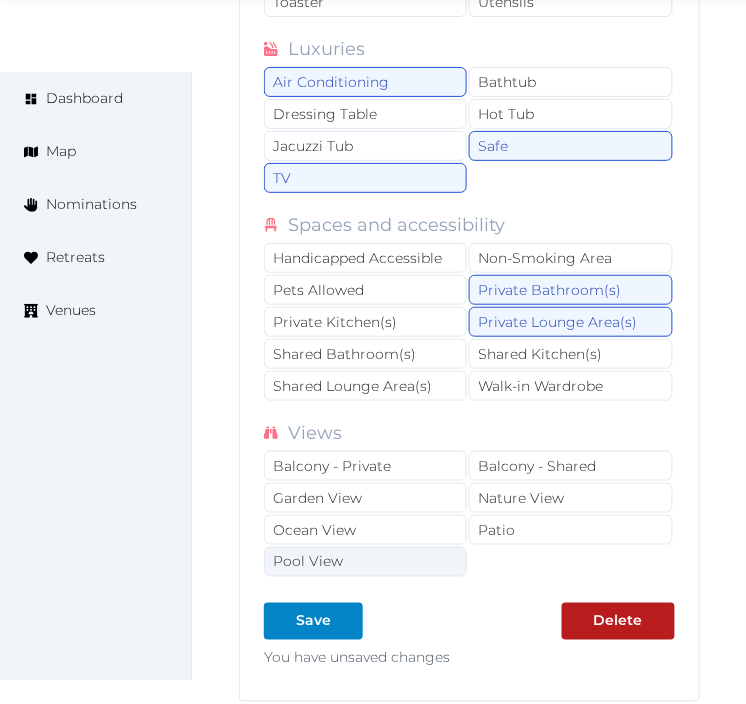 scroll, scrollTop: 7800, scrollLeft: 0, axis: vertical 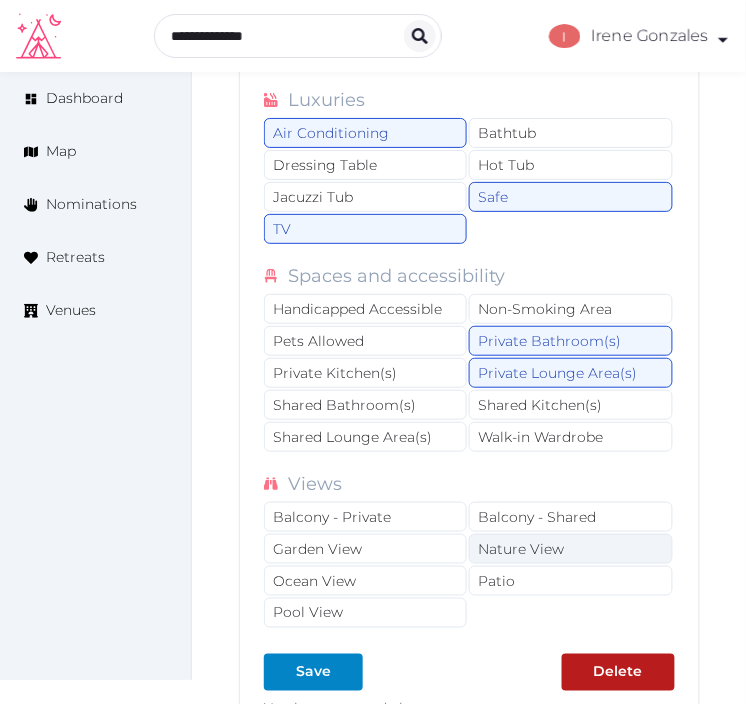 click on "Nature View" at bounding box center [570, 549] 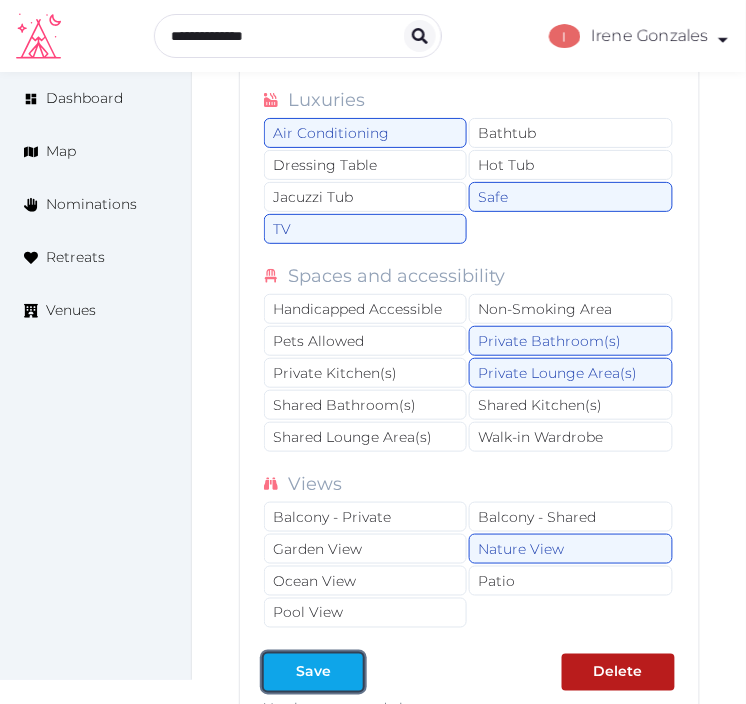 click at bounding box center [280, 672] 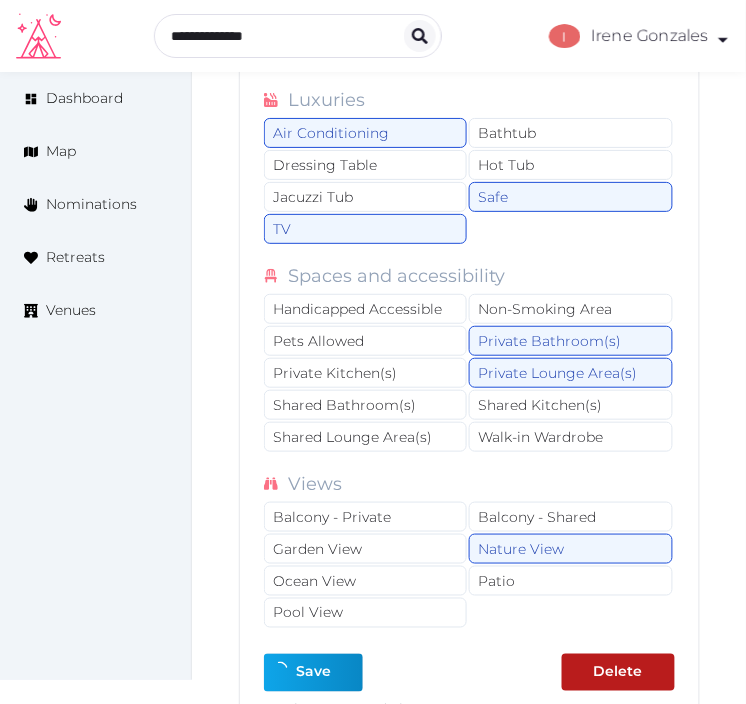 type on "*" 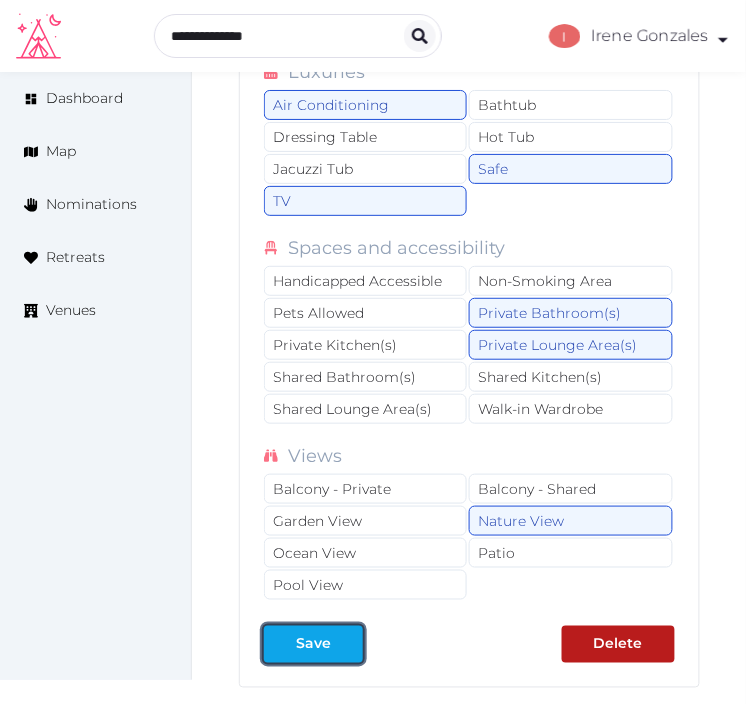 click on "Save" at bounding box center (313, 644) 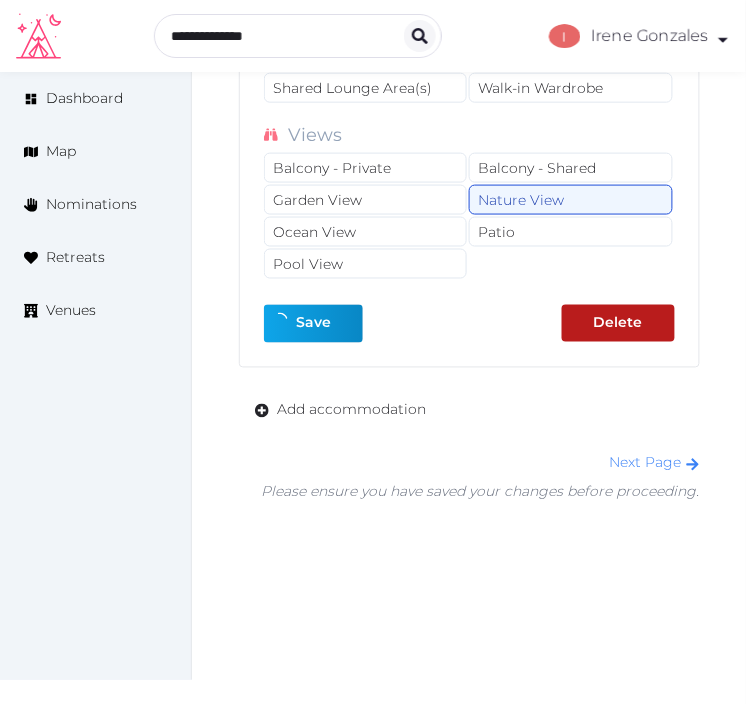 scroll, scrollTop: 8133, scrollLeft: 0, axis: vertical 